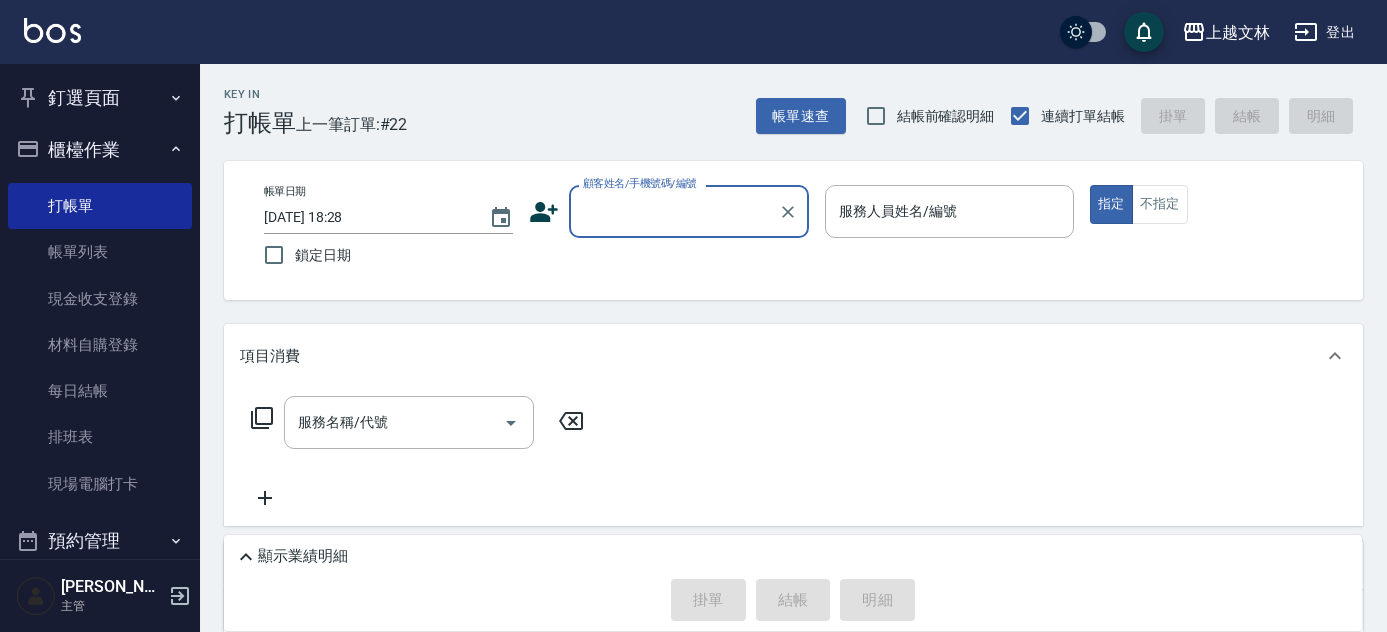 scroll, scrollTop: 0, scrollLeft: 0, axis: both 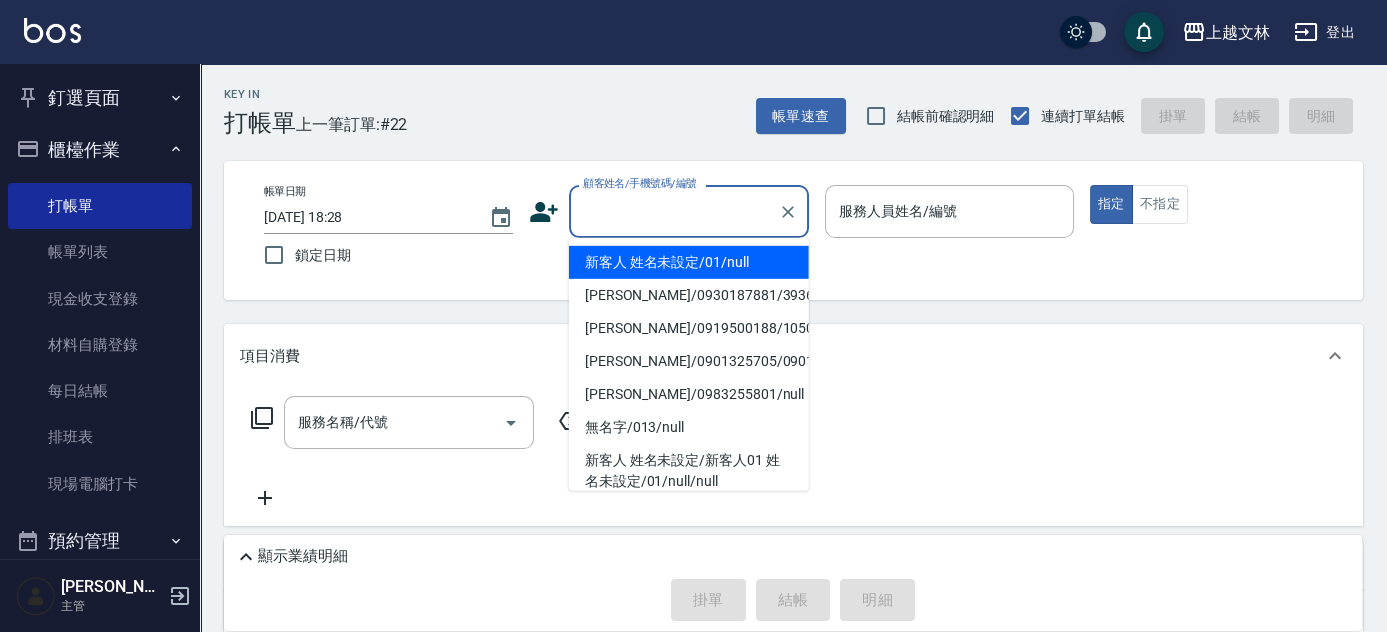 click on "顧客姓名/手機號碼/編號" at bounding box center [674, 211] 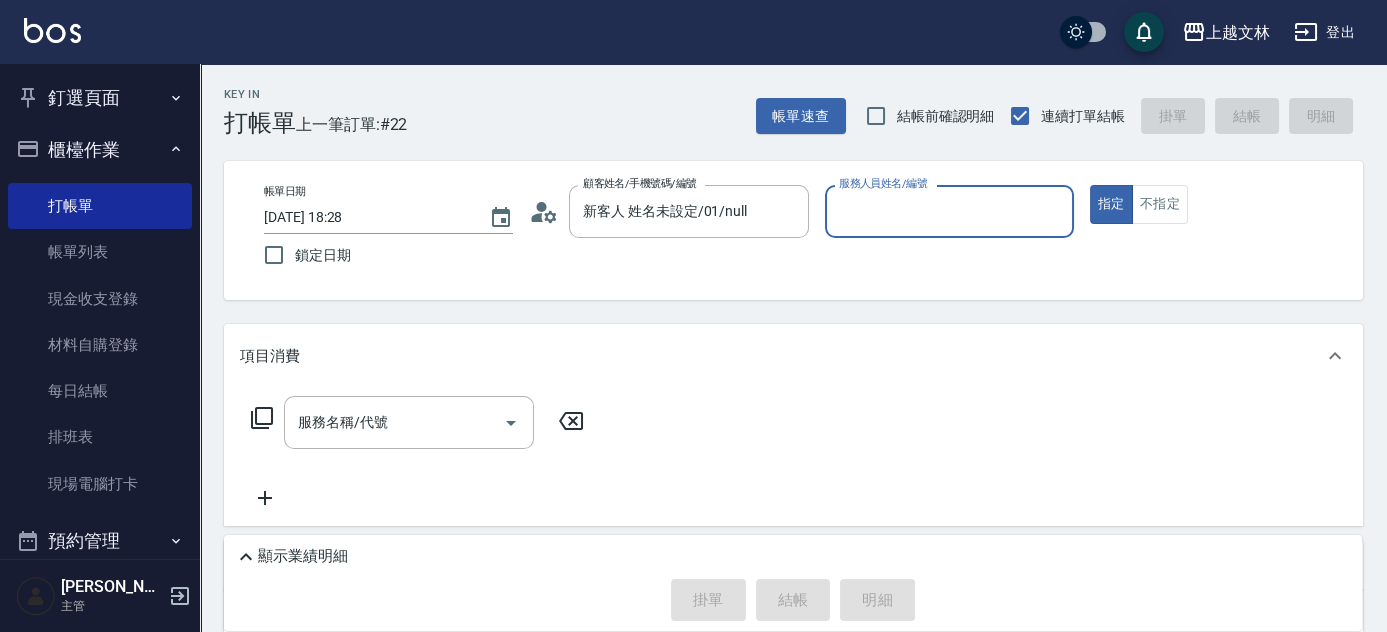 click on "服務人員姓名/編號" at bounding box center [949, 211] 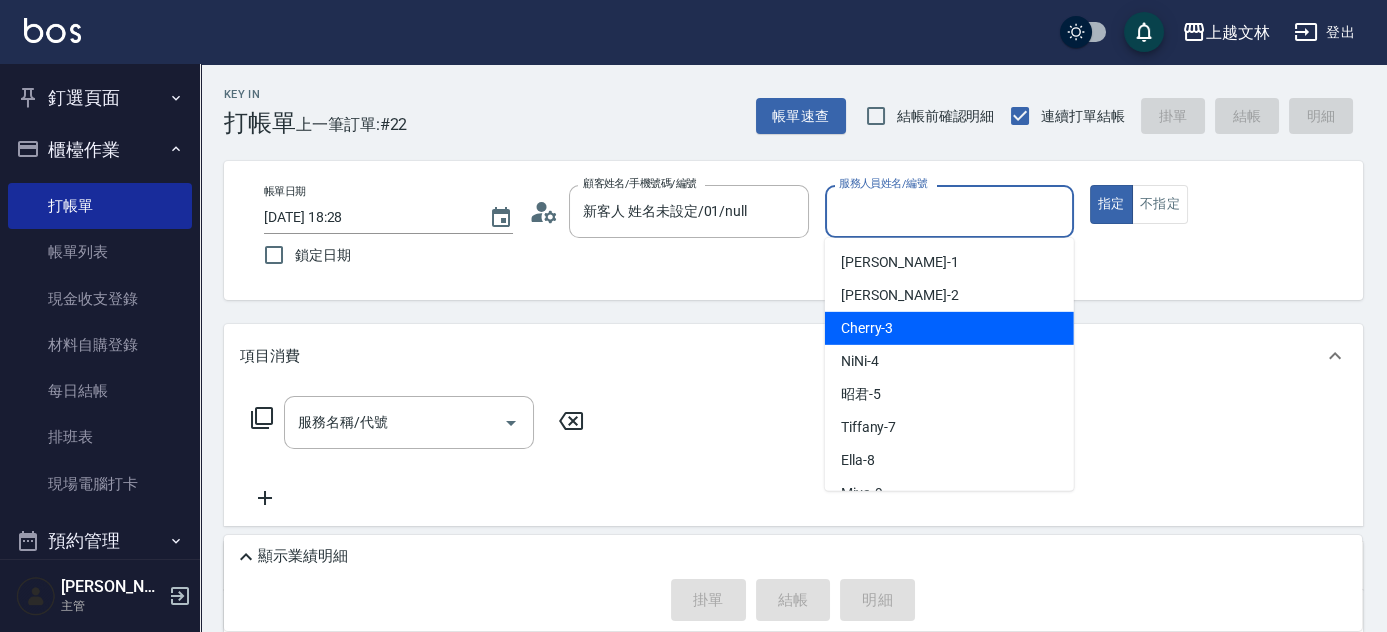click on "Cherry -3" at bounding box center (949, 328) 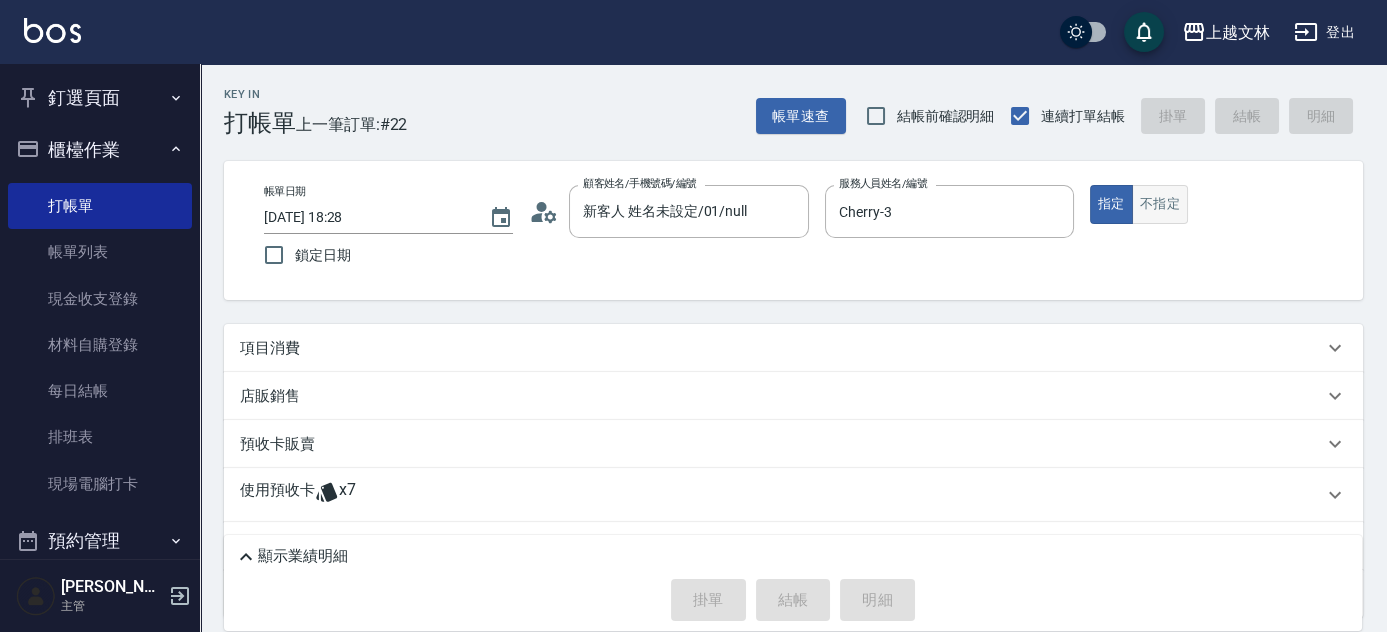 click on "不指定" at bounding box center [1160, 204] 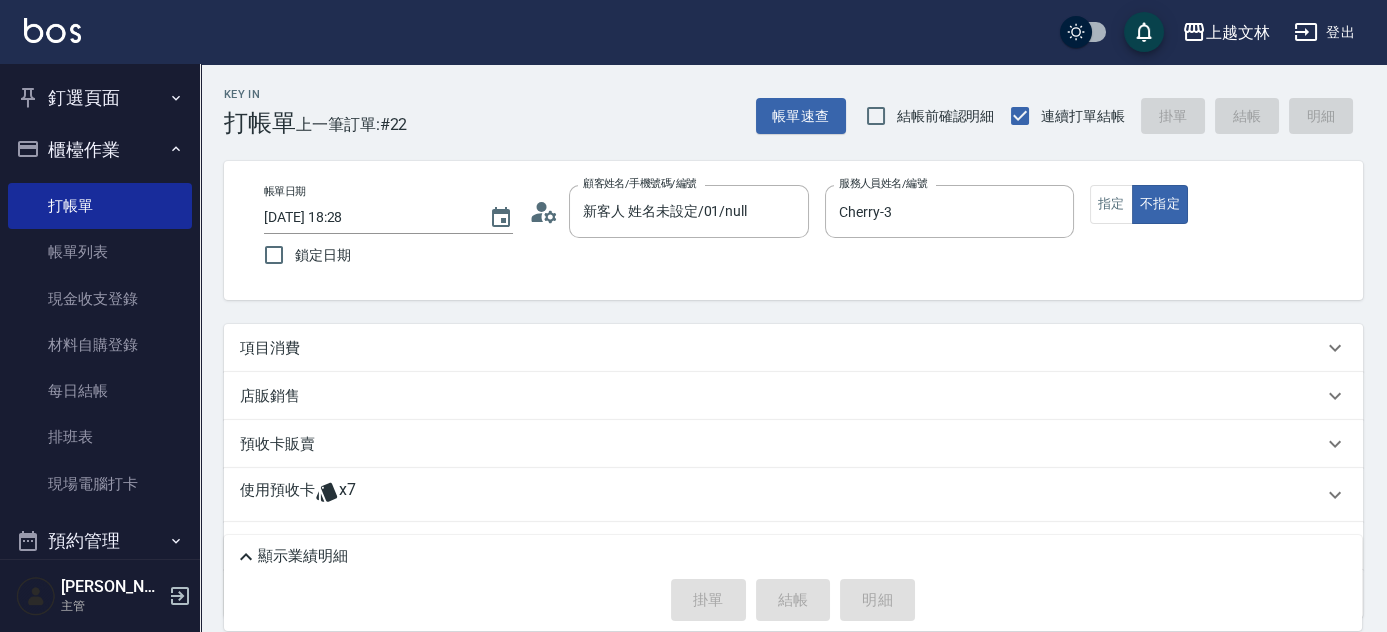 click 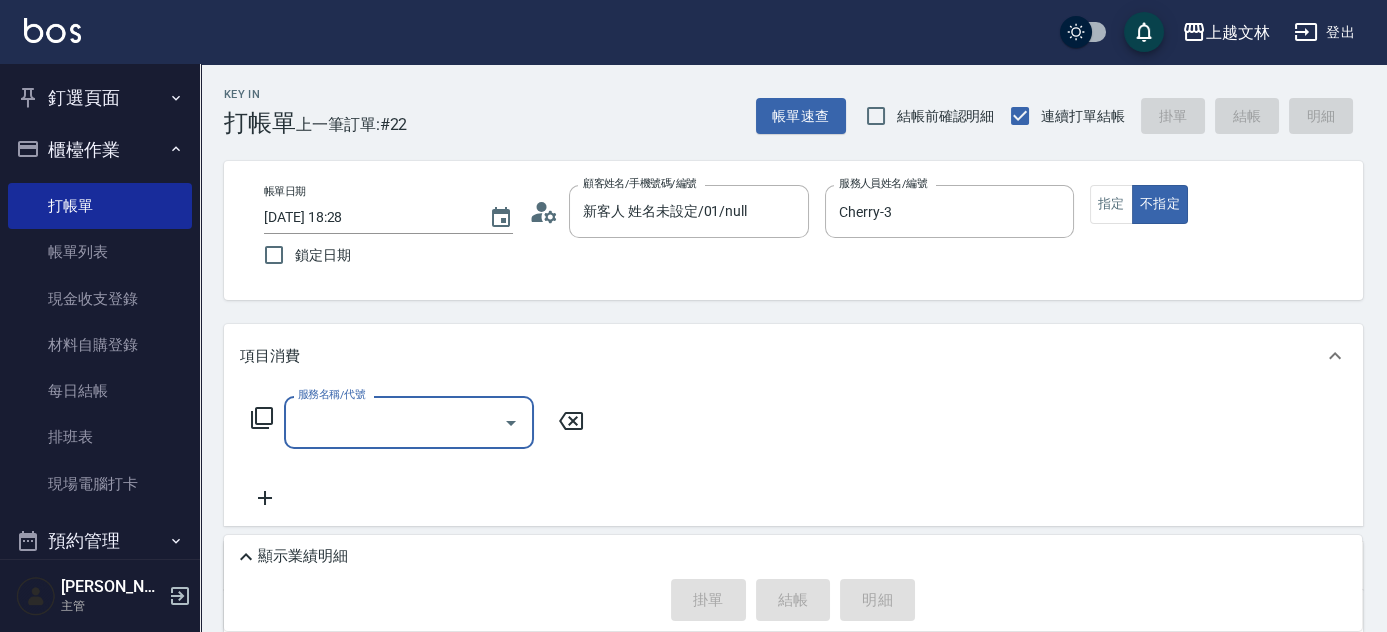 scroll, scrollTop: 0, scrollLeft: 0, axis: both 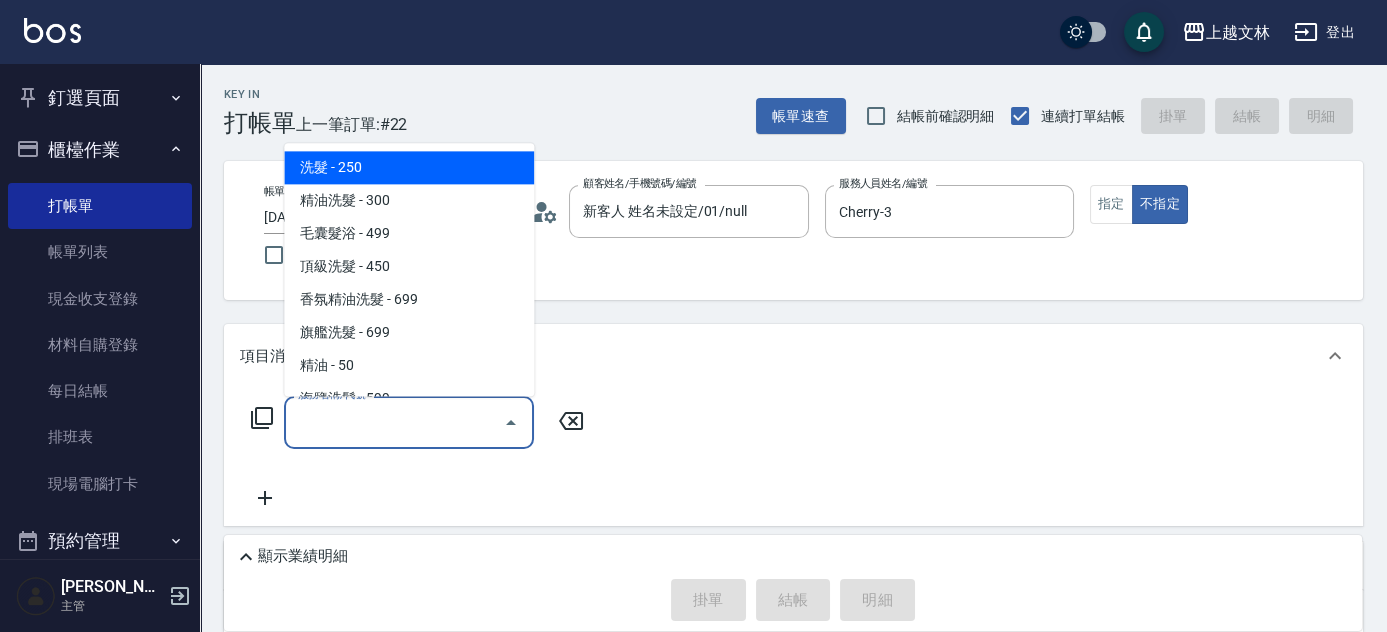 click on "洗髮 - 250" at bounding box center (409, 168) 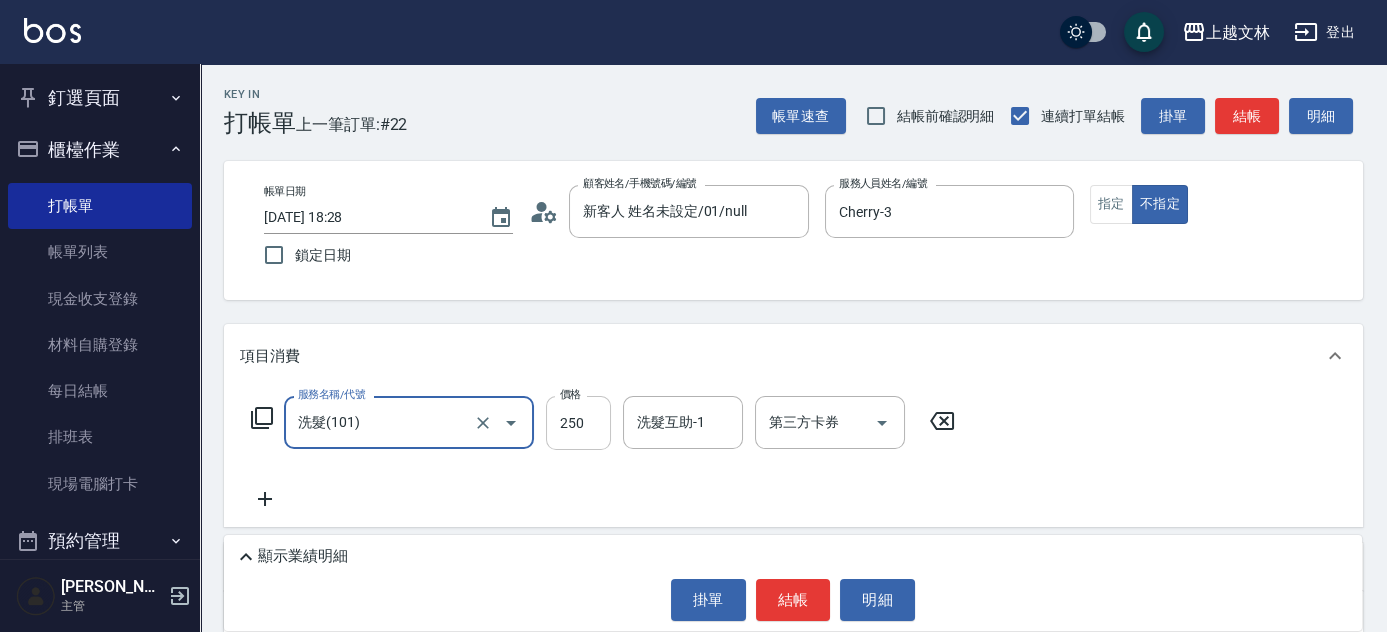 click on "250" at bounding box center [578, 423] 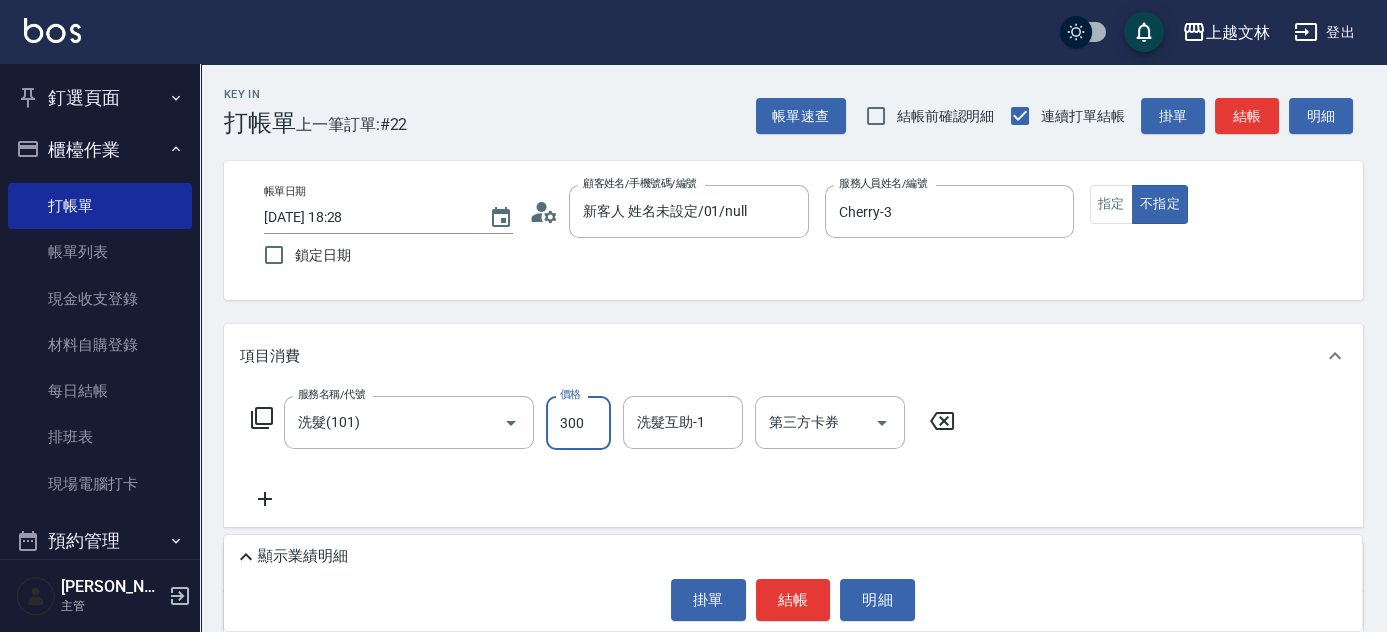 type on "300" 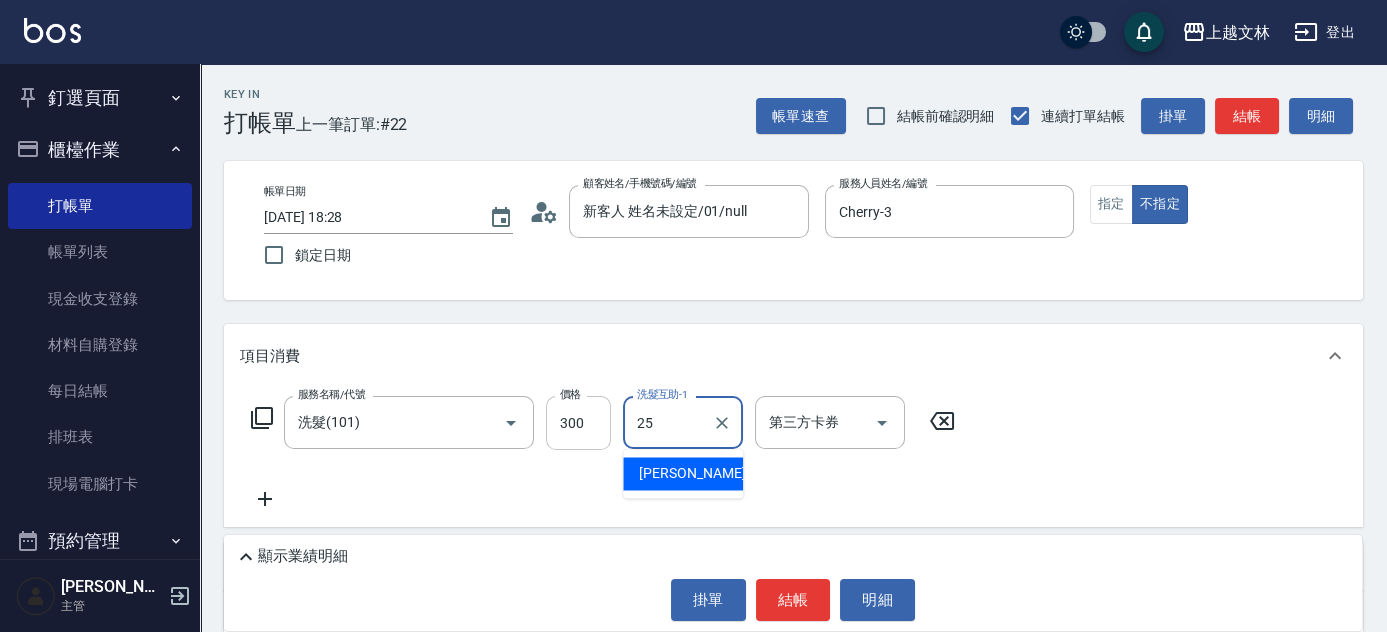 type on "牛牛-25" 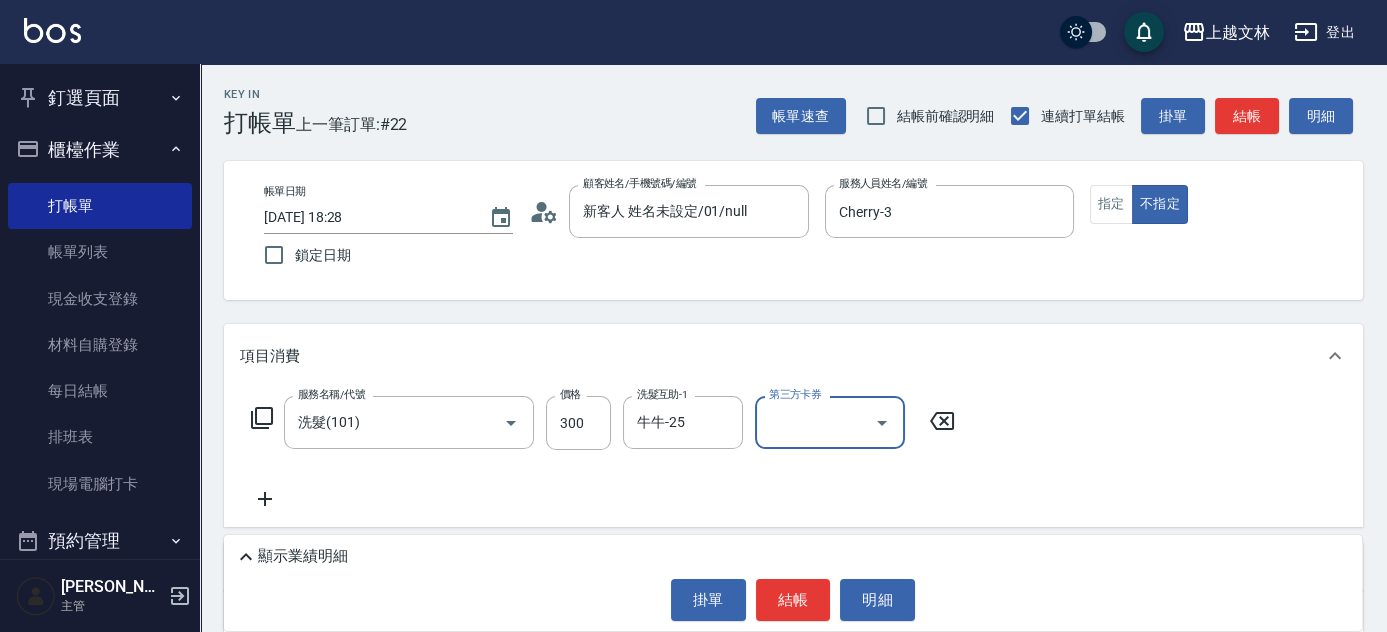 click 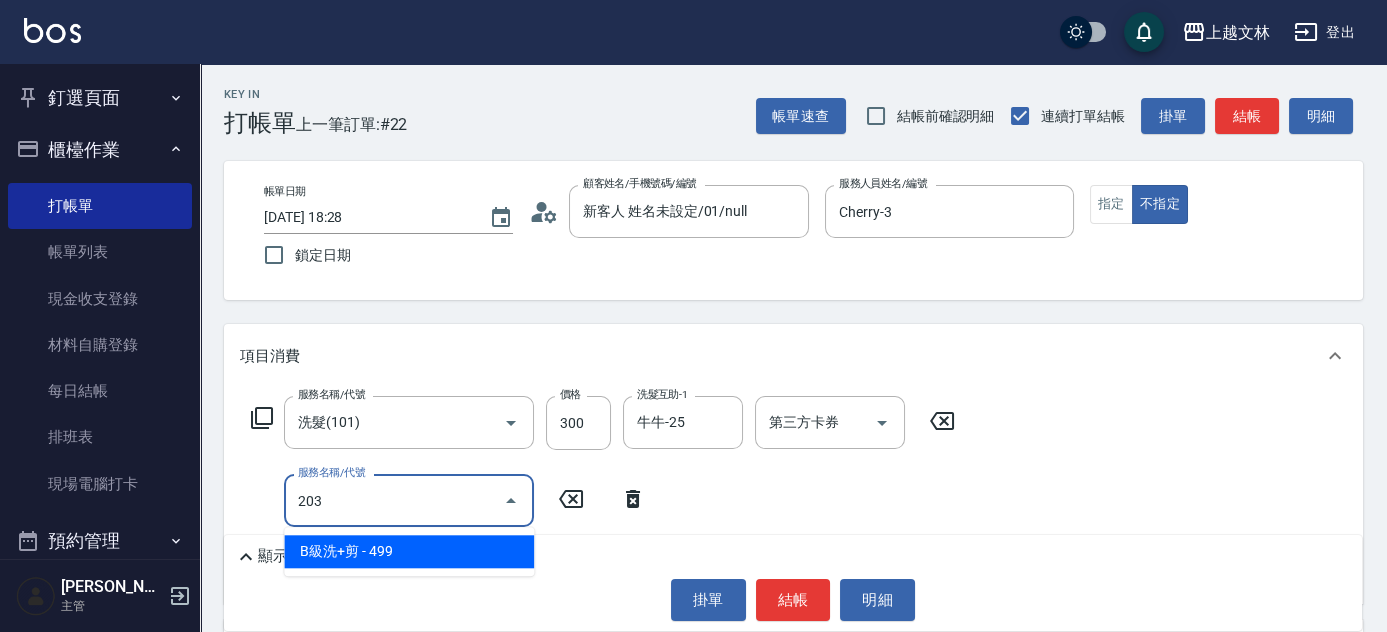 type on "B級洗+剪(203)" 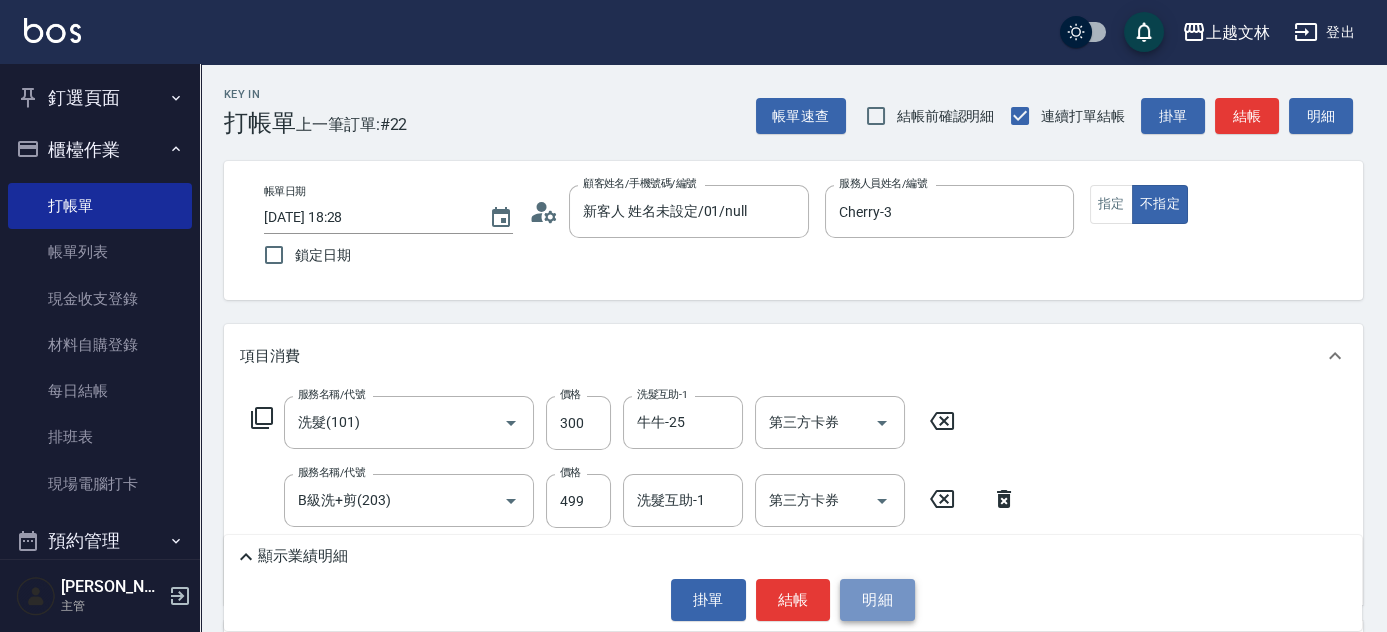 click on "明細" at bounding box center [877, 600] 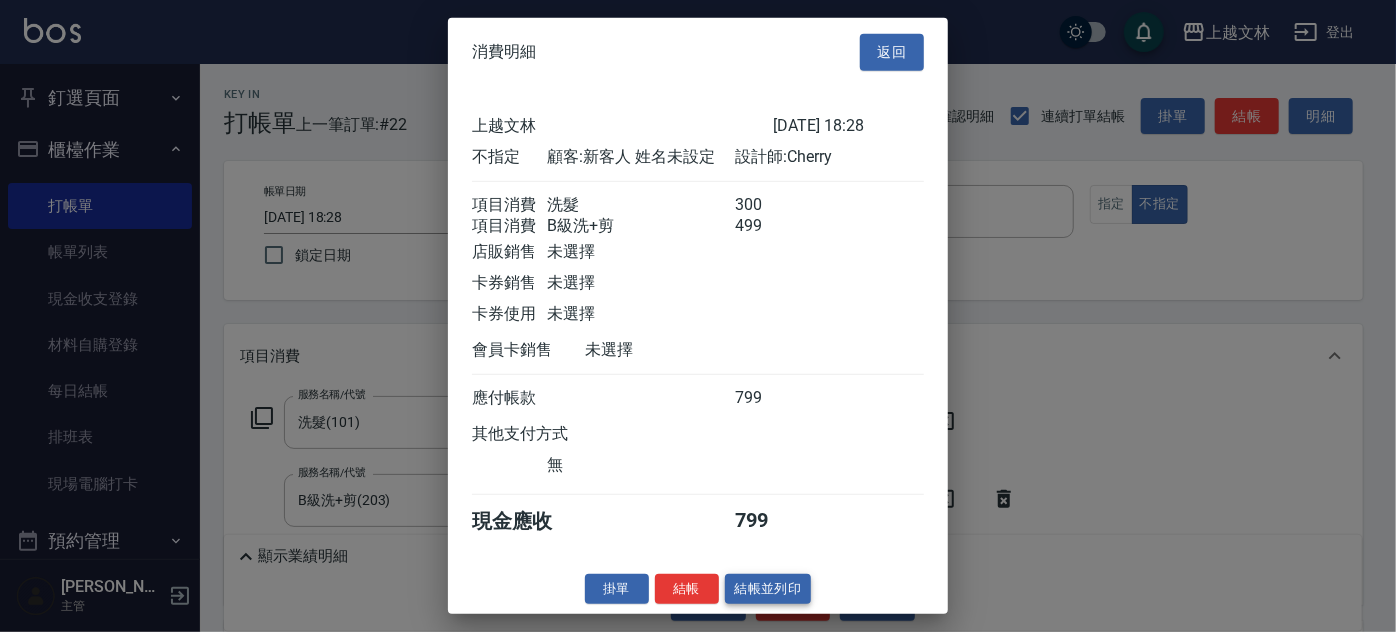 click on "結帳並列印" at bounding box center [768, 588] 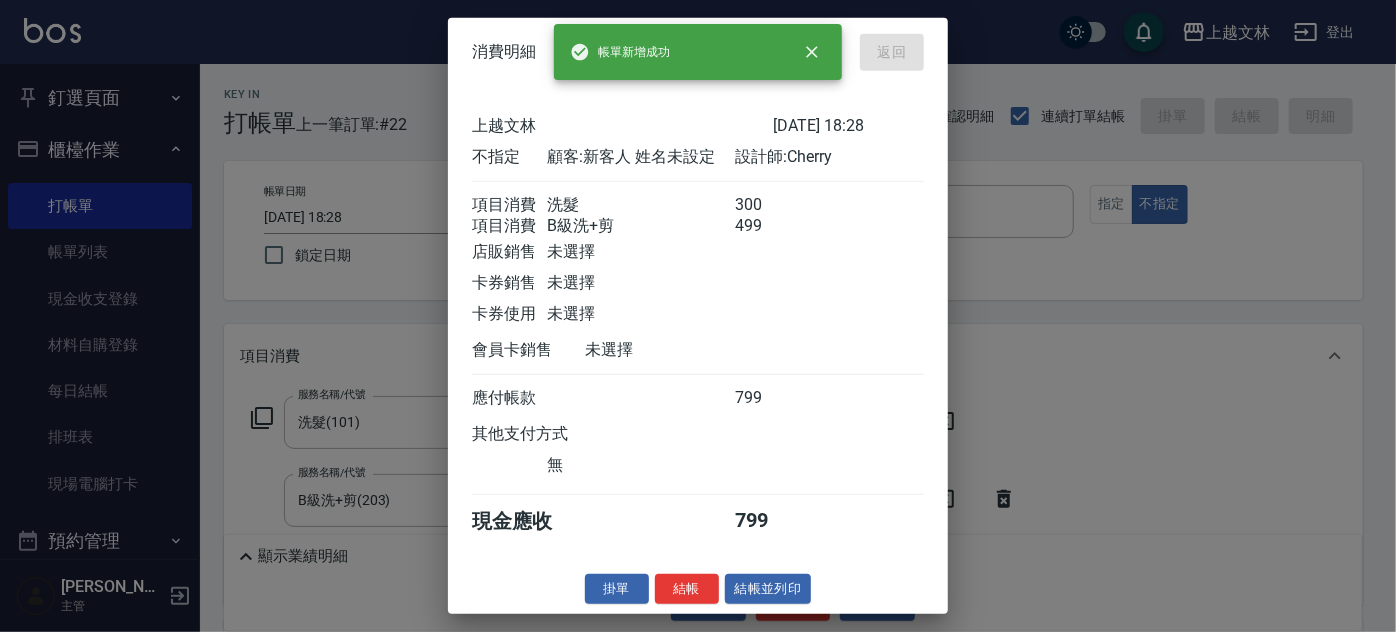 type on "[DATE] 19:10" 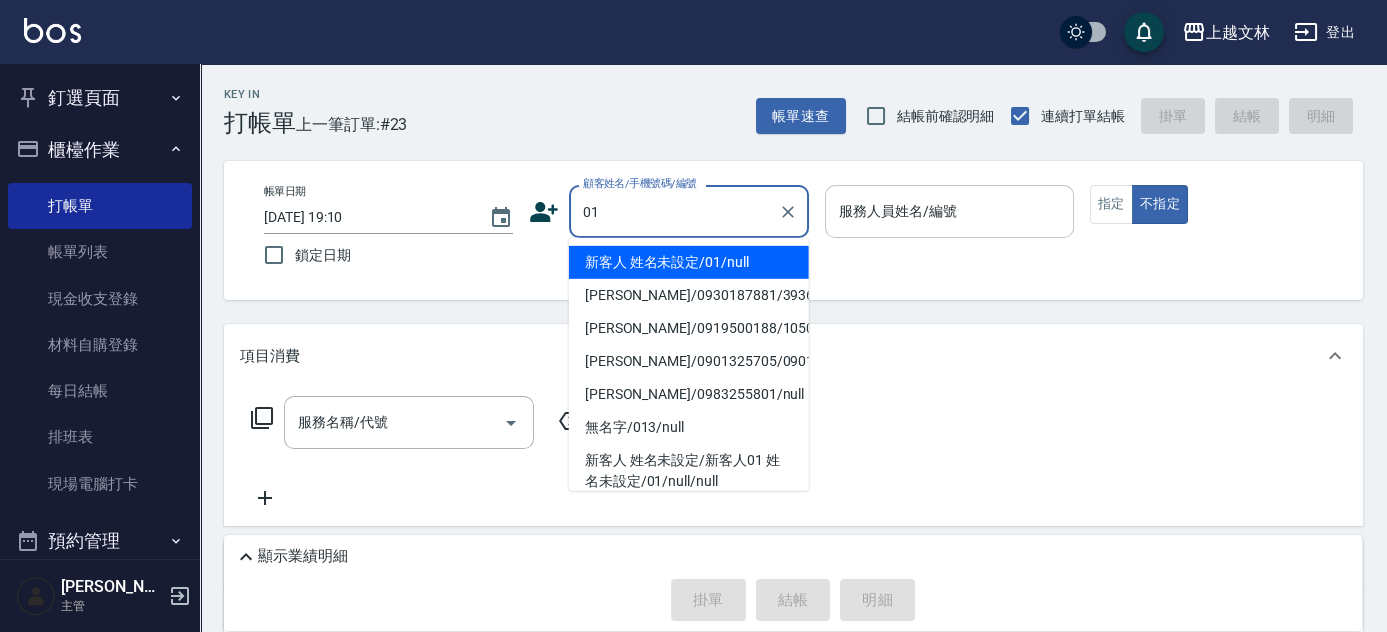 type on "新客人 姓名未設定/01/null" 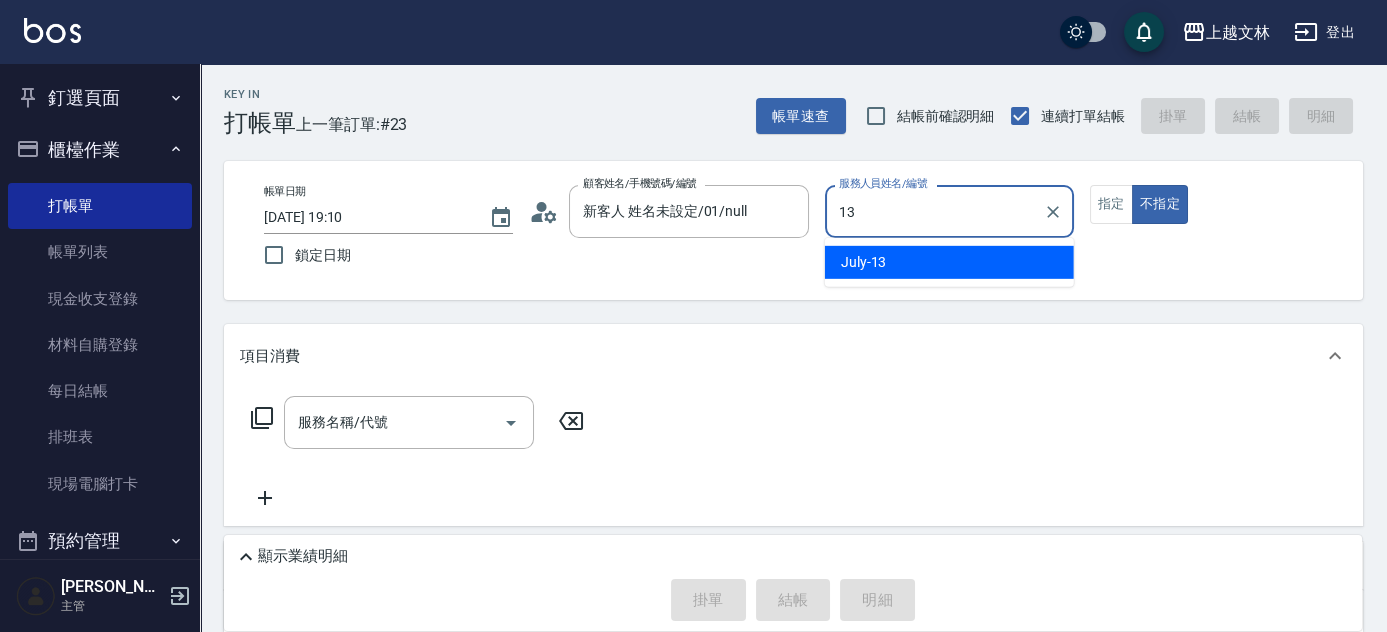 type on "July-13" 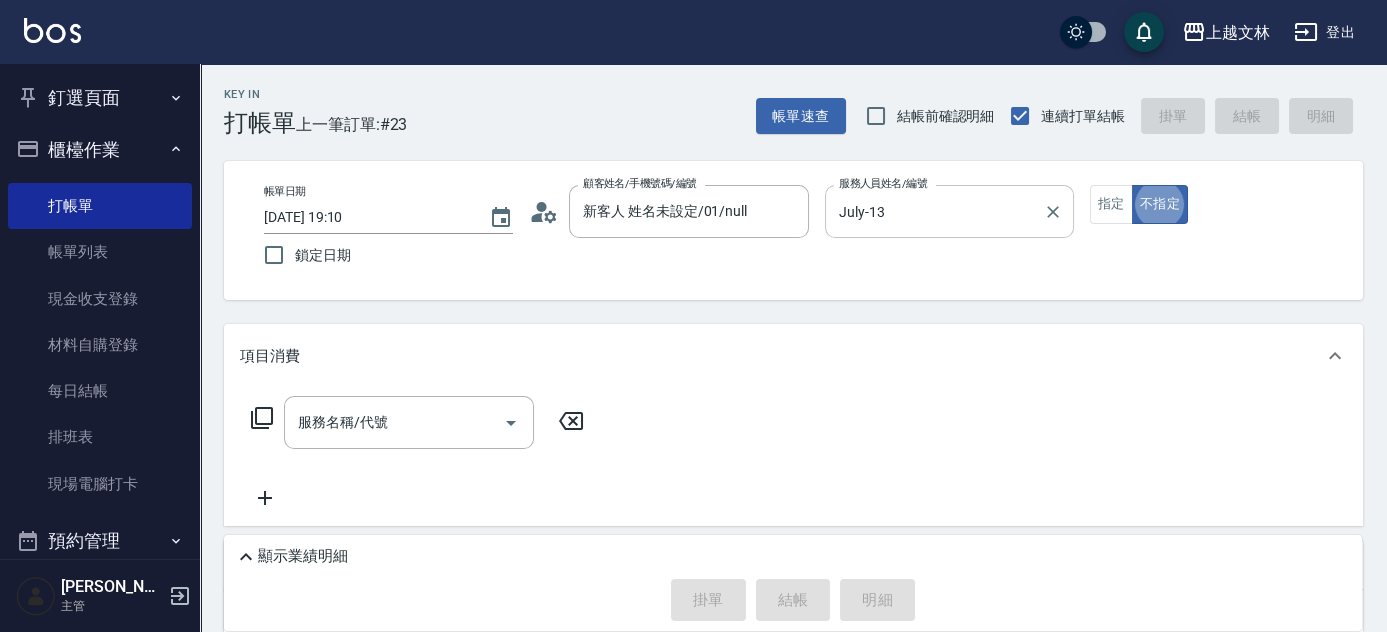 type on "false" 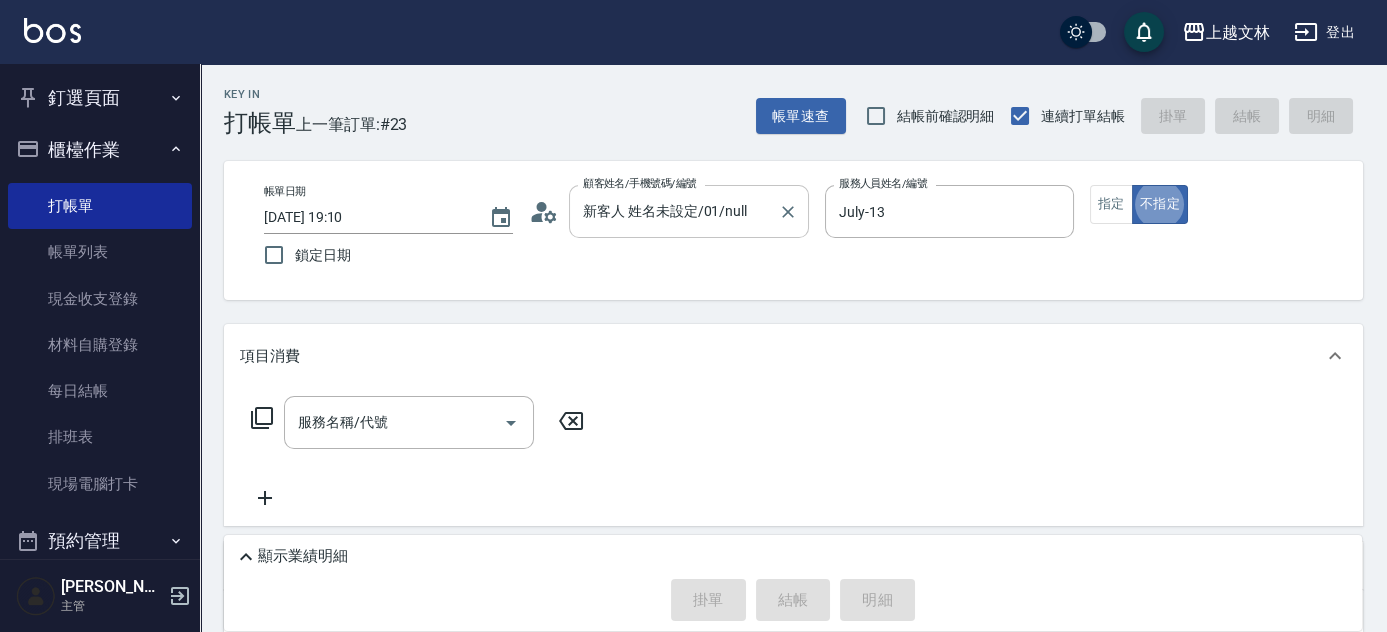 click on "新客人 姓名未設定/01/null" at bounding box center (674, 211) 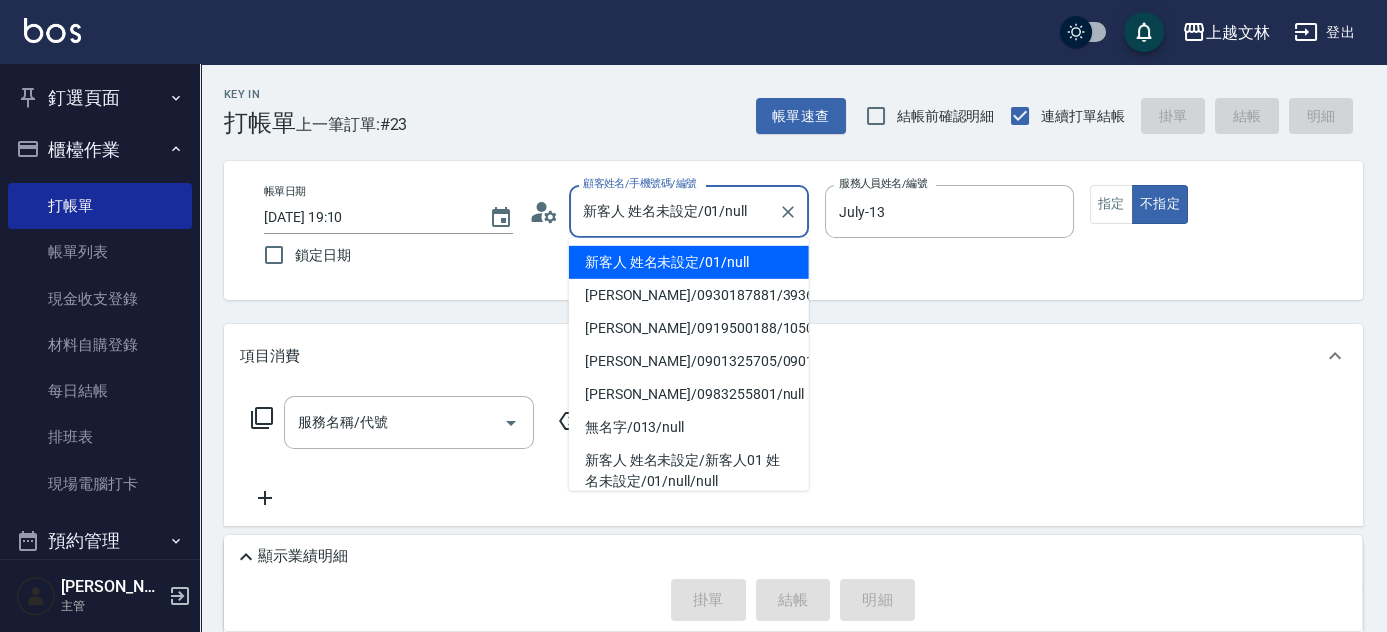 drag, startPoint x: 744, startPoint y: 212, endPoint x: 637, endPoint y: 230, distance: 108.503456 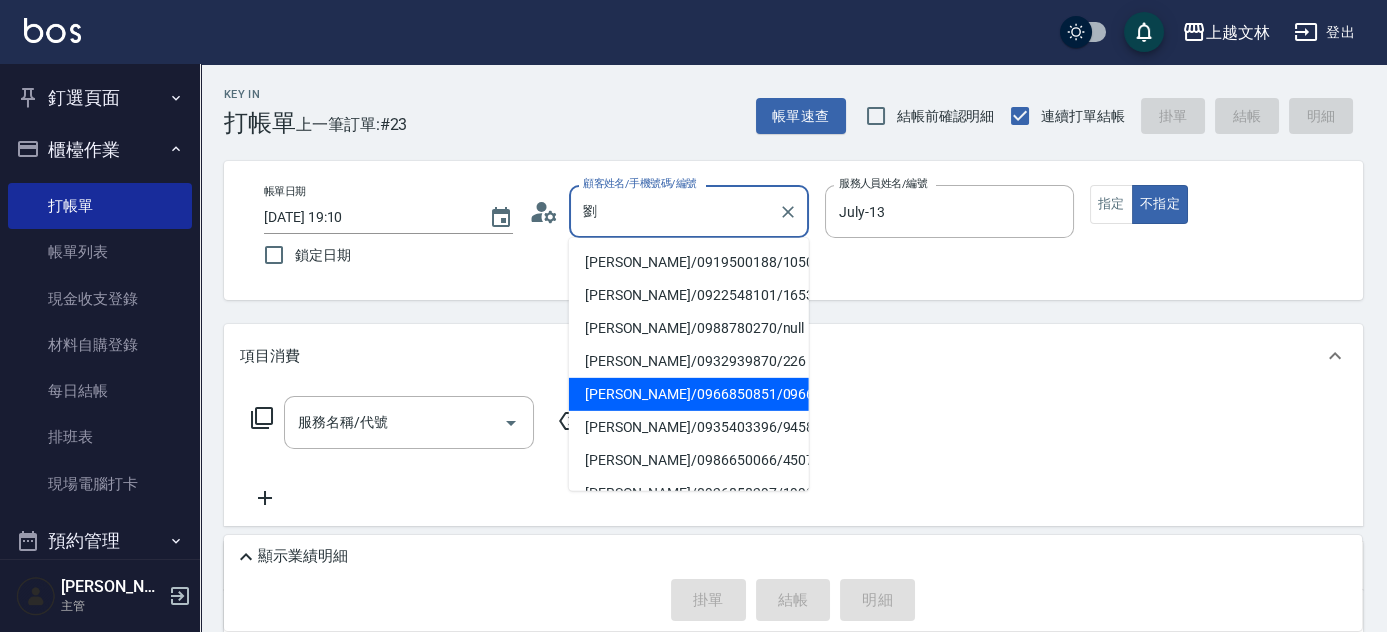 click on "[PERSON_NAME]/0966850851/0966850851" at bounding box center (689, 394) 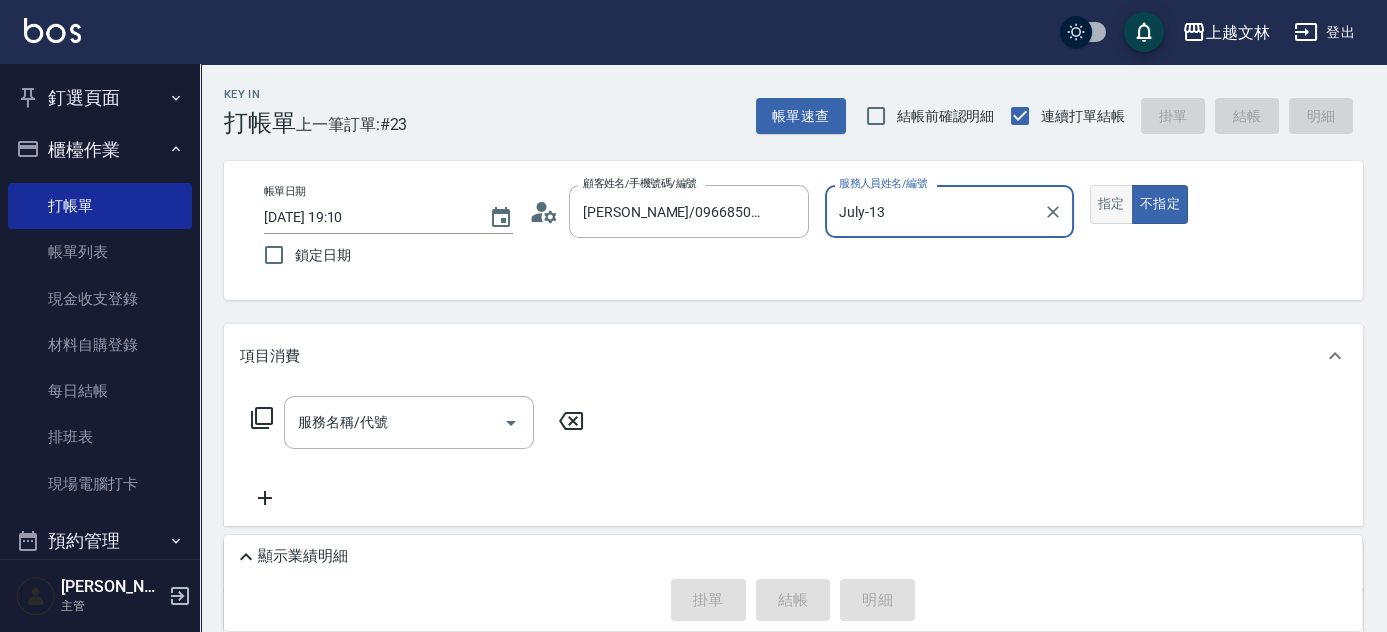 click on "指定" at bounding box center [1111, 204] 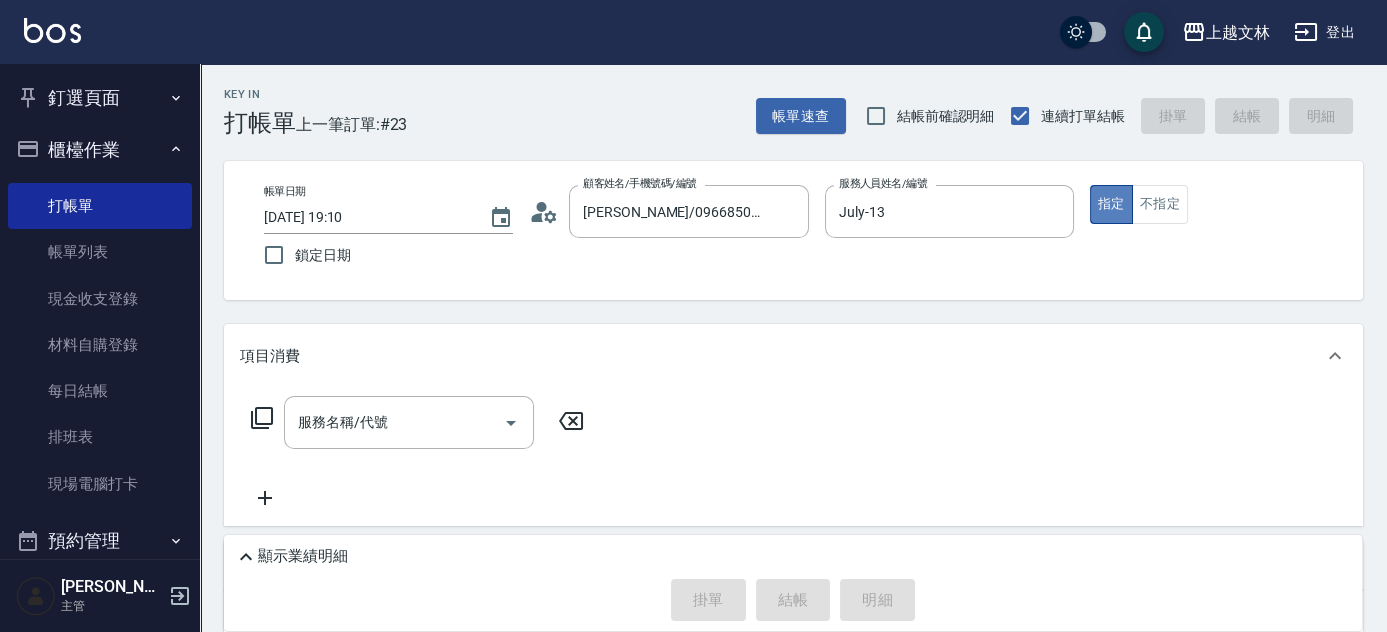 click on "指定" at bounding box center (1111, 204) 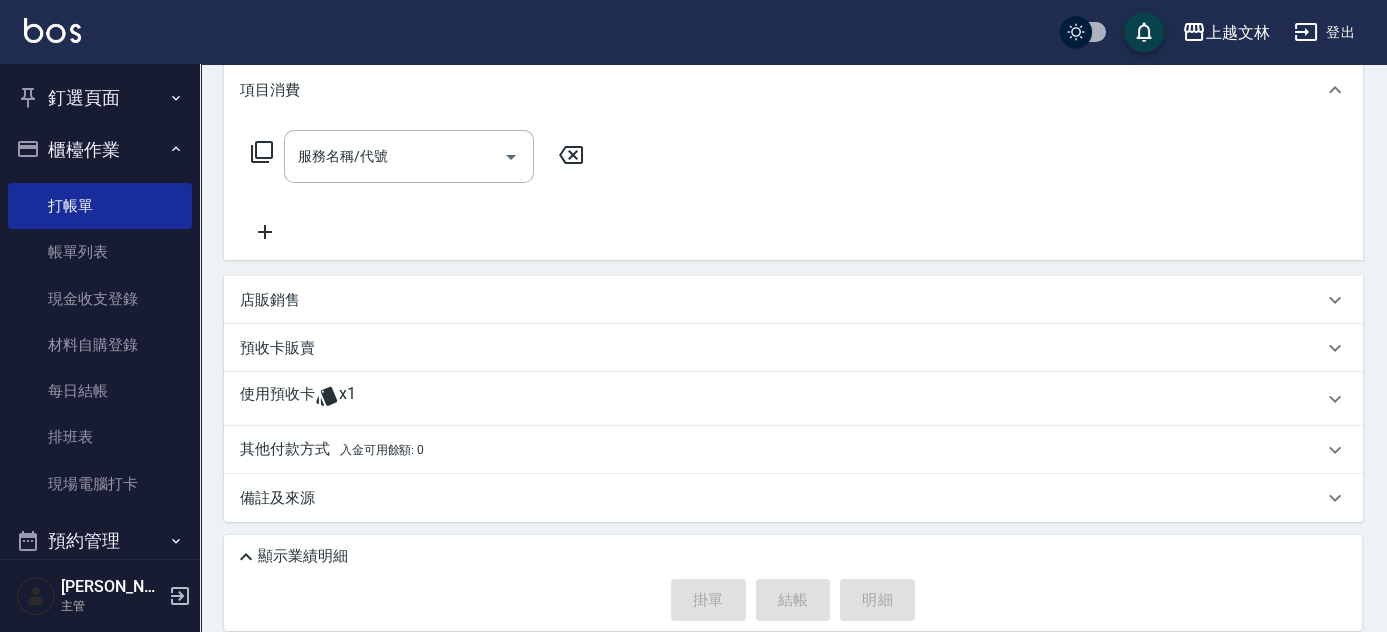 scroll, scrollTop: 253, scrollLeft: 0, axis: vertical 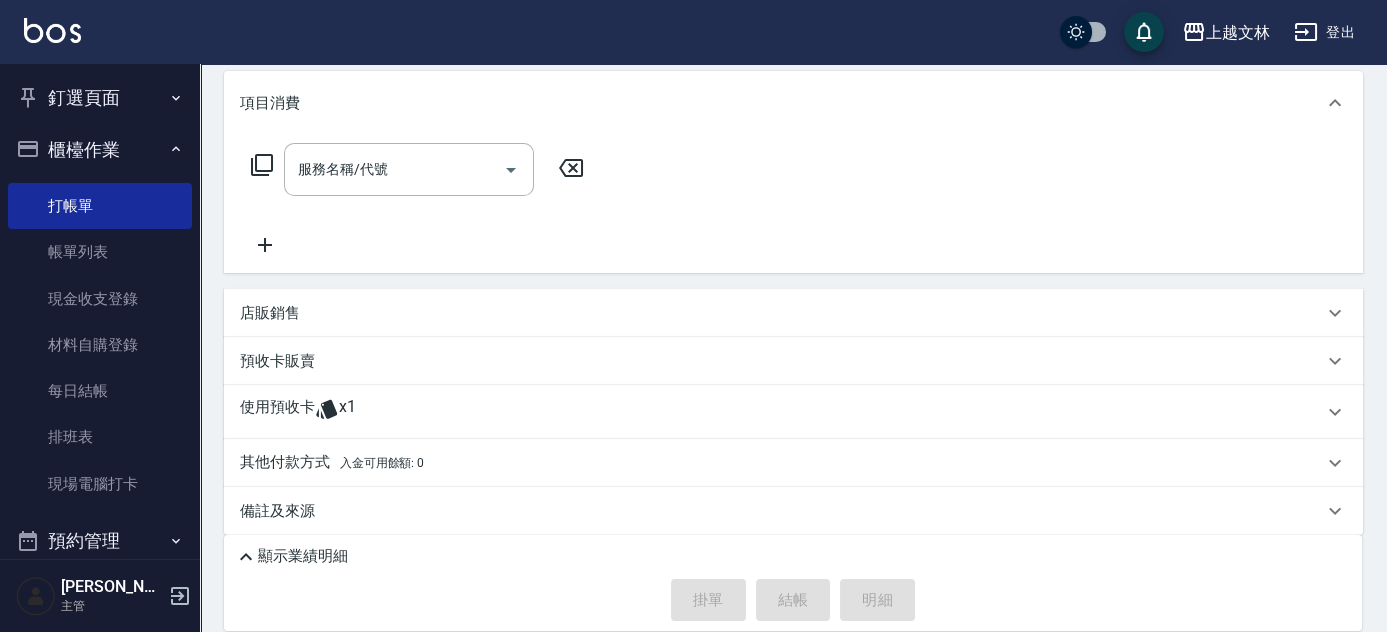 click on "使用預收卡" at bounding box center [277, 412] 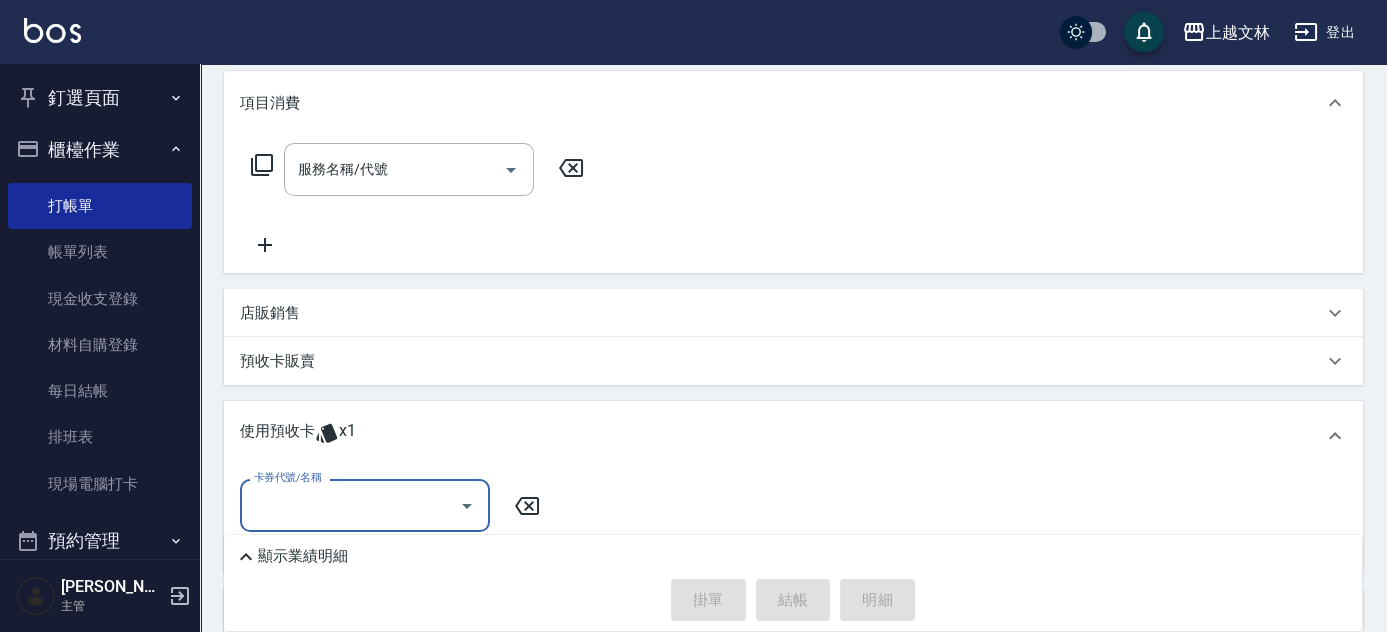 scroll, scrollTop: 0, scrollLeft: 0, axis: both 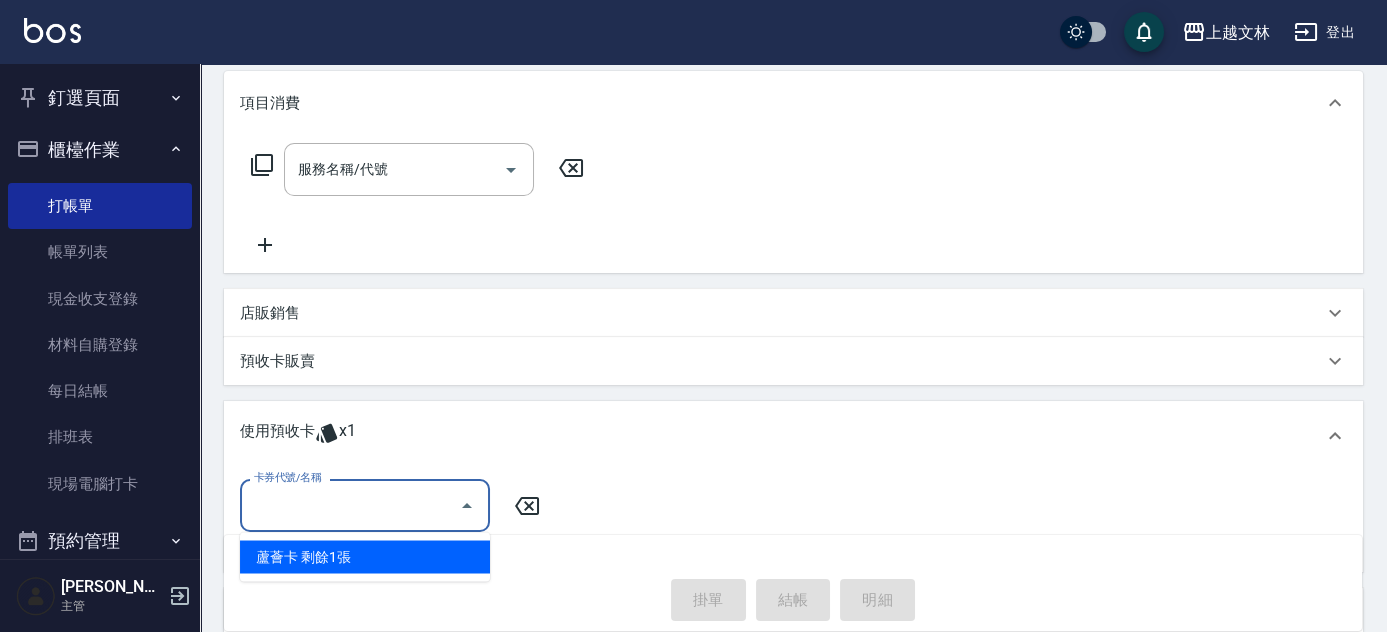 click on "卡券代號/名稱" at bounding box center (350, 505) 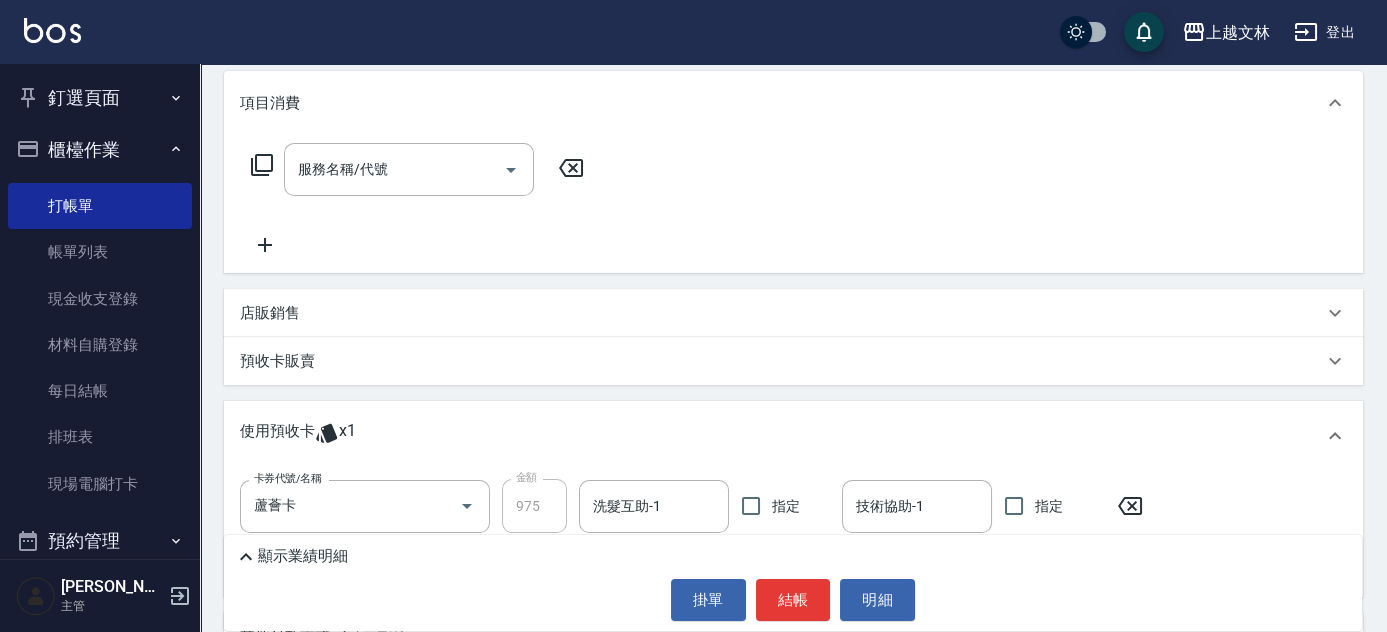 click 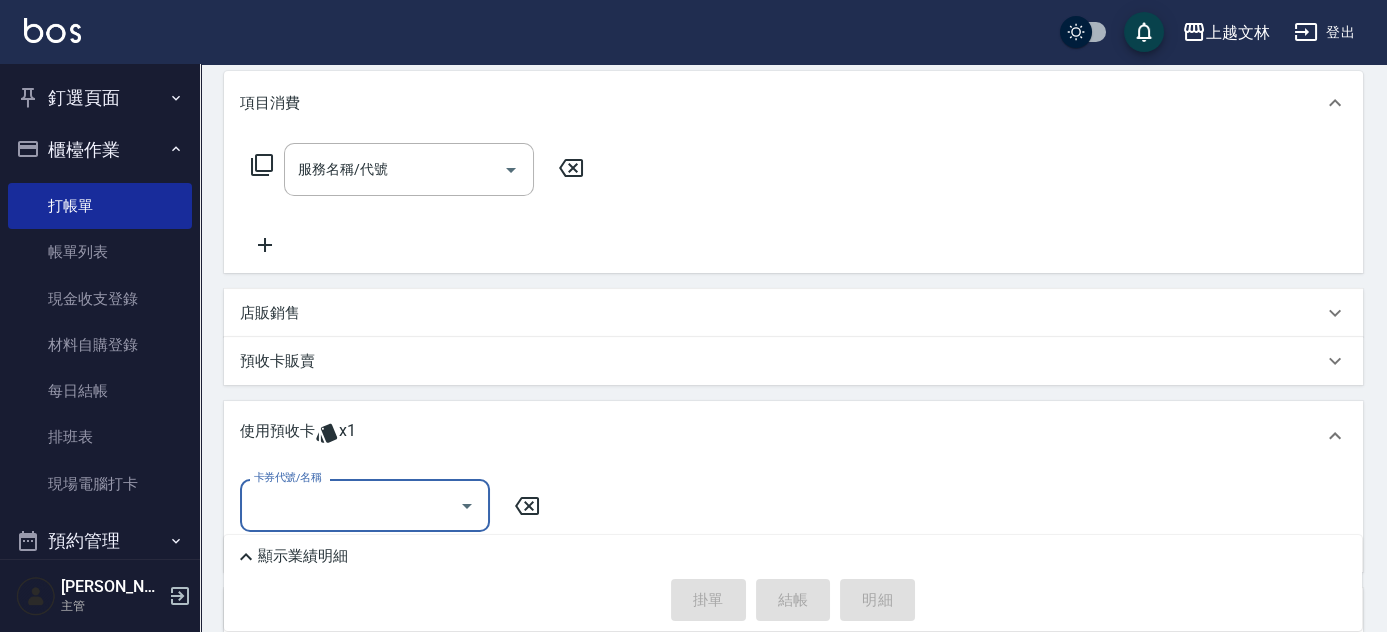 scroll, scrollTop: 81, scrollLeft: 0, axis: vertical 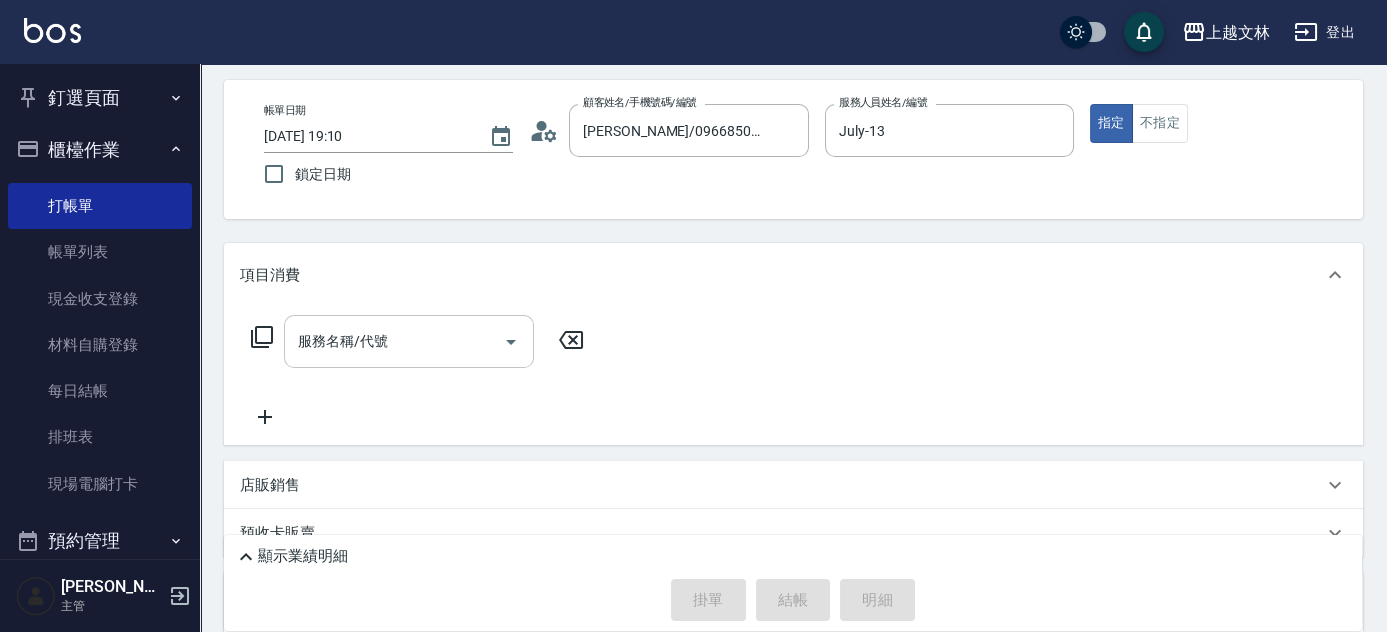 click on "服務名稱/代號" at bounding box center [409, 341] 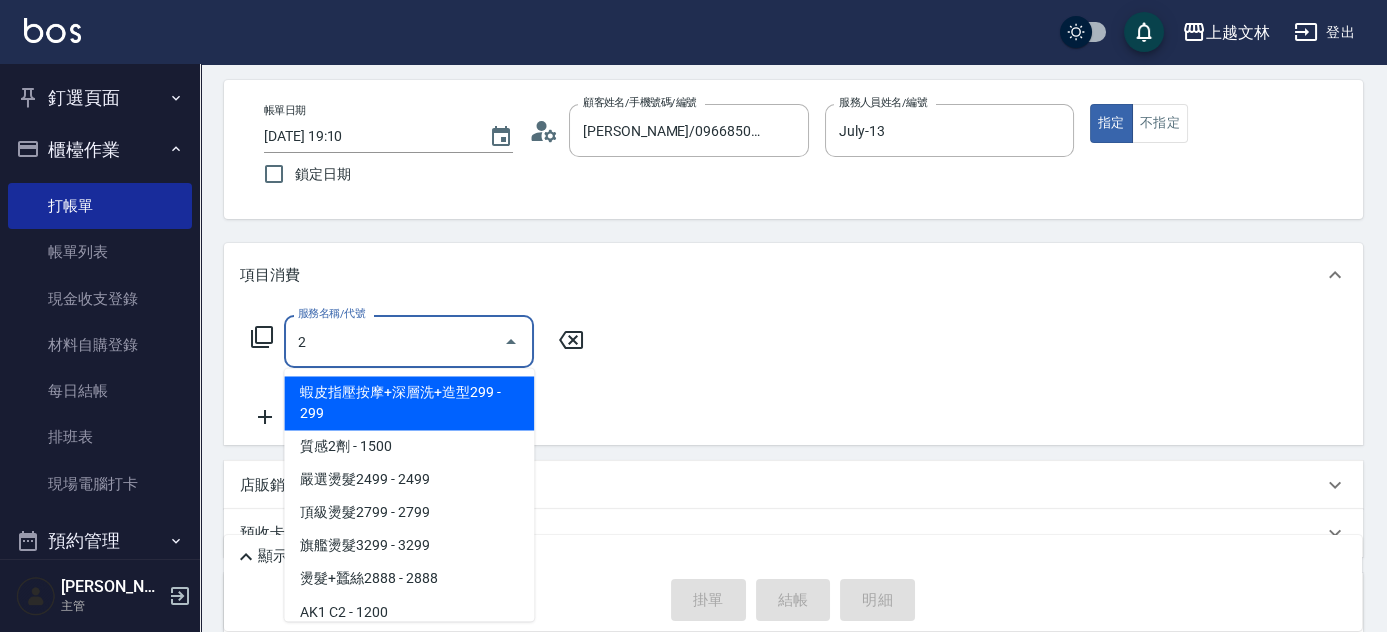 type on "2" 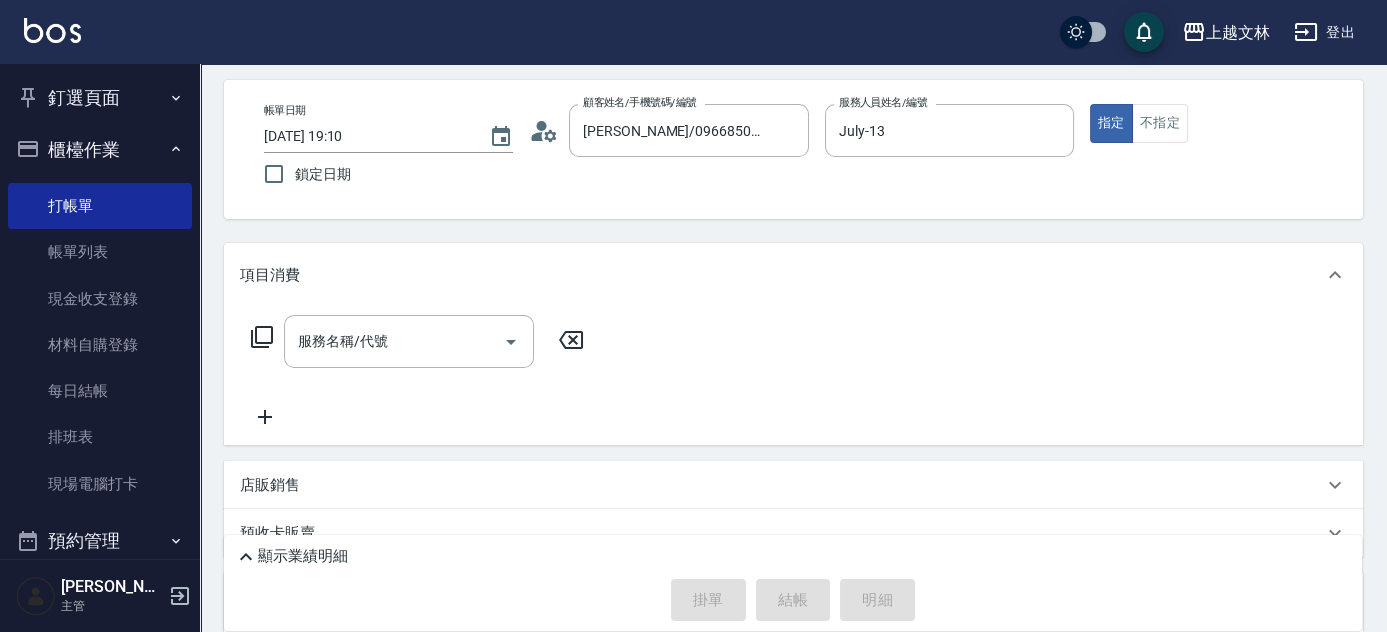 click 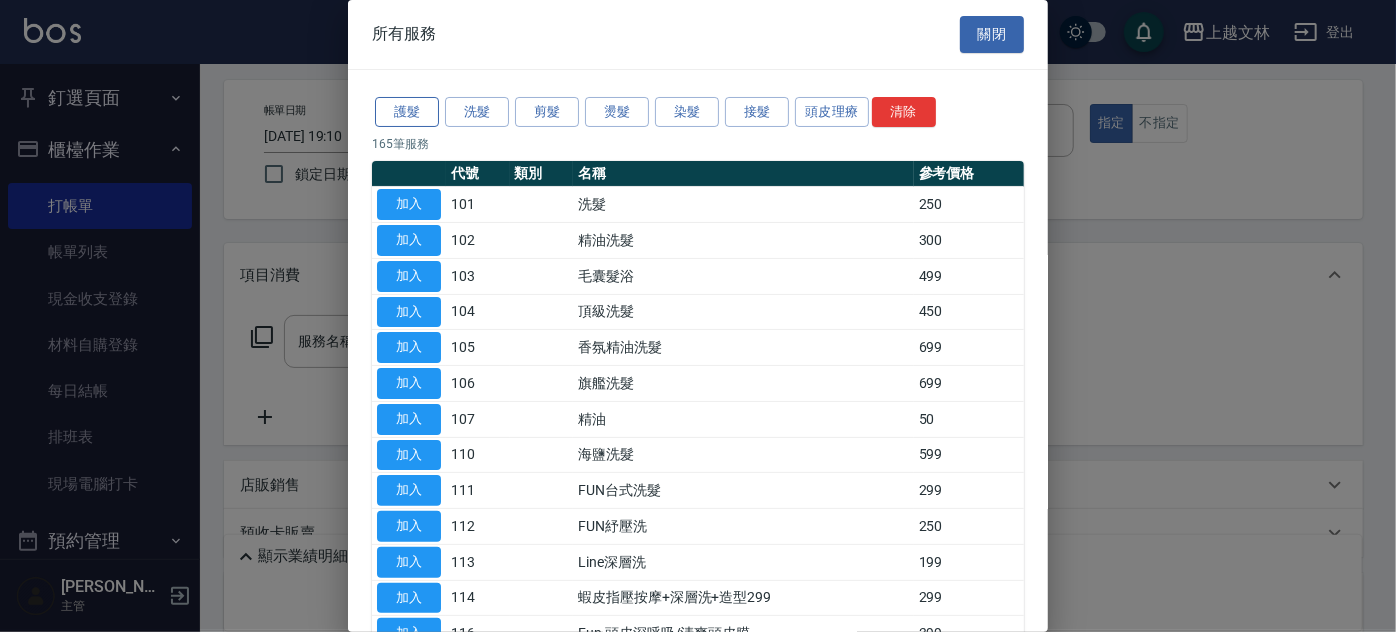 drag, startPoint x: 368, startPoint y: 100, endPoint x: 384, endPoint y: 110, distance: 18.867962 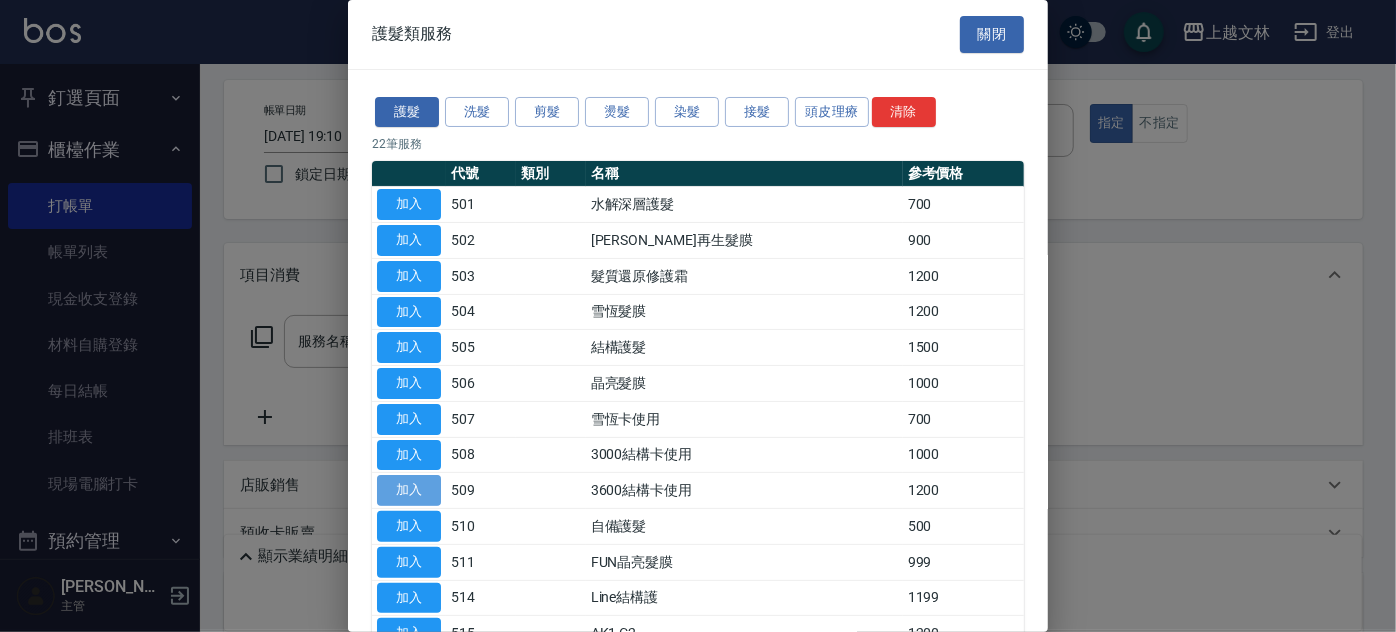 click on "加入" at bounding box center (409, 490) 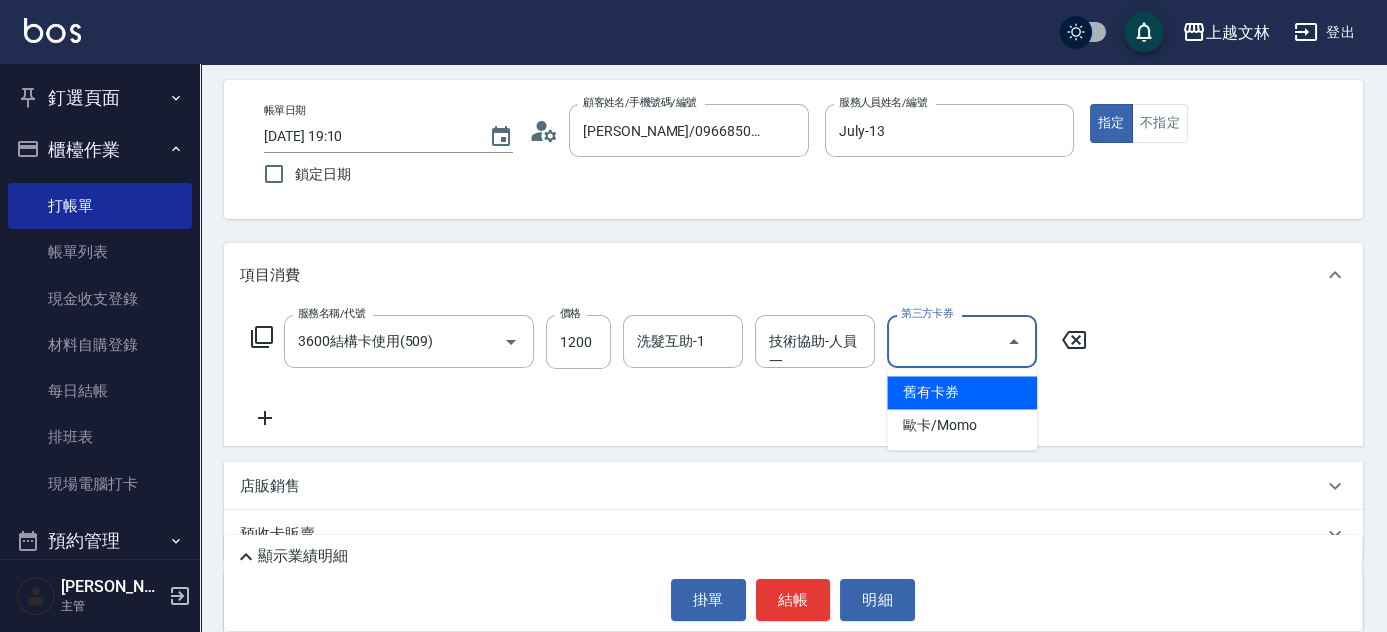 click on "第三方卡券" at bounding box center (947, 341) 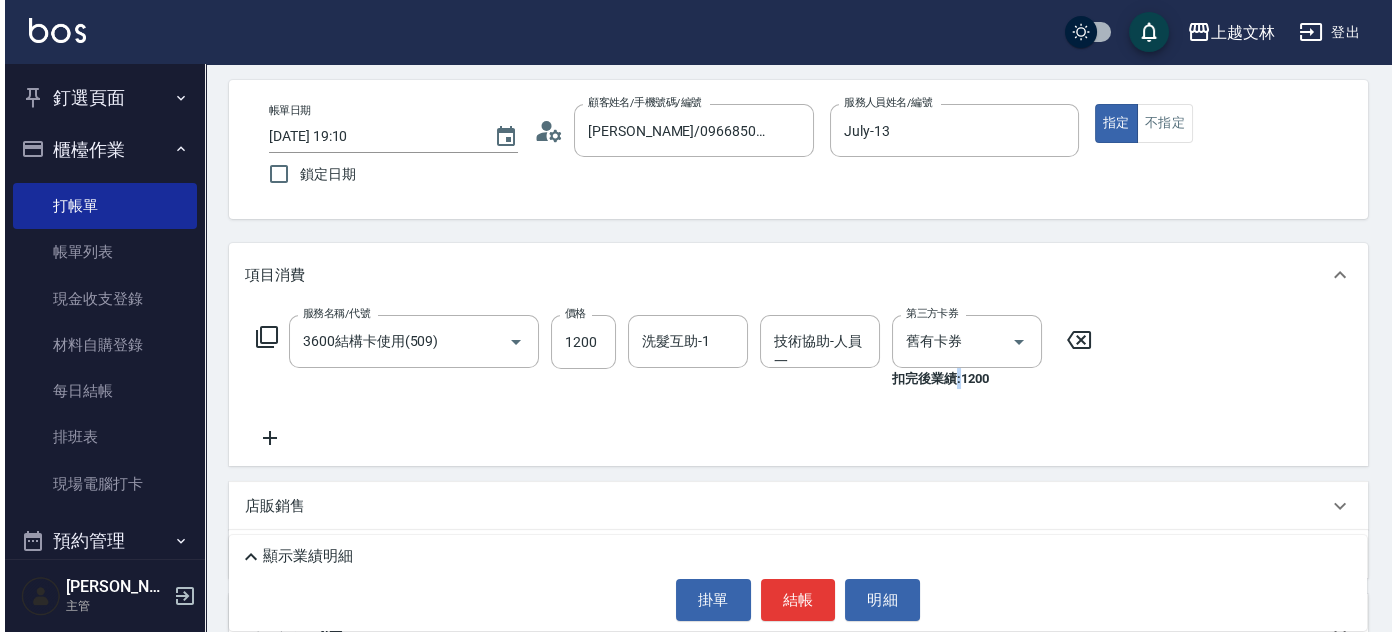scroll, scrollTop: 263, scrollLeft: 0, axis: vertical 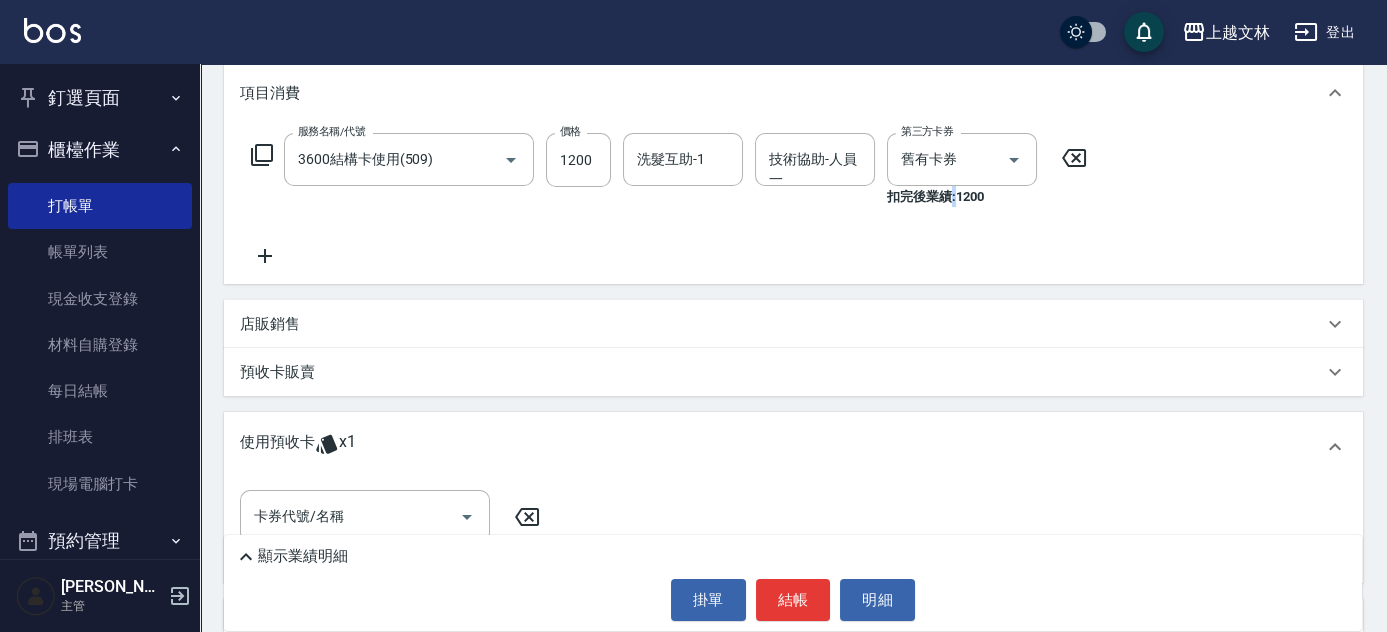 click 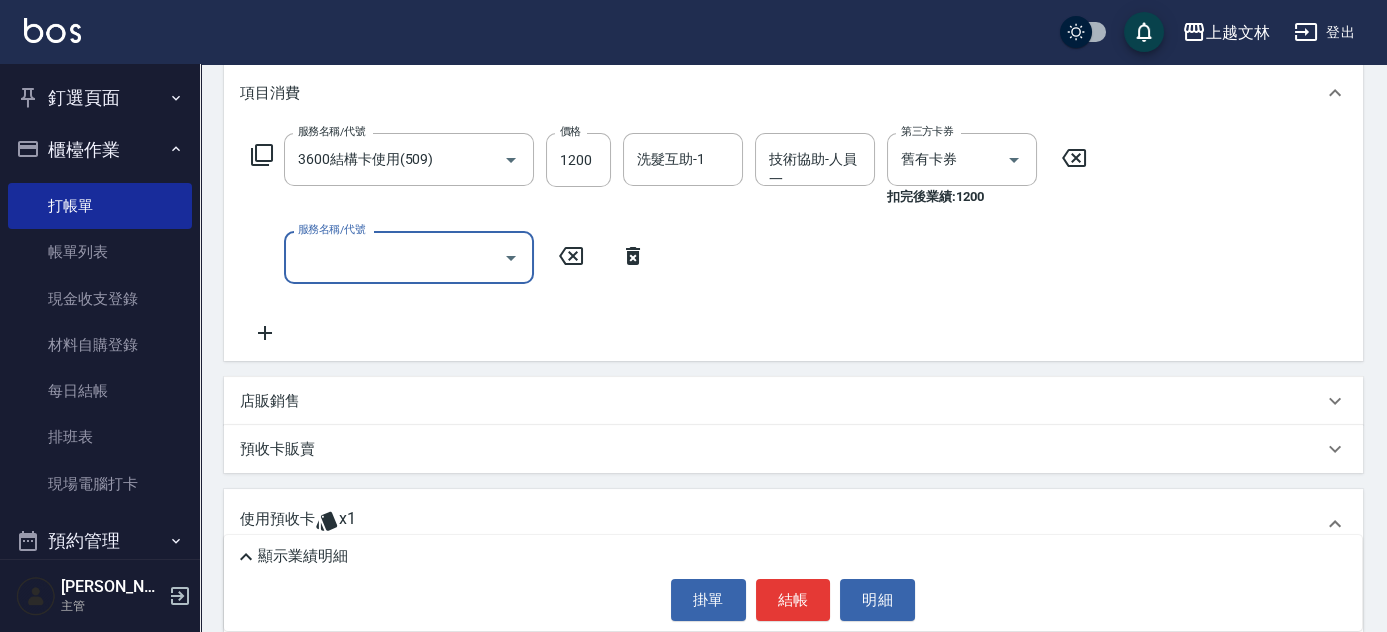 click on "服務名稱/代號" at bounding box center (394, 257) 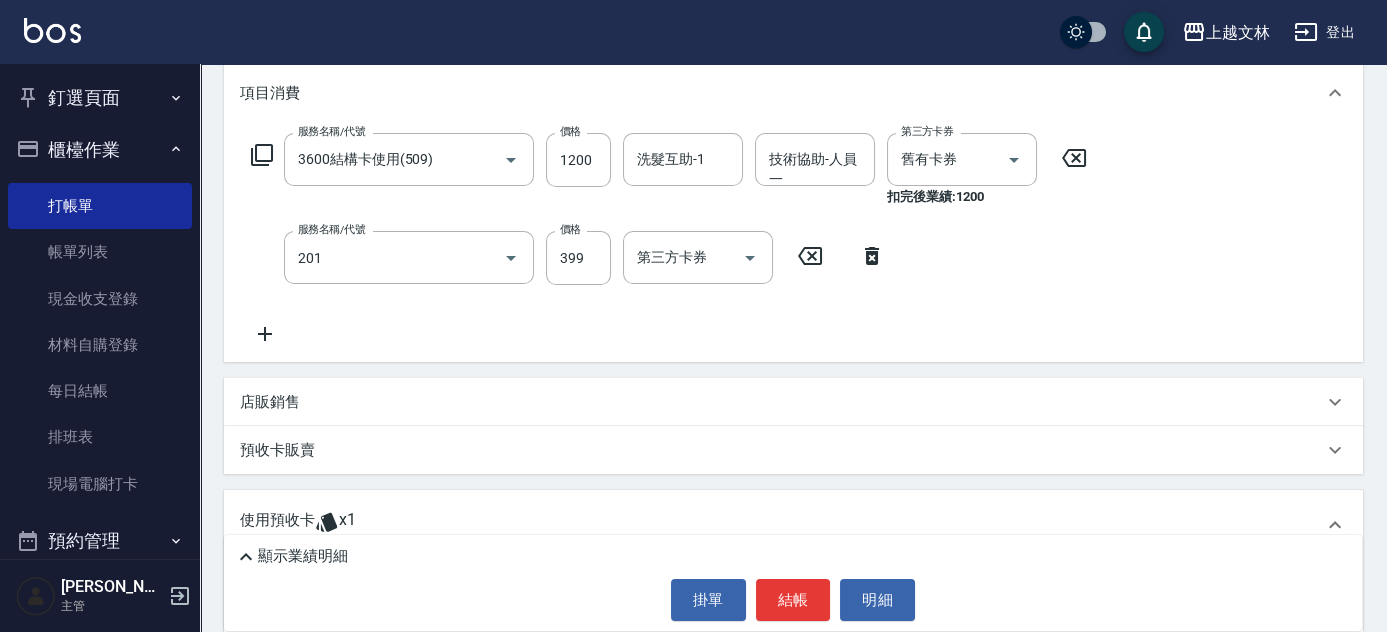type on "B級單剪(201)" 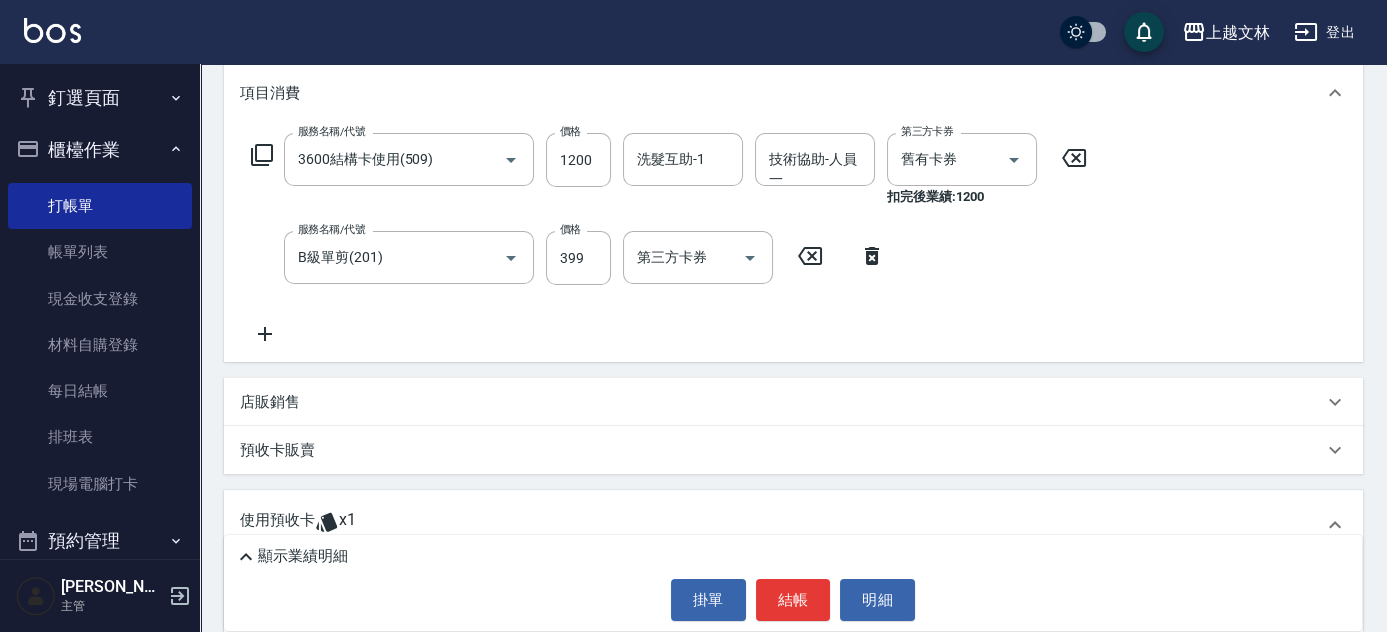 click on "顯示業績明細" at bounding box center (798, 557) 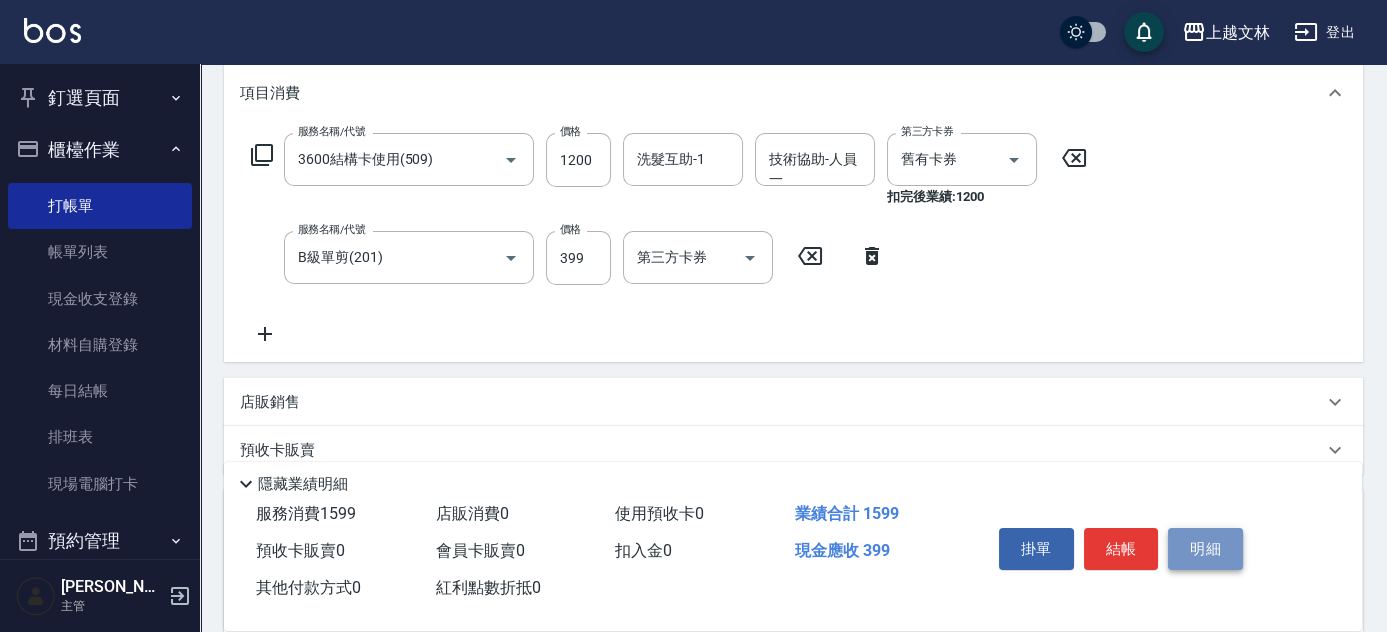 click on "明細" at bounding box center [1205, 549] 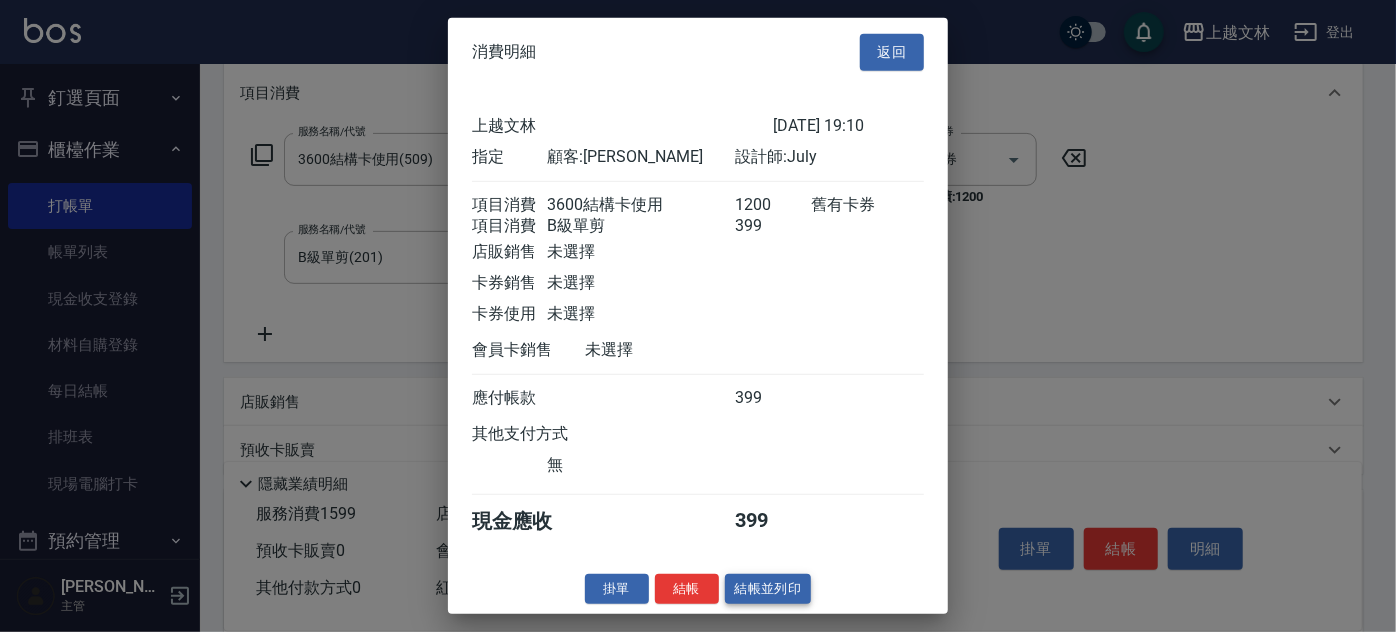 click on "結帳並列印" at bounding box center [768, 588] 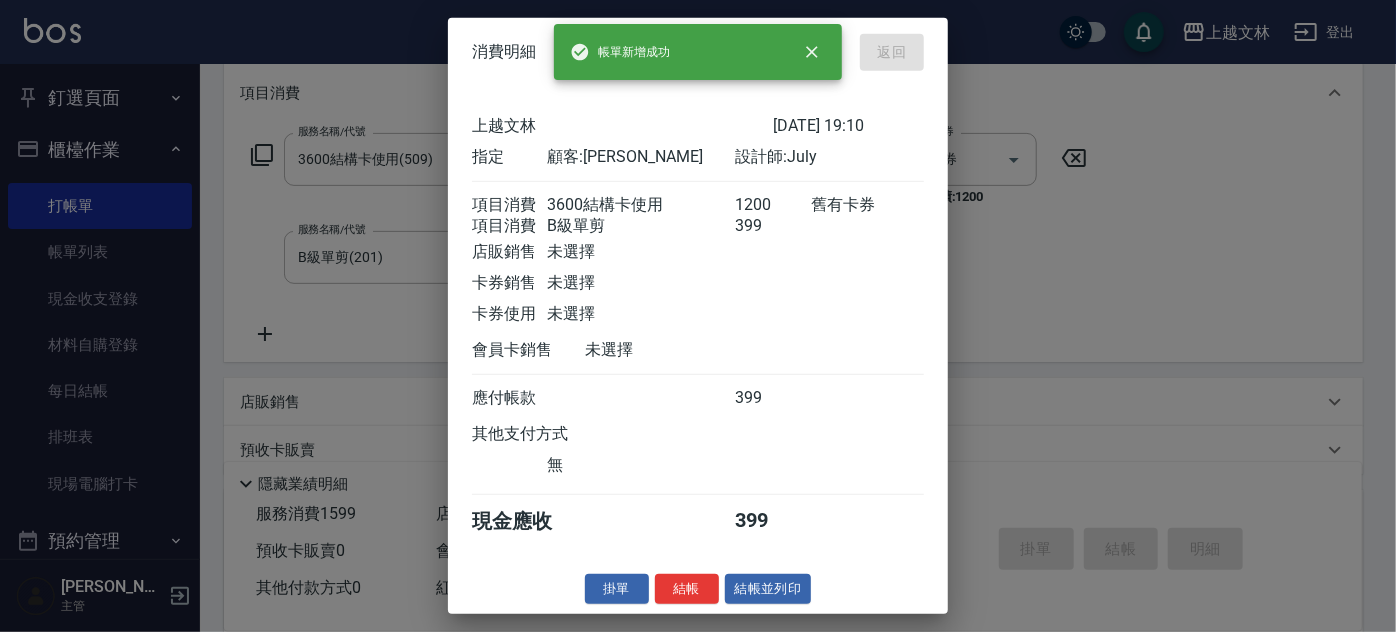 type on "[DATE] 19:33" 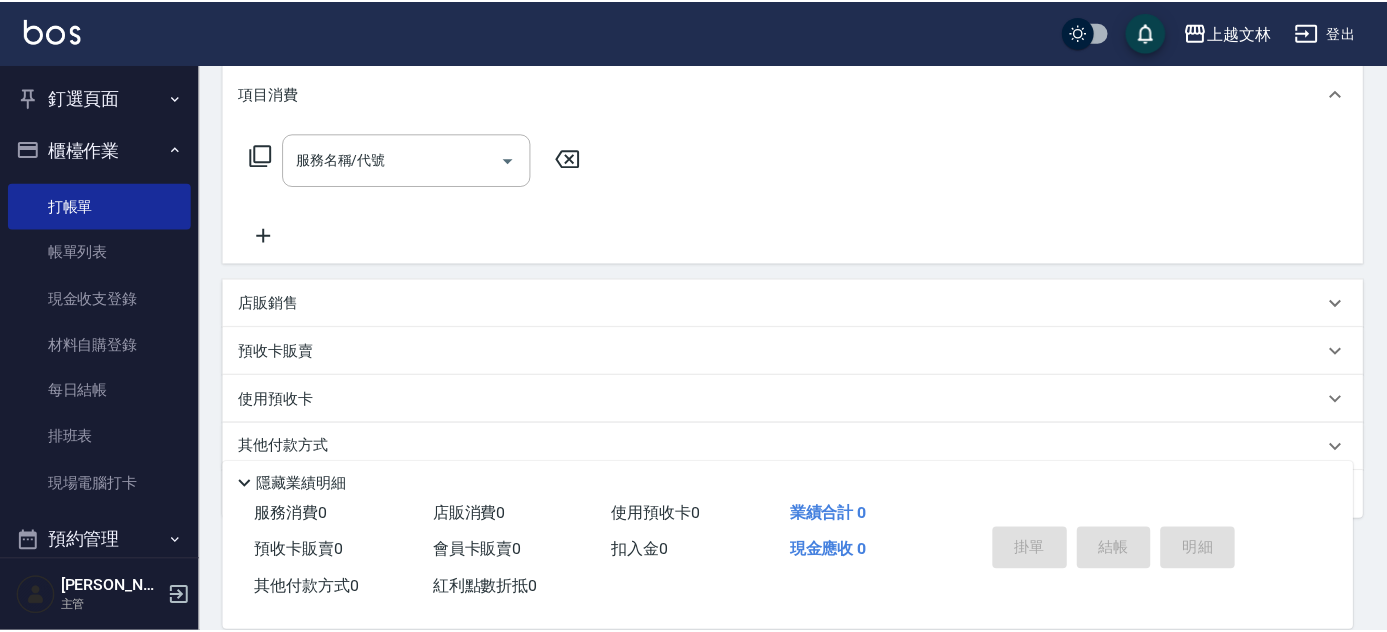 scroll, scrollTop: 0, scrollLeft: 0, axis: both 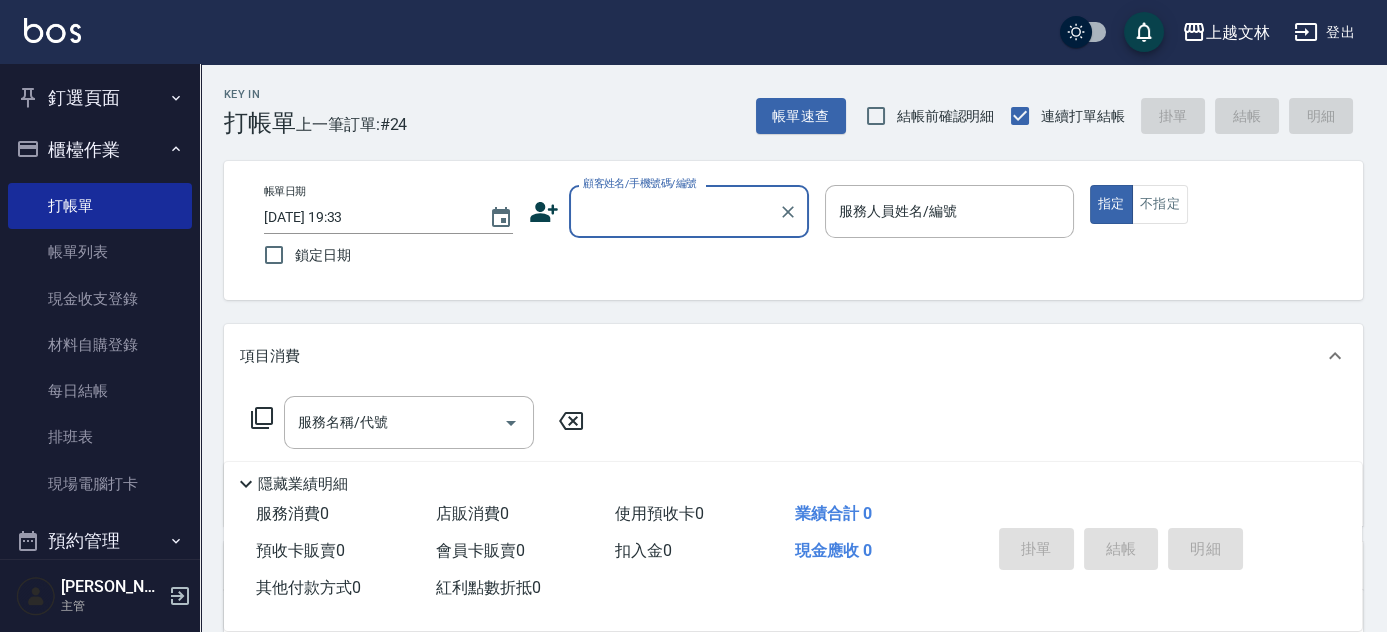 click on "櫃檯作業" at bounding box center [100, 150] 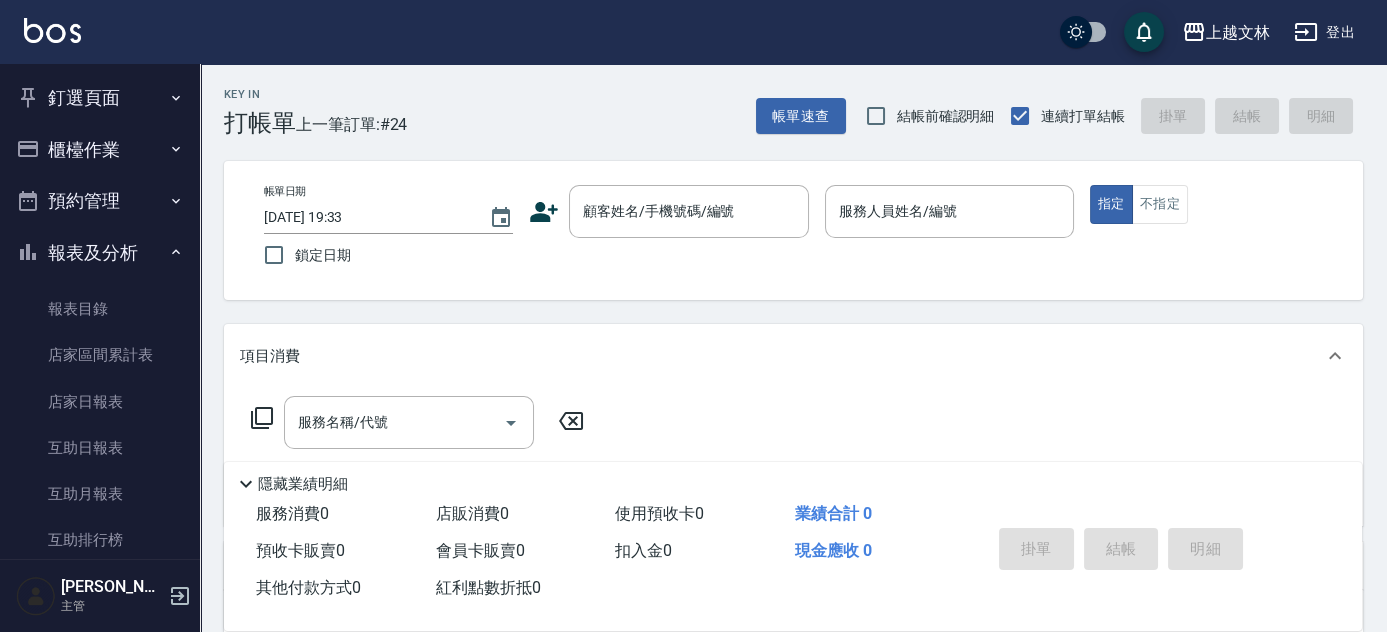 click on "釘選頁面 店家日報表 設計師排行榜 每日結帳 櫃檯作業 打帳單 帳單列表 現金收支登錄 材料自購登錄 每日結帳 排班表 現場電腦打卡 預約管理 預約管理 單日預約紀錄 單週預約紀錄 報表及分析 報表目錄 店家區間累計表 店家日報表 互助日報表 互助月報表 互助排行榜 互助點數明細 互助業績報表 全店業績分析表 營業統計分析表 營業項目月分析表 設計師業績表 設計師日報表 設計師業績分析表 設計師業績月報表 設計師排行榜 商品銷售排行榜 商品消耗明細 單一服務項目查詢 店販抽成明細 店販分類抽成明細 顧客入金餘額表 顧客卡券餘額表 每日非現金明細 每日收支明細 收支分類明細表 非現金明細對帳單 客戶管理 客戶列表 客資篩選匯出 卡券管理 入金管理 員工及薪資 員工列表 全店打卡記錄 考勤排班總表 薪資條 薪資明細表 商品管理 商品分類設定 商品列表" at bounding box center [100, 311] 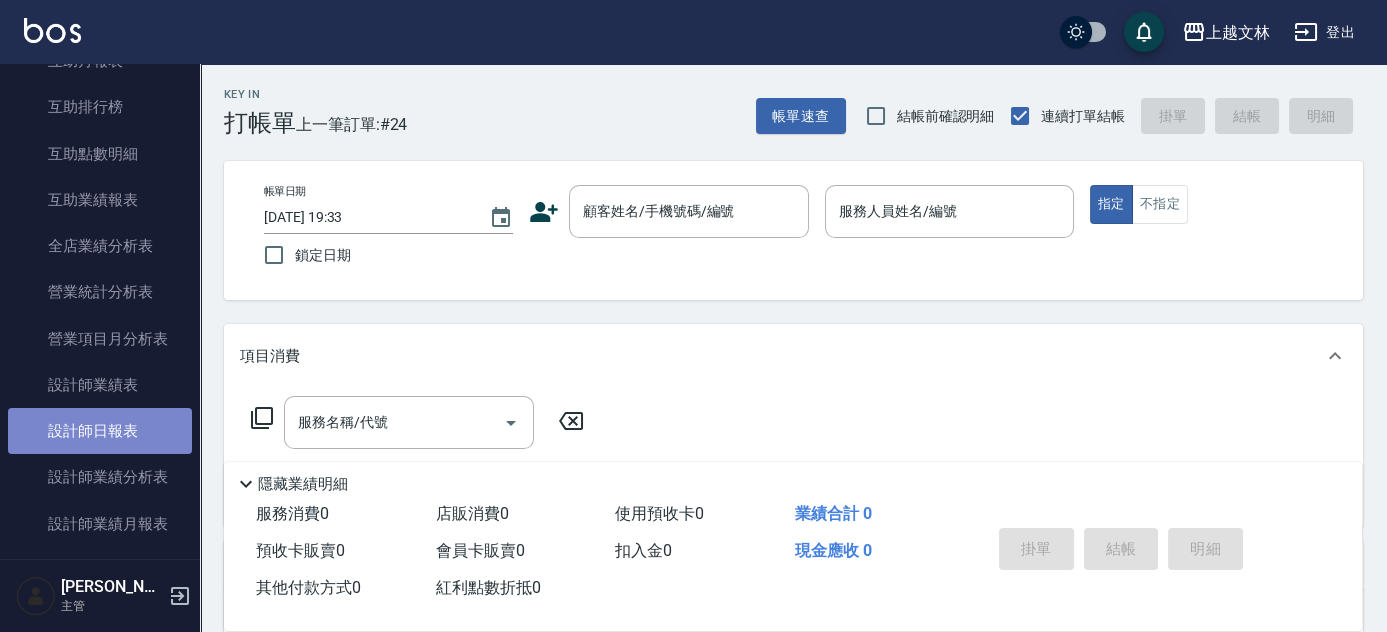 click on "設計師日報表" at bounding box center (100, 431) 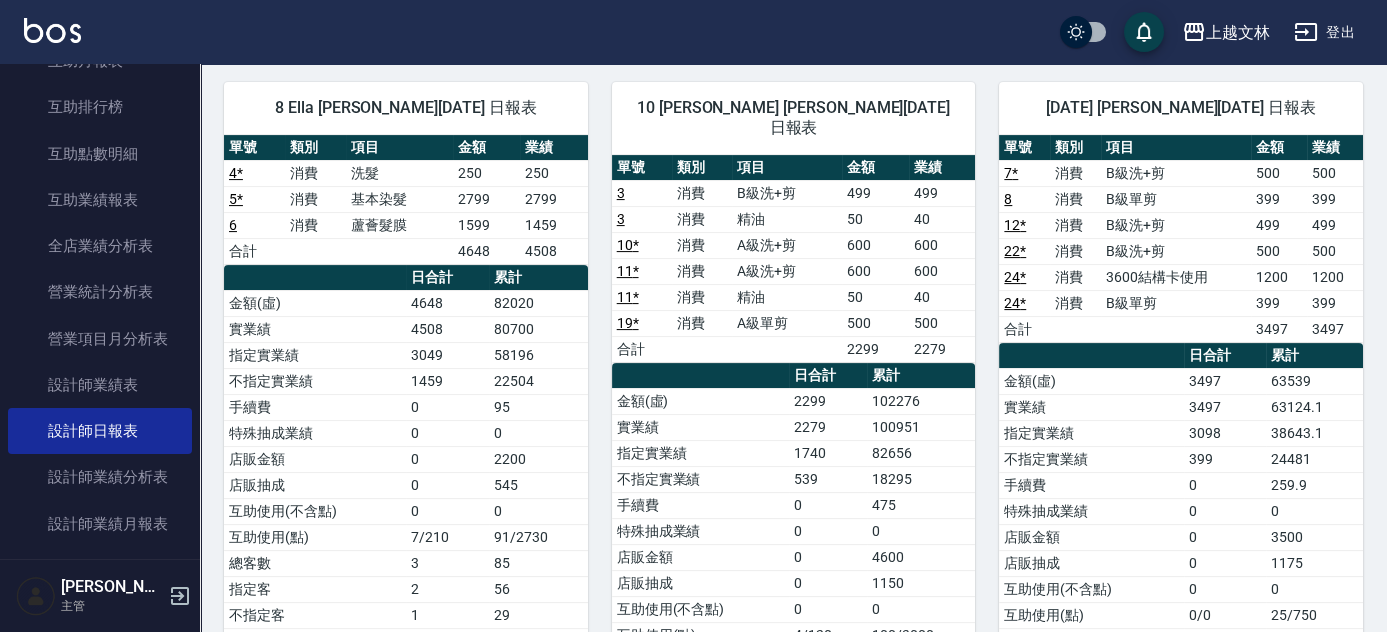scroll, scrollTop: 0, scrollLeft: 0, axis: both 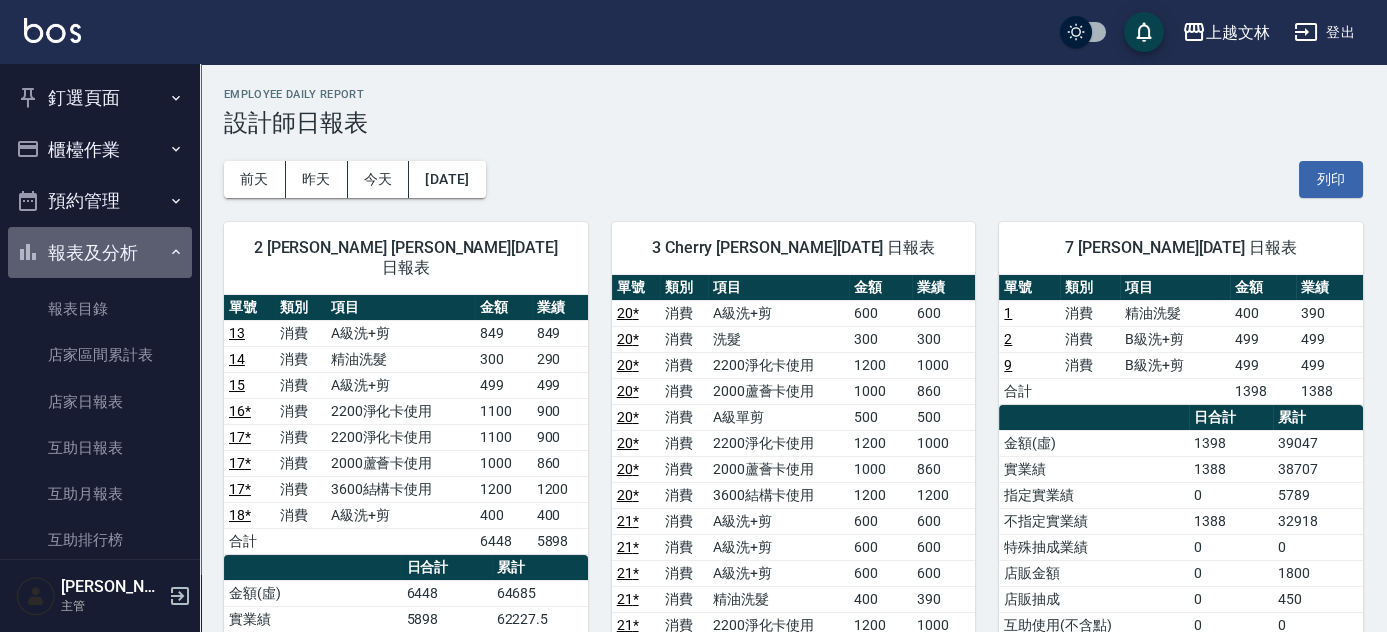 click on "報表及分析" at bounding box center (100, 253) 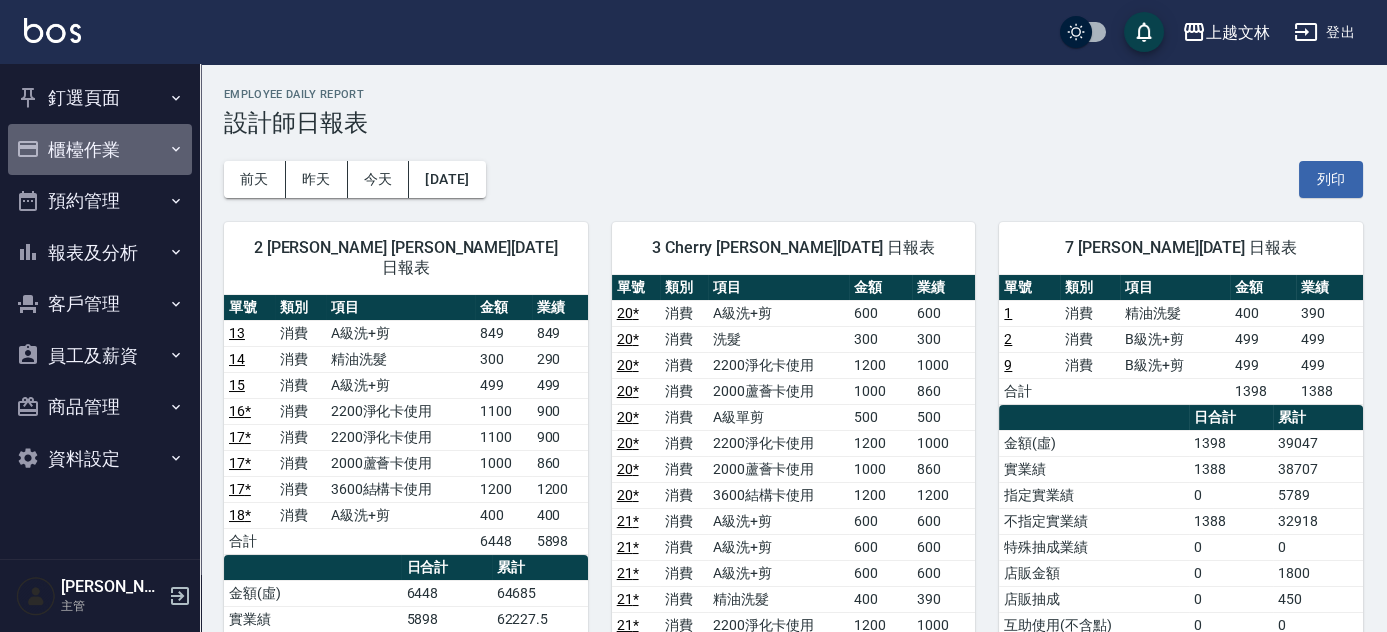 click on "櫃檯作業" at bounding box center (100, 150) 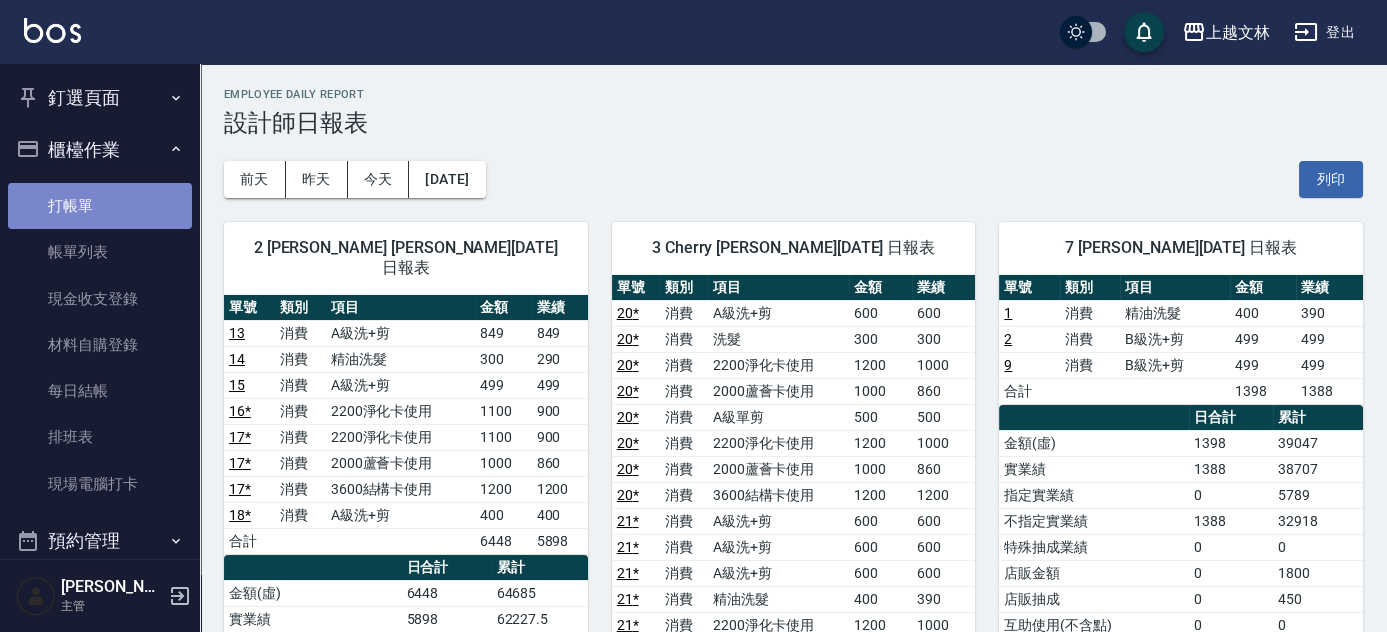 click on "打帳單" at bounding box center (100, 206) 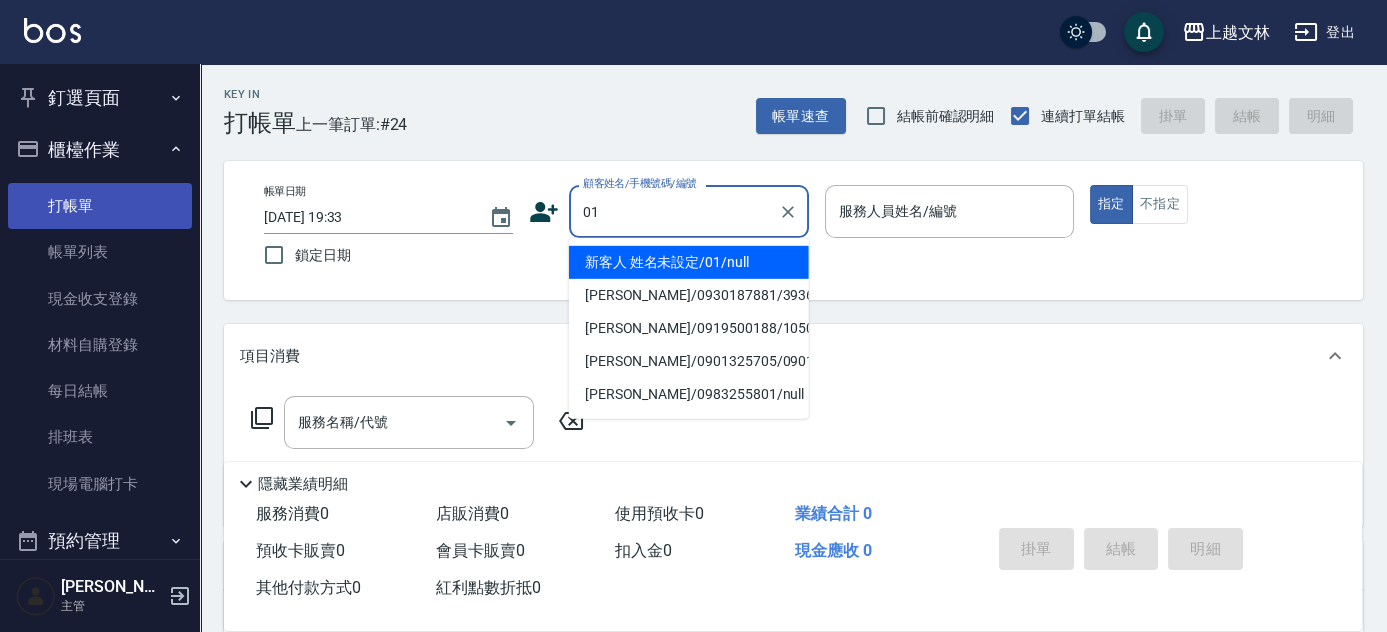 type on "新客人 姓名未設定/01/null" 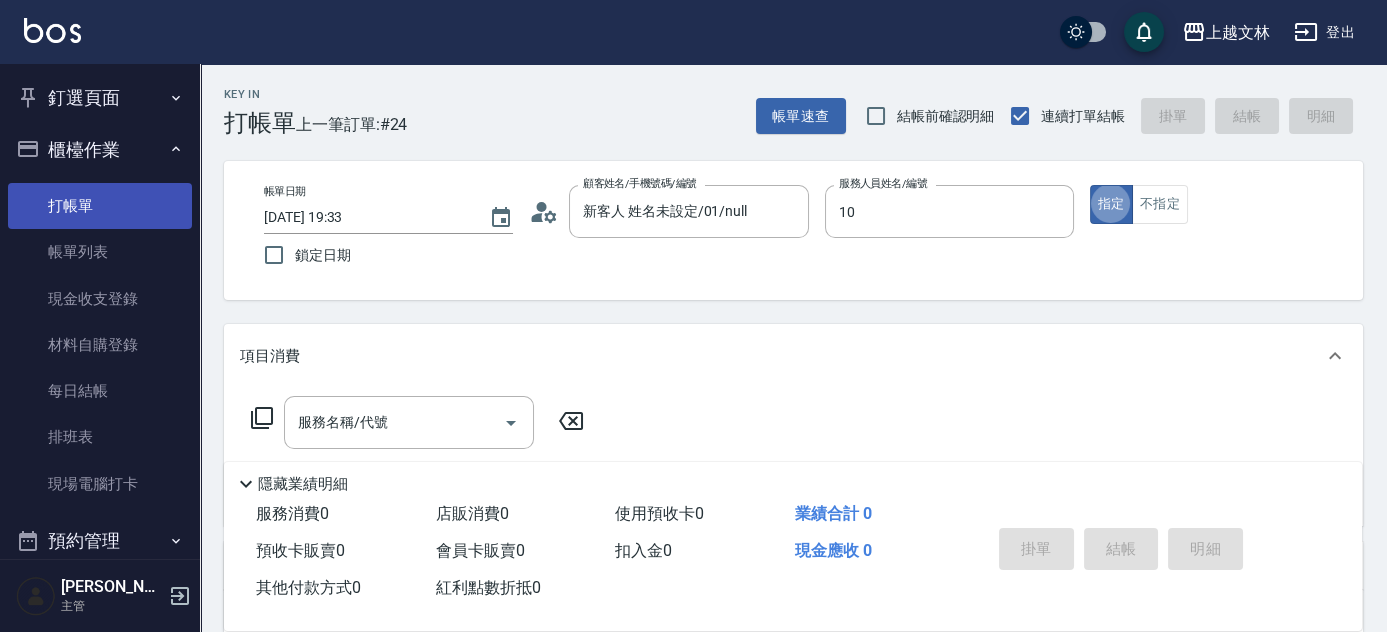 type on "[PERSON_NAME]-10" 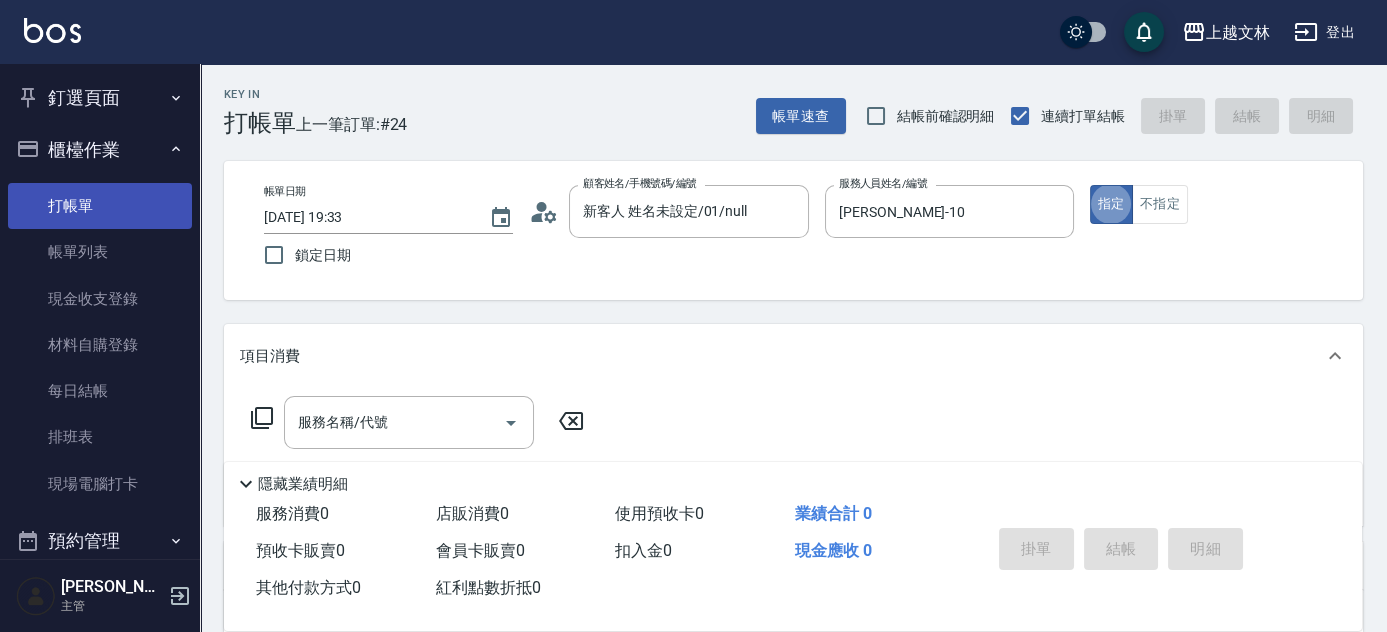 type on "true" 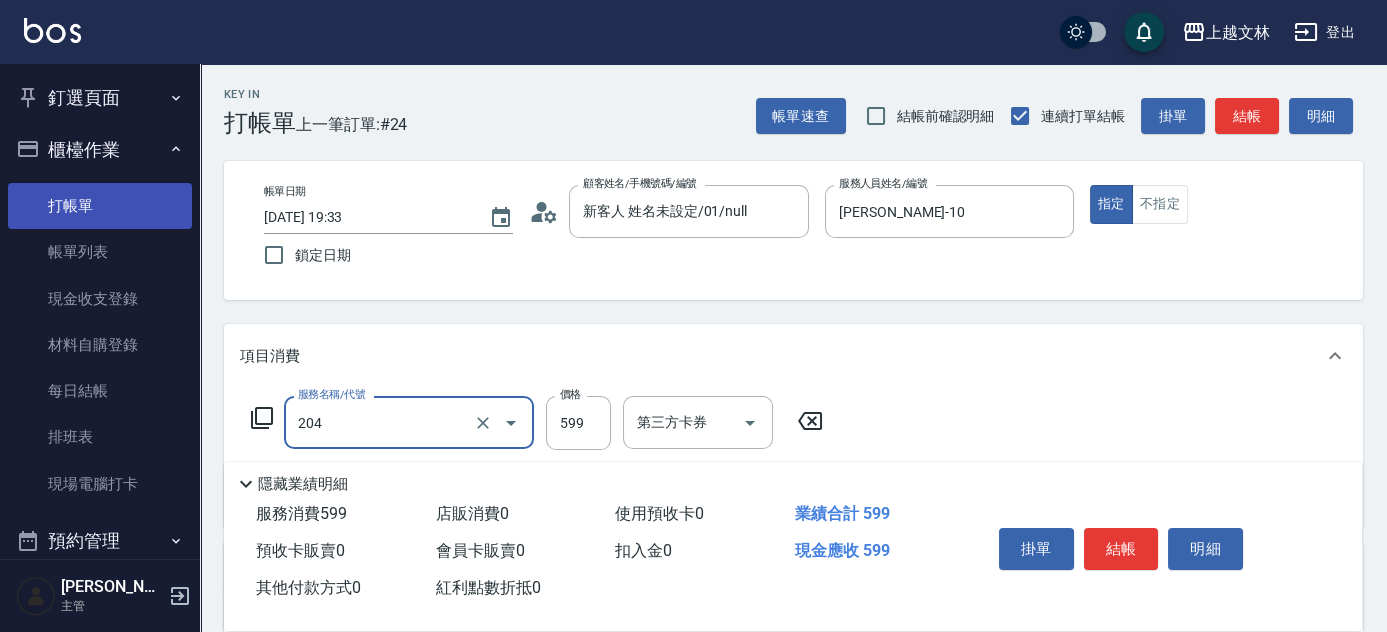 type on "A級洗+剪(204)" 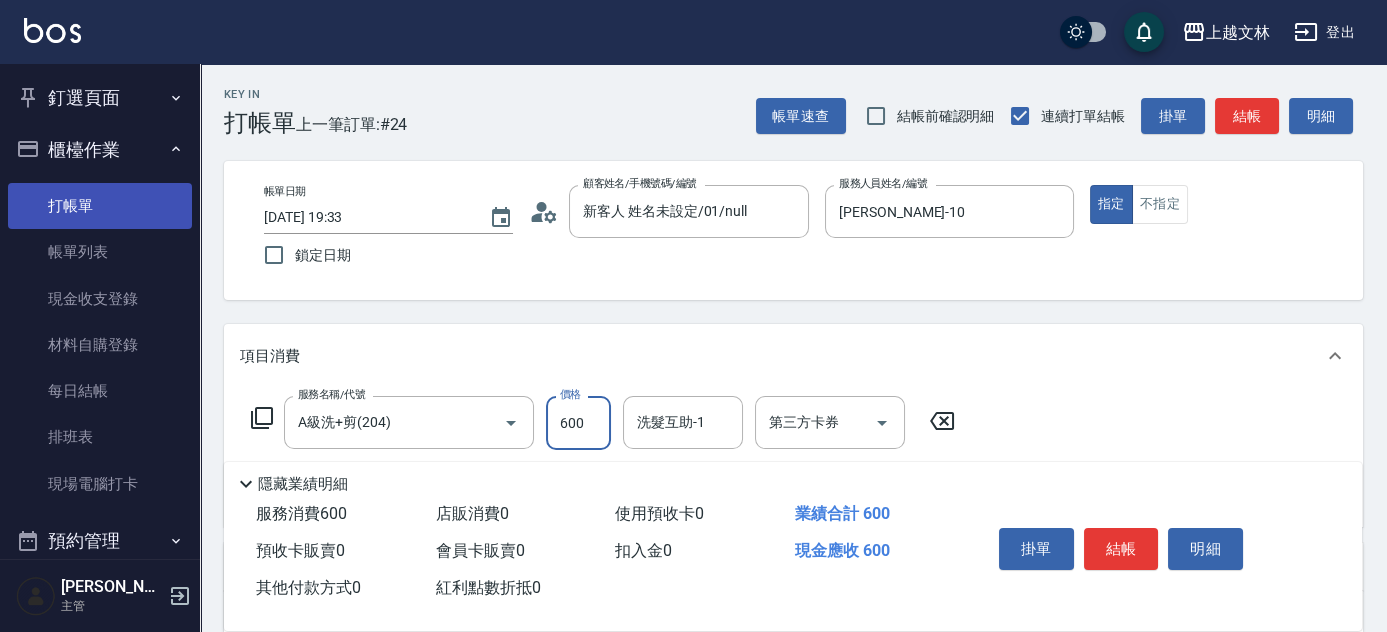 type on "600" 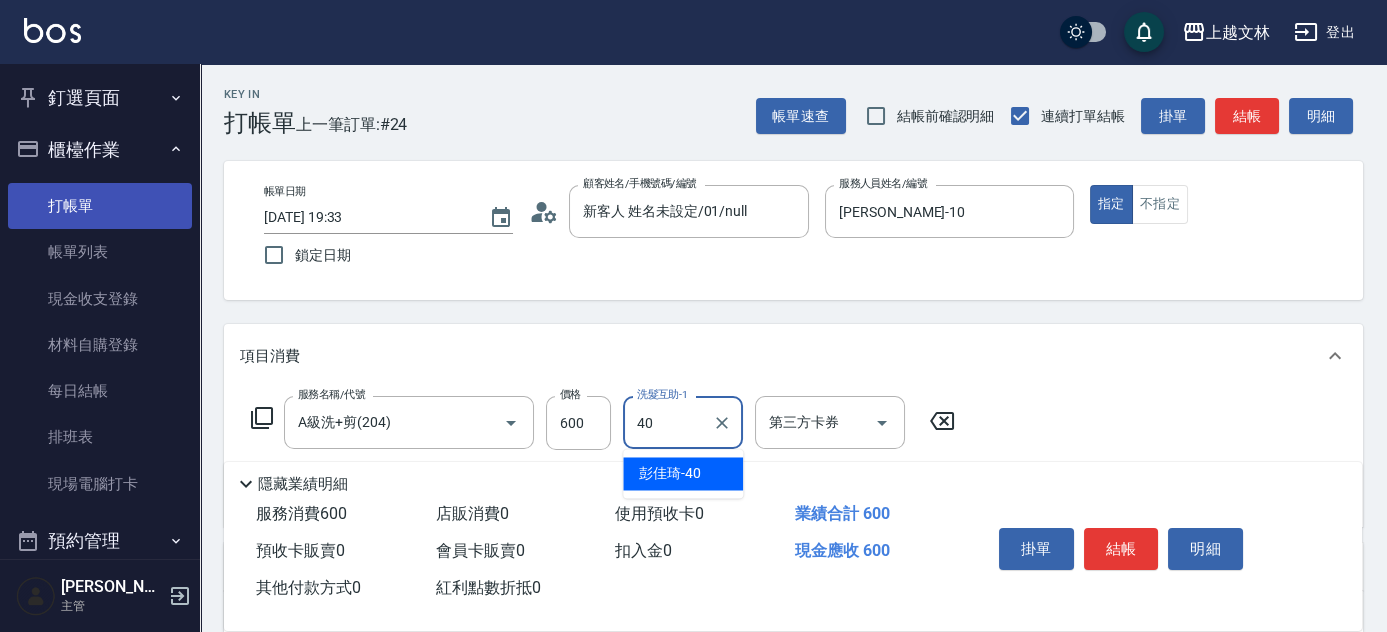 type on "[PERSON_NAME]-40" 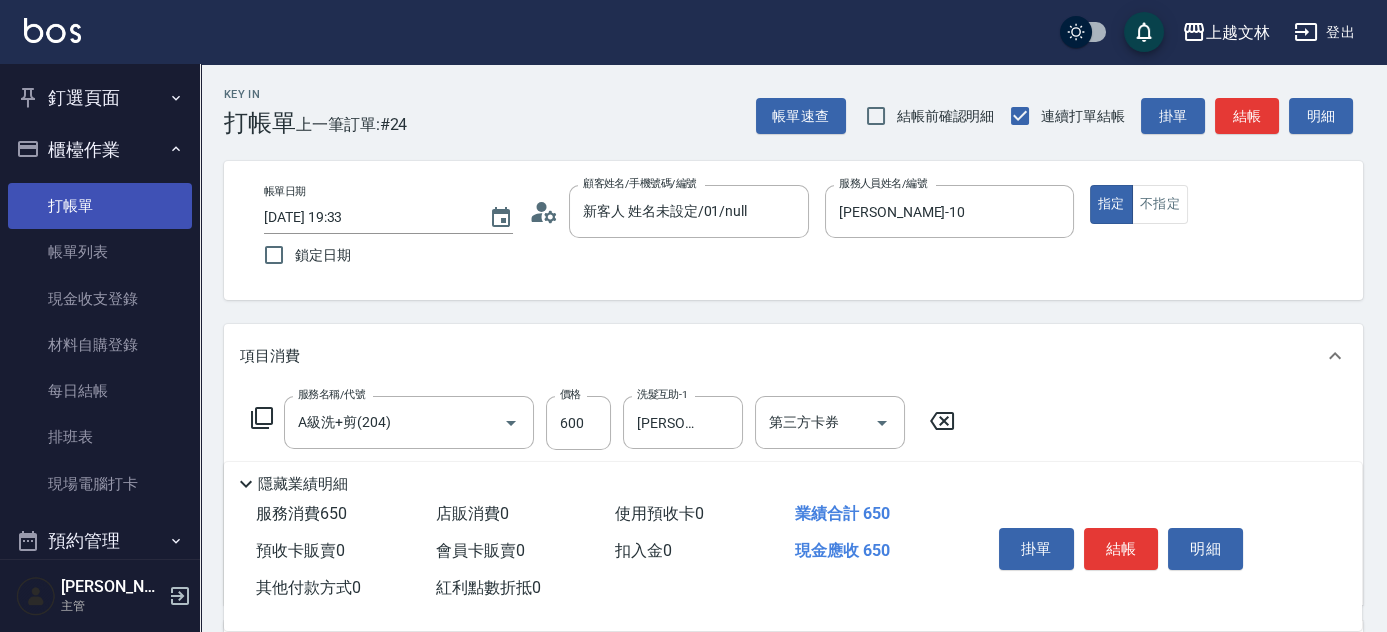 type on "精油(107)" 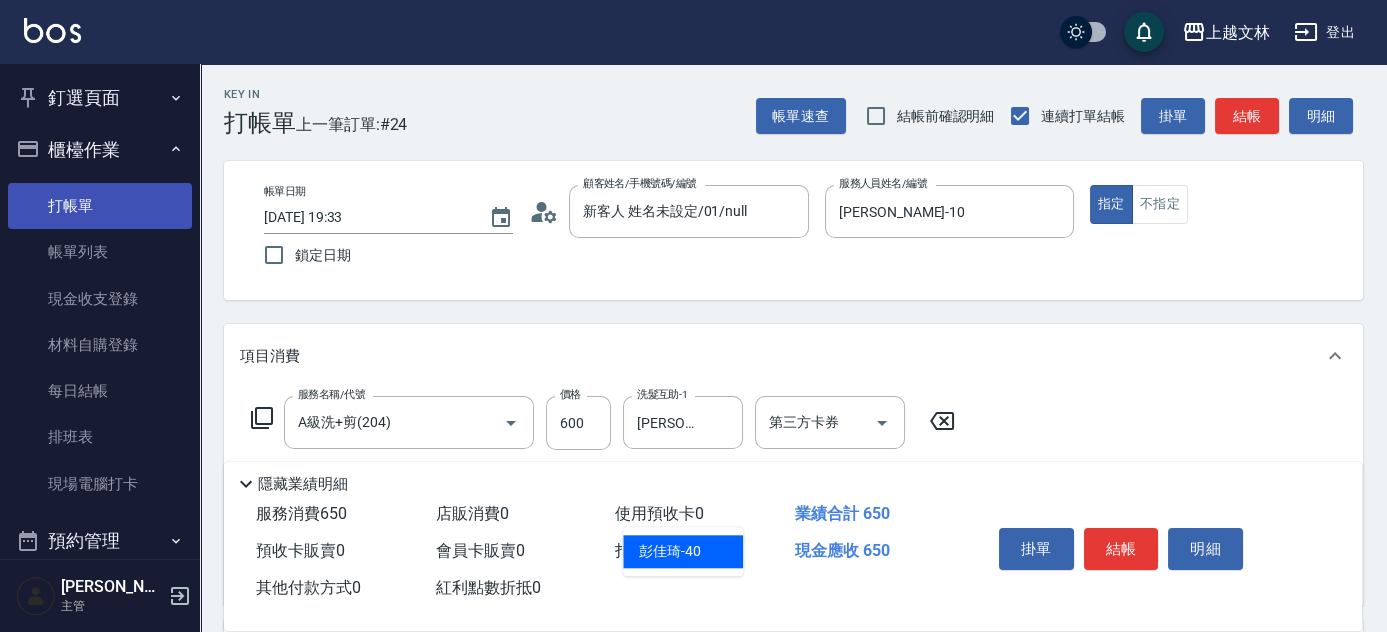 type on "[PERSON_NAME]-40" 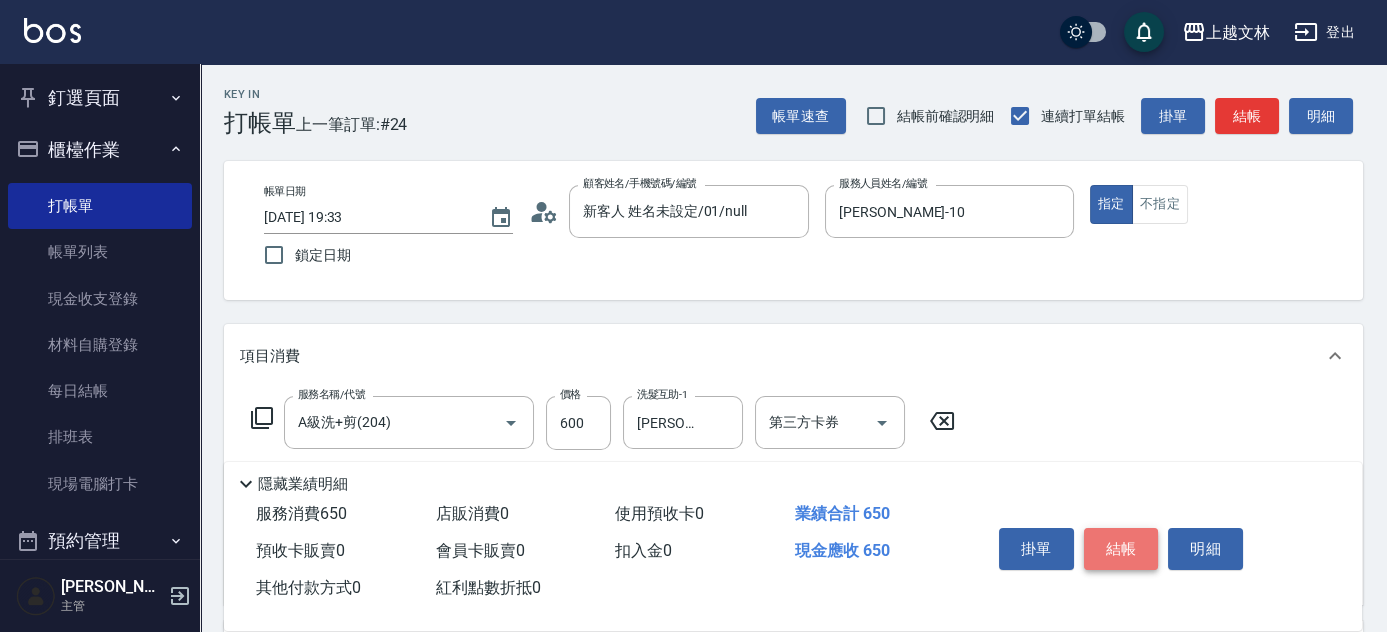 click on "結帳" at bounding box center [1121, 549] 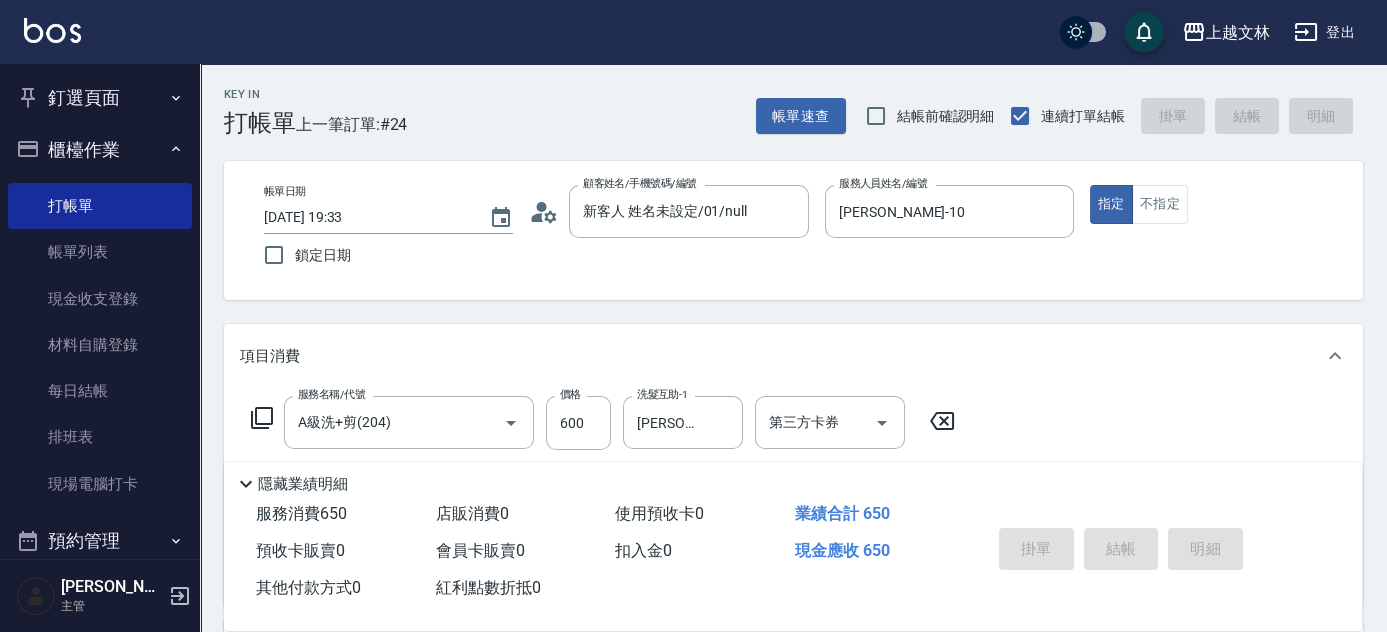 type on "[DATE] 19:41" 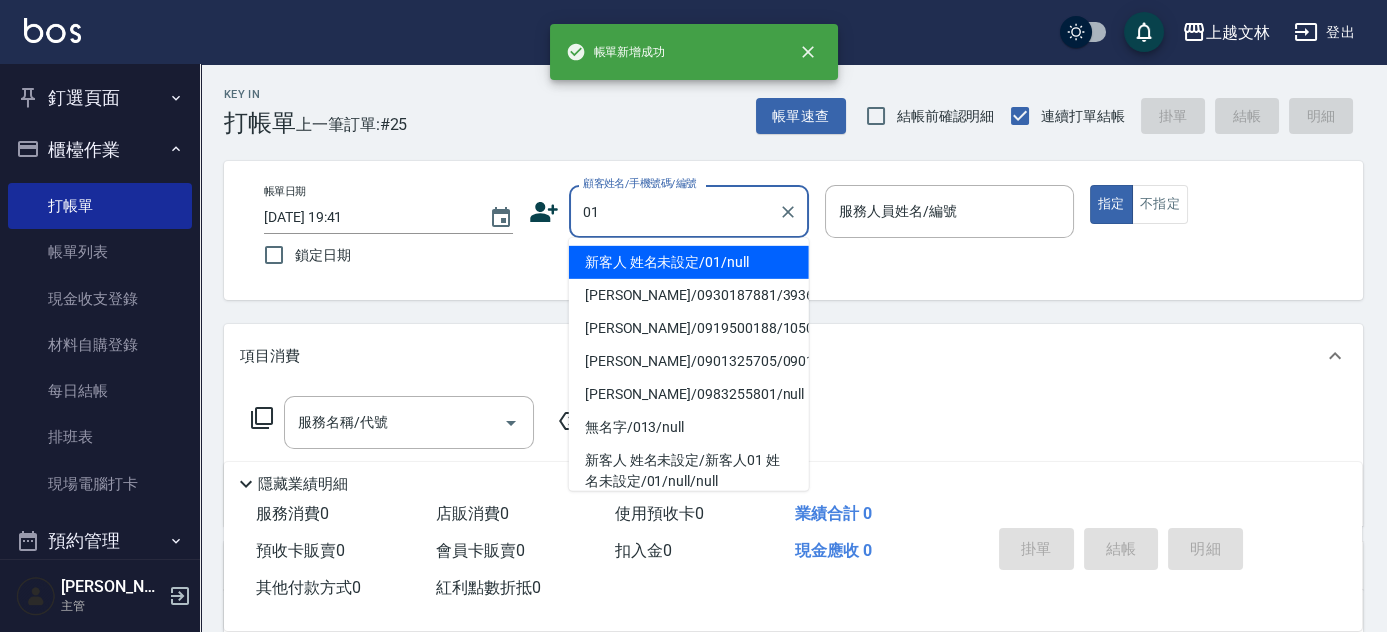 type on "新客人 姓名未設定/01/null" 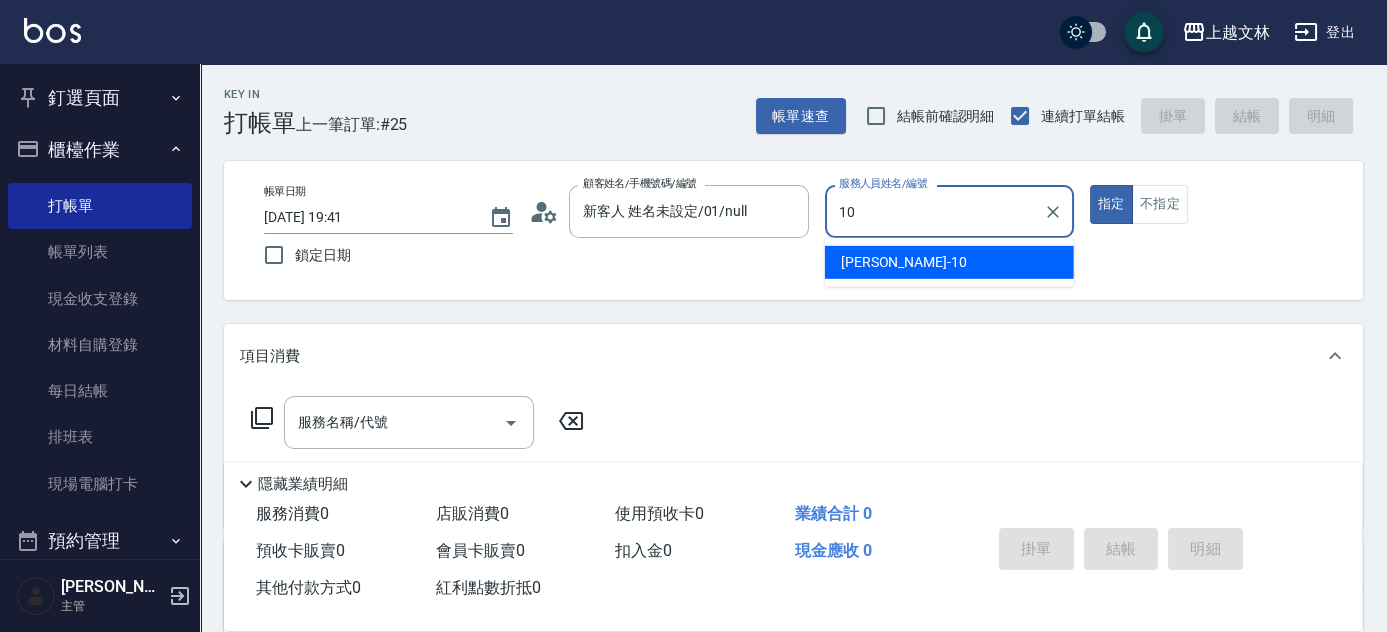 type on "[PERSON_NAME]-10" 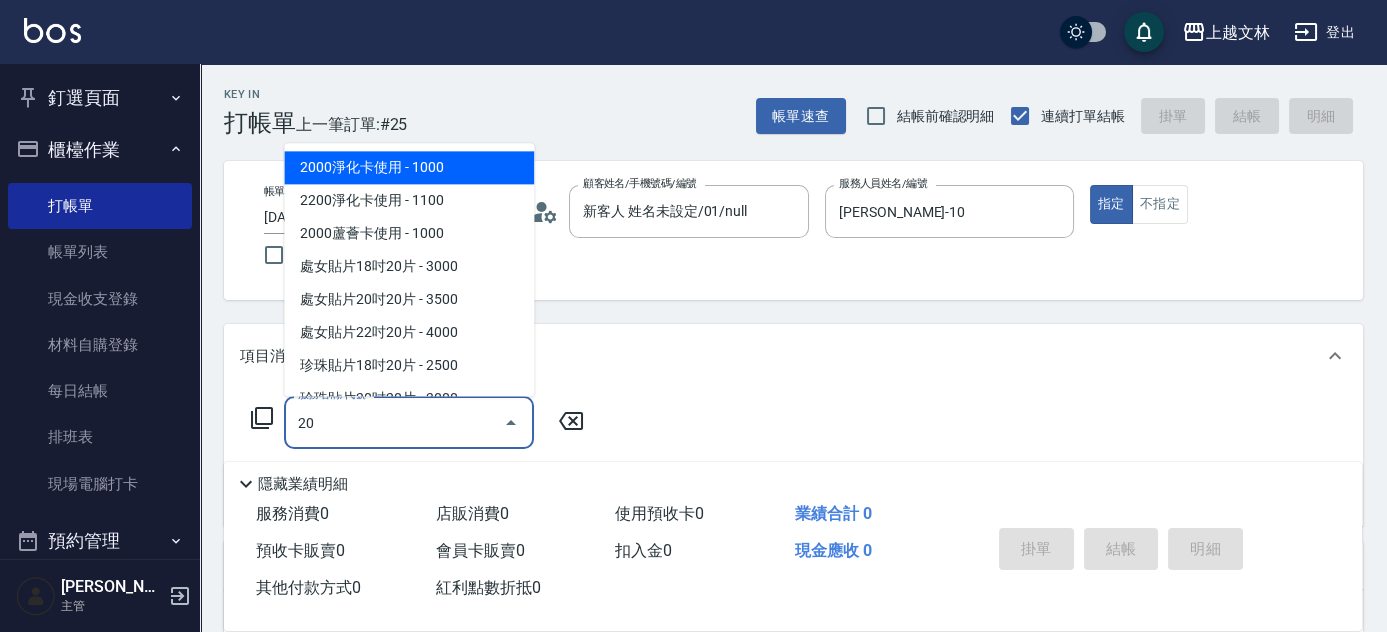 type on "2" 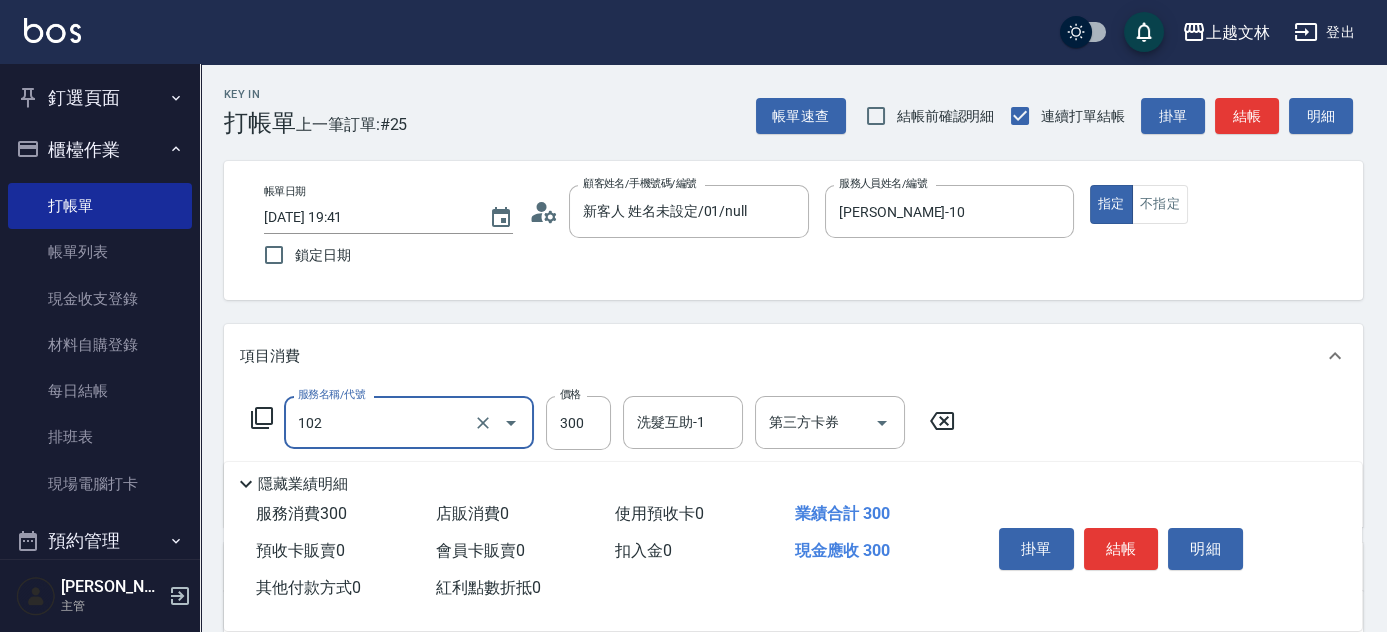 type on "精油洗髮(102)" 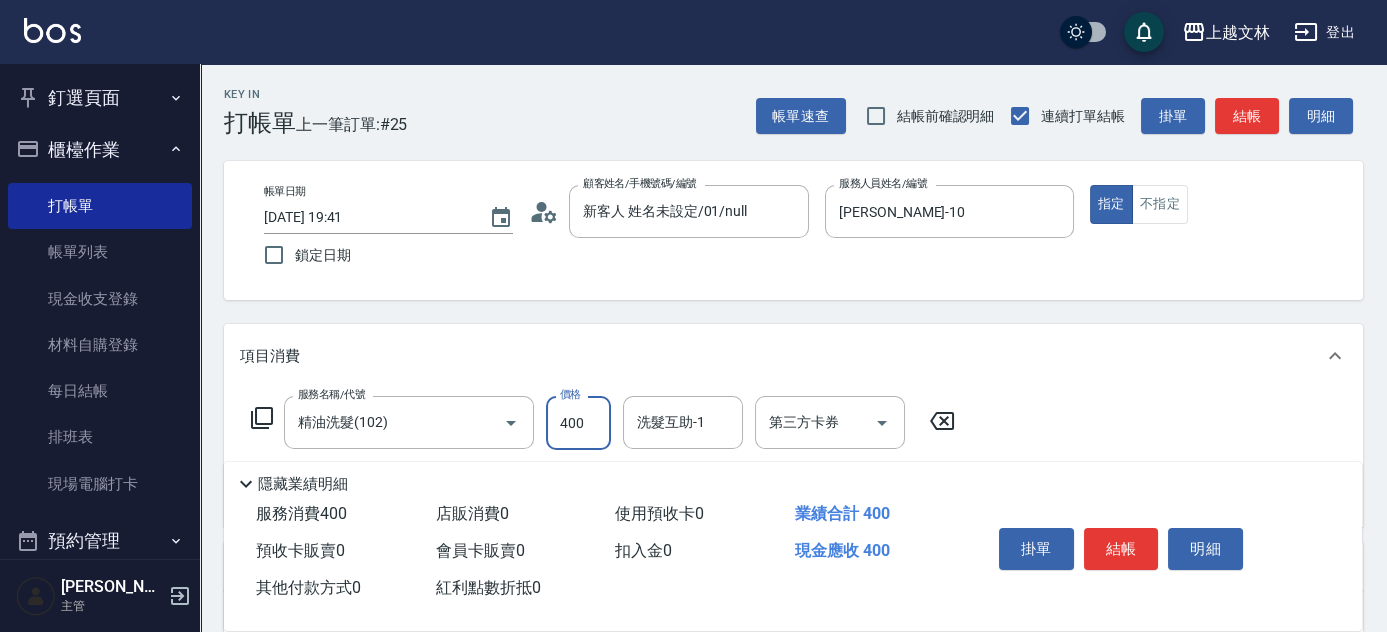 type on "400" 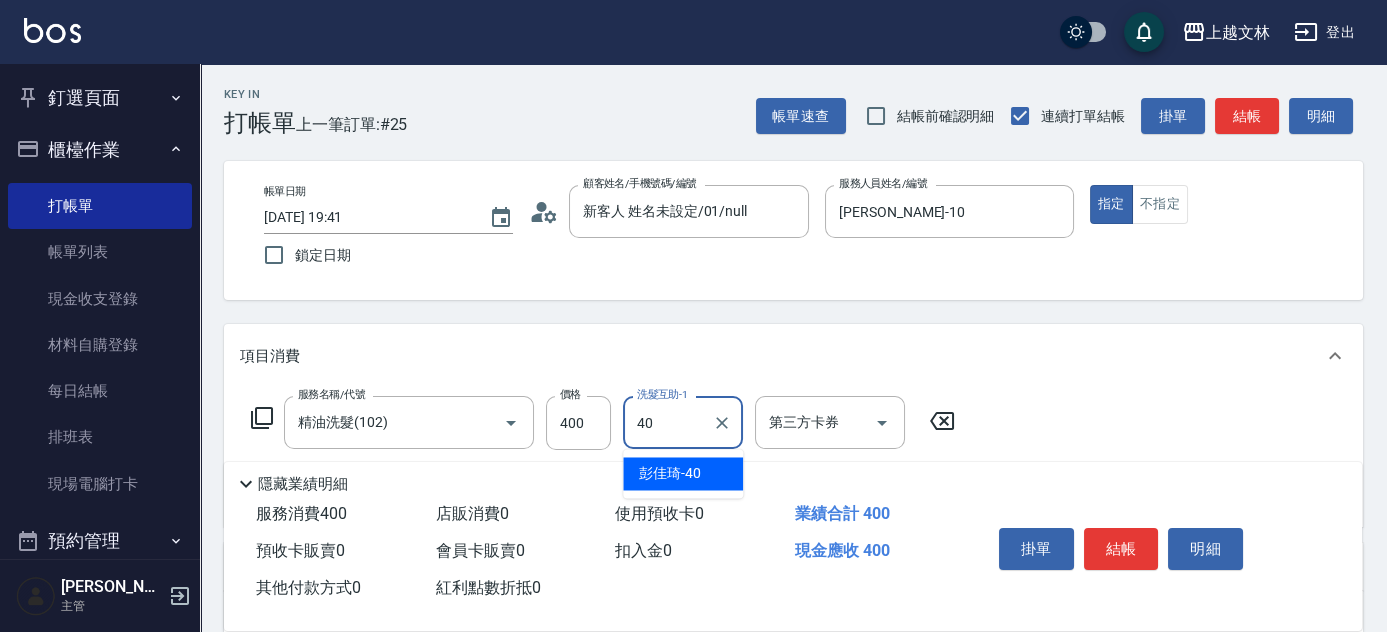 type on "[PERSON_NAME]-40" 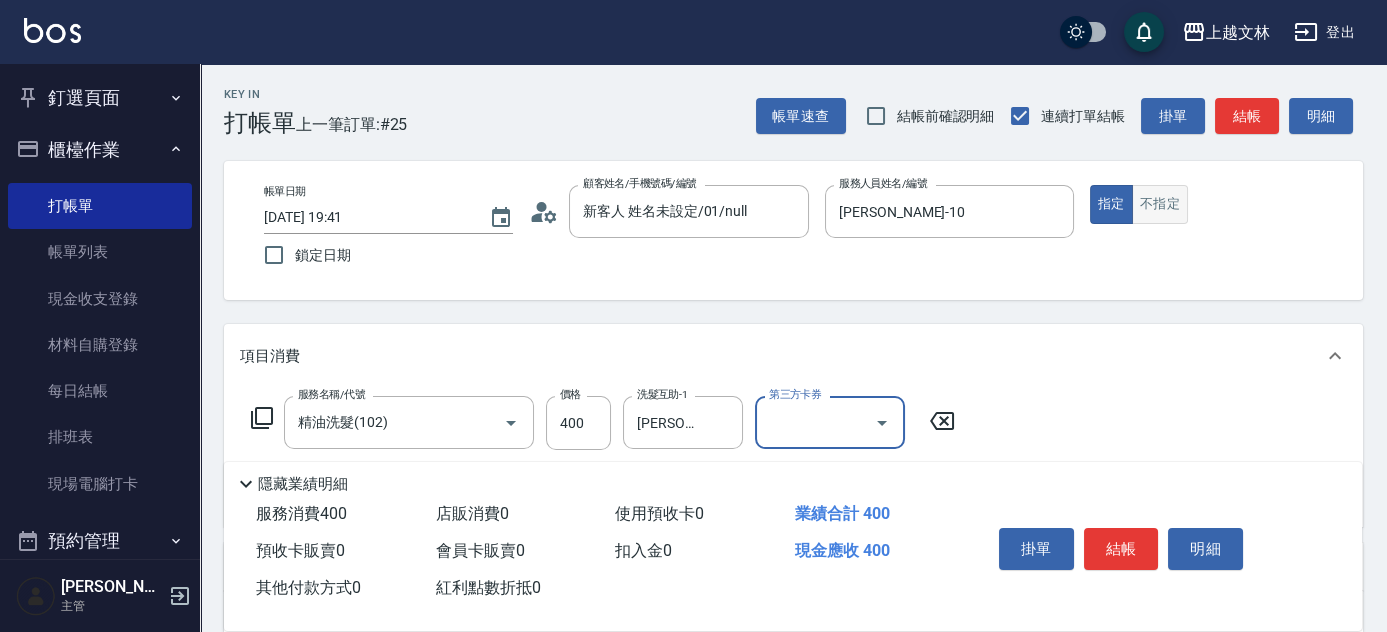 click on "不指定" at bounding box center [1160, 204] 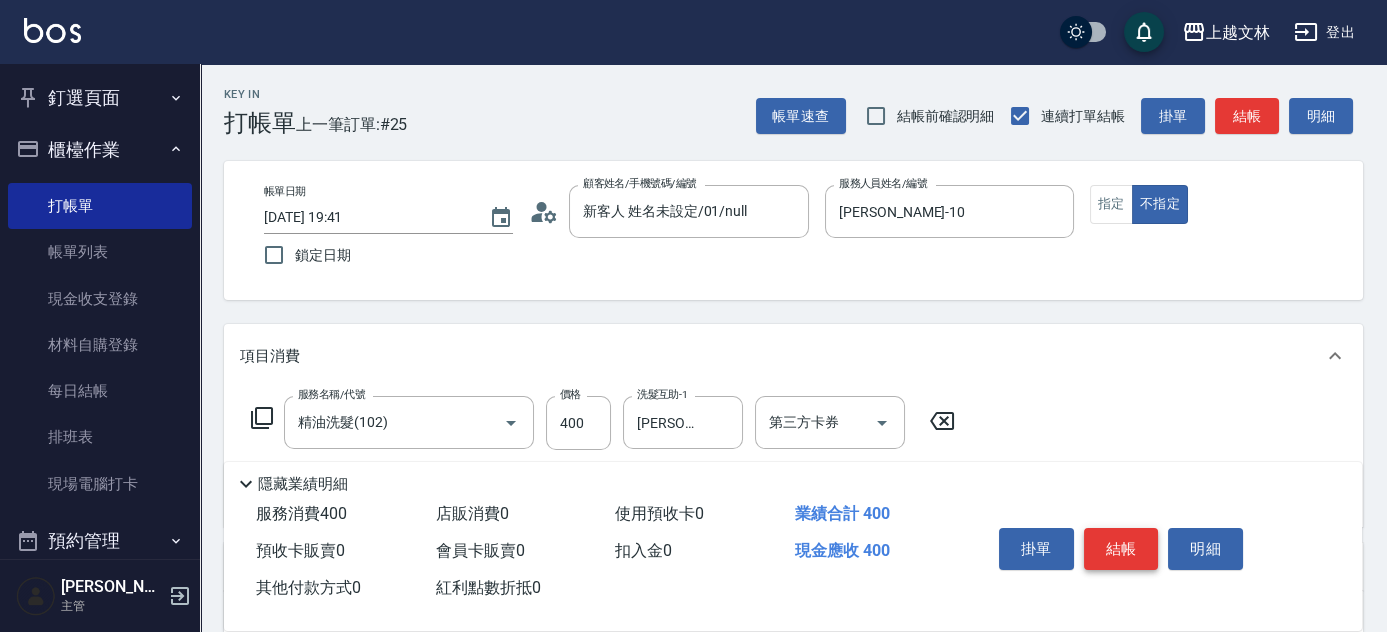 click on "結帳" at bounding box center (1121, 549) 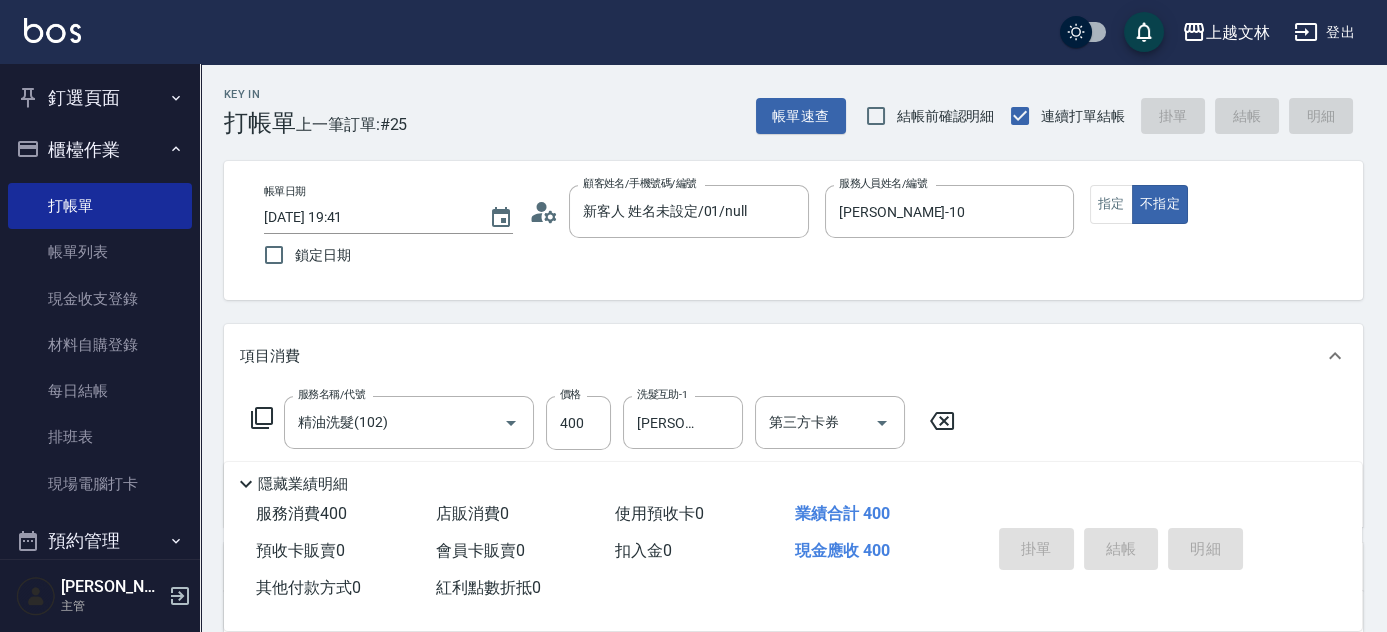 type 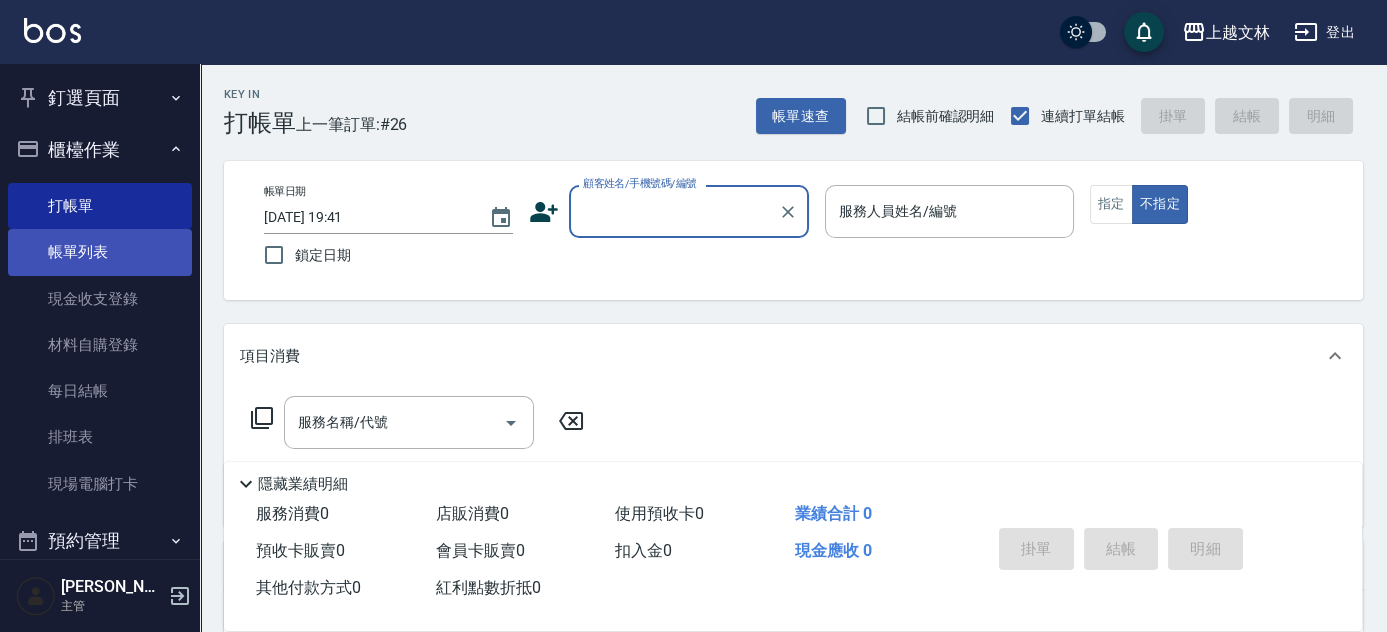 click on "帳單列表" at bounding box center (100, 252) 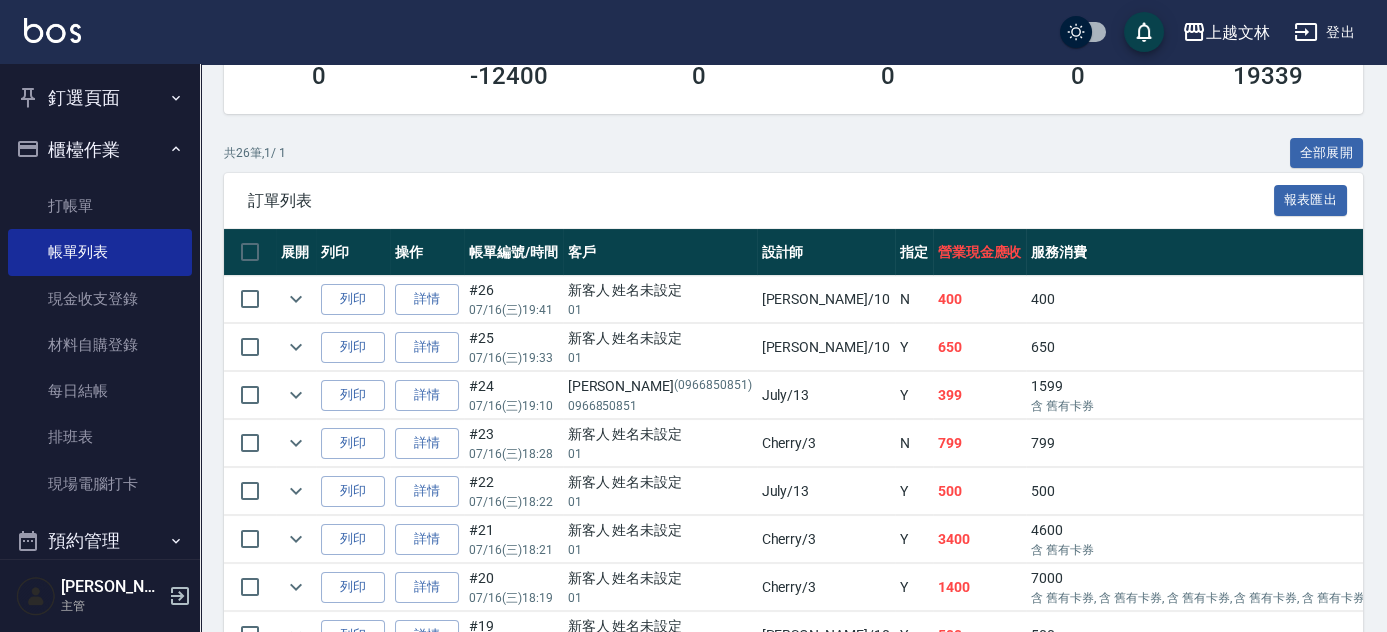 scroll, scrollTop: 394, scrollLeft: 0, axis: vertical 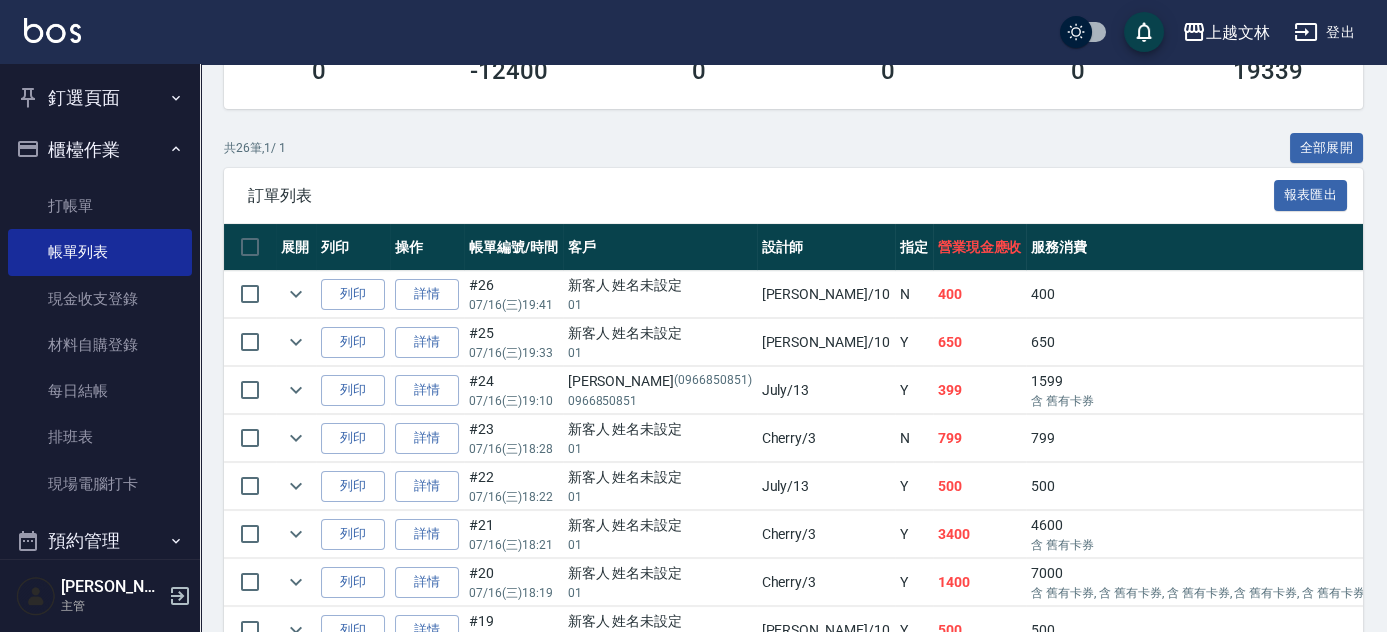 click on "ORDERS 帳單列表 新開單 [DATE] [DATE] [DATE] [DATE] 設計師編號/姓名 設計師編號/姓名 顧客編號/姓名 顧客編號/姓名 其他付款方式 其他付款方式 第三方卡券 第三方卡券 訂單來源 訂單來源 服務消費 31739 店販消費 0 卡券使用 (入業績) 0 卡券販賣 (入業績) 0 業績收入 31739 卡券販賣 (不入業績) 0 卡券使用(-) 0 第三方卡券(-) -12400 其他付款方式(-) 0 入金使用(-) 0 入金儲值 0 營業現金應收 19339 共  26  筆,  1  /   1 全部展開 訂單列表 報表匯出 展開 列印 操作 帳單編號/時間 客戶 設計師 指定 營業現金應收 服務消費 店販消費 卡券使用 (入業績) 卡券販賣 (入業績) 業績收入 卡券販賣 (不入業績) 卡券使用(-) 第三方卡券(-) 其他付款方式(-) 入金使用(-) 備註 訂單來源 列印 詳情 #26 07/16 (三) 19:41 新客人 姓名未設定 01 [PERSON_NAME] /10 [DEMOGRAPHIC_DATA] 400 0 0 0 400 0 0 0 0 0 列印 詳情 #25 07/16 (三) 19:33 01 [PERSON_NAME] /10 Y 650 650" at bounding box center [793, 633] 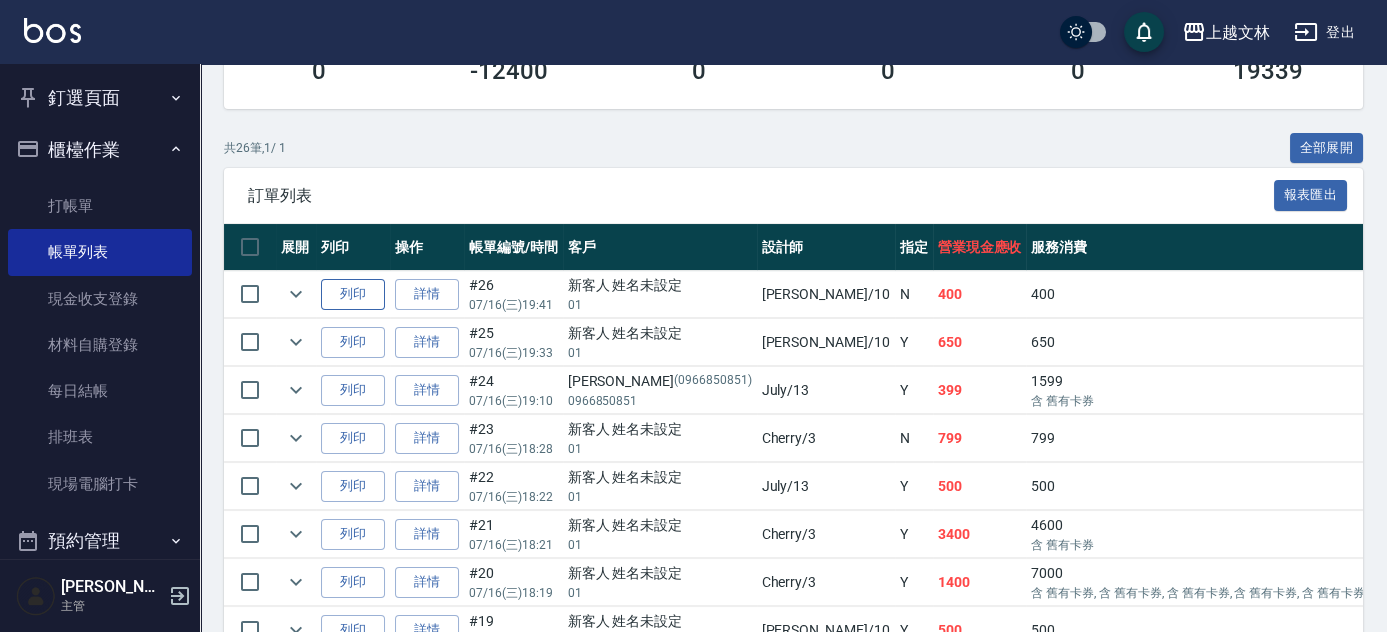 click on "列印" at bounding box center [353, 294] 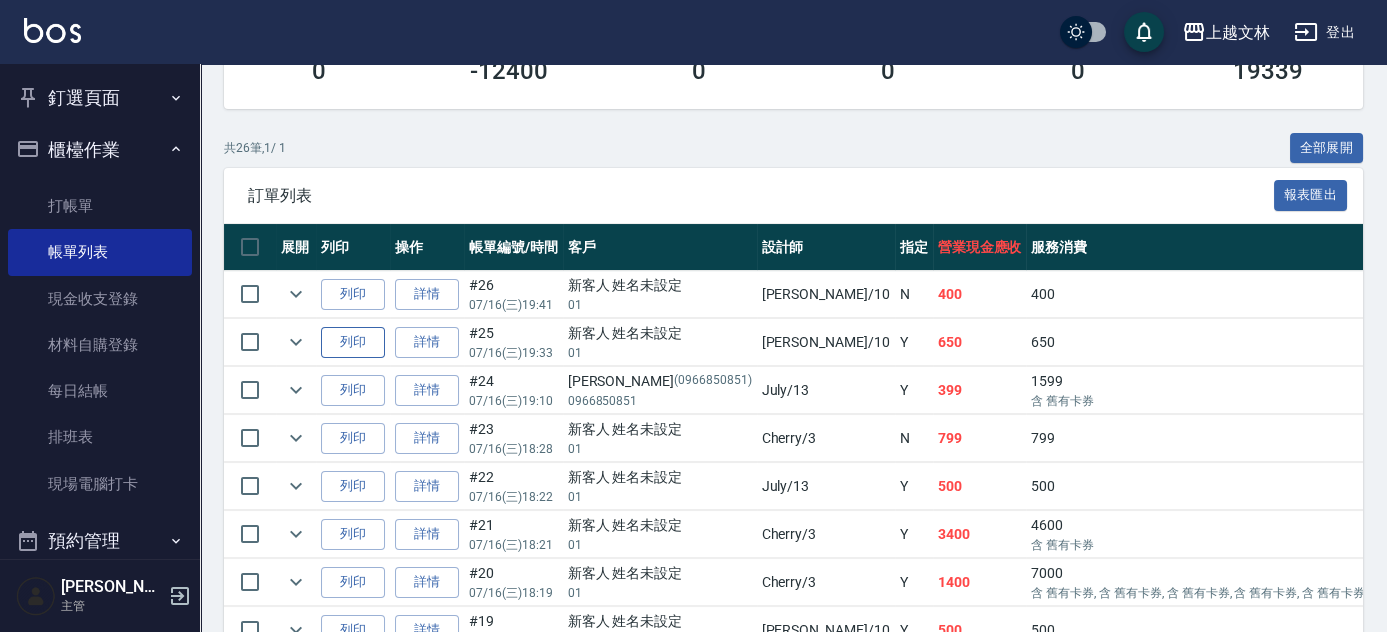 click on "列印" at bounding box center (353, 342) 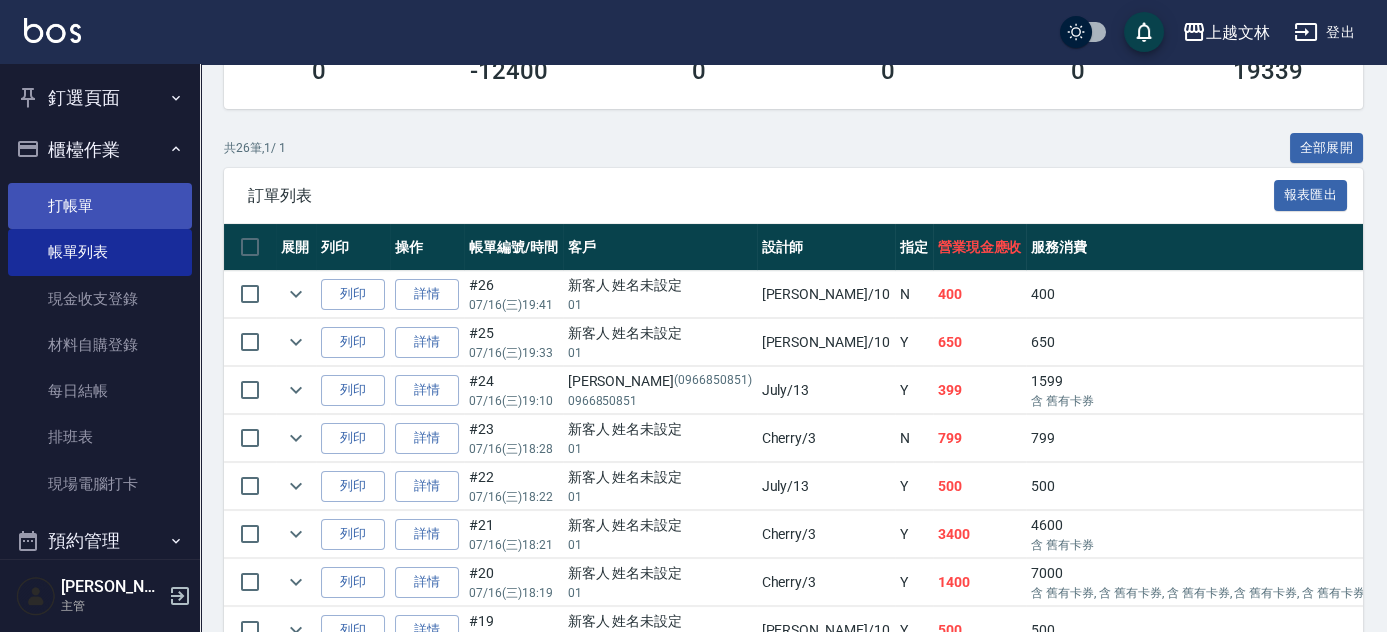click on "打帳單" at bounding box center (100, 206) 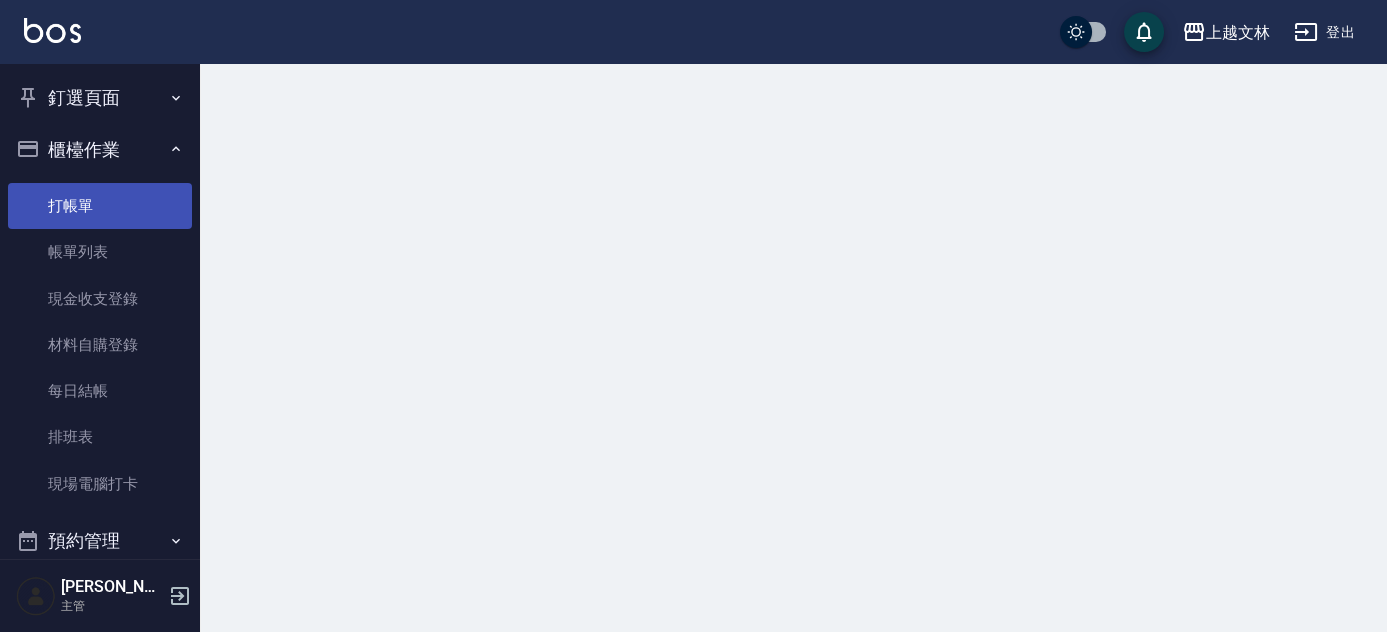 scroll, scrollTop: 0, scrollLeft: 0, axis: both 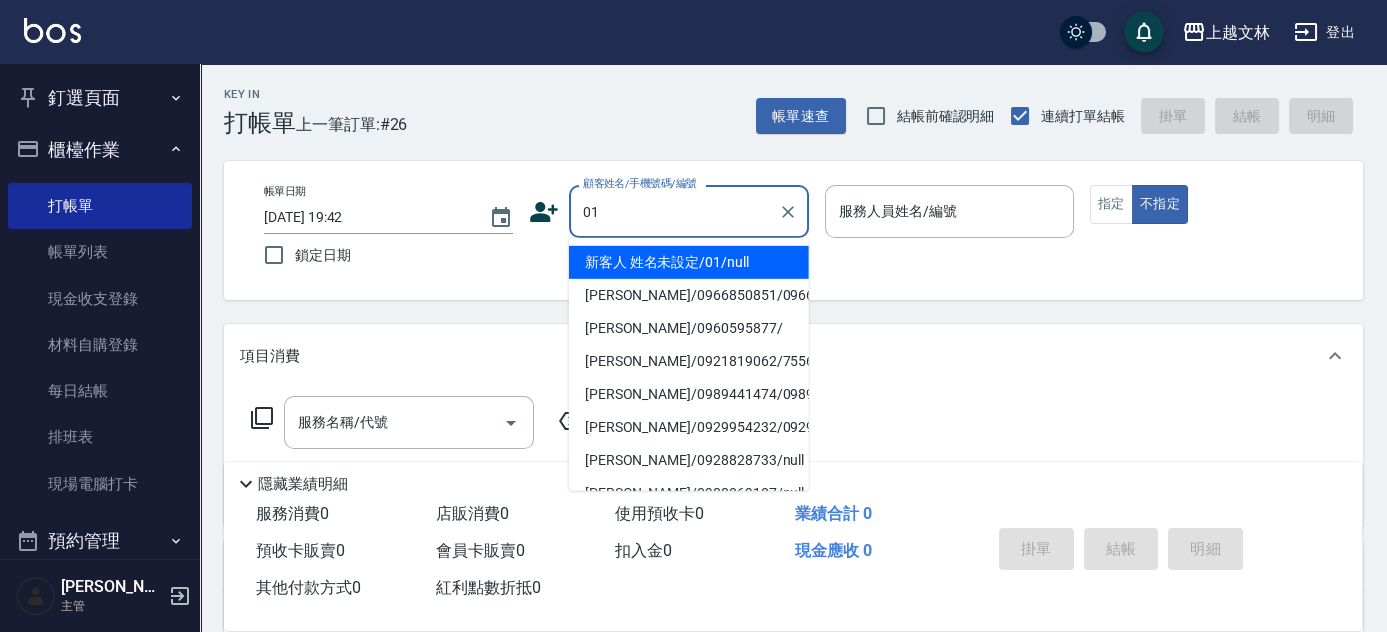 type on "新客人 姓名未設定/01/null" 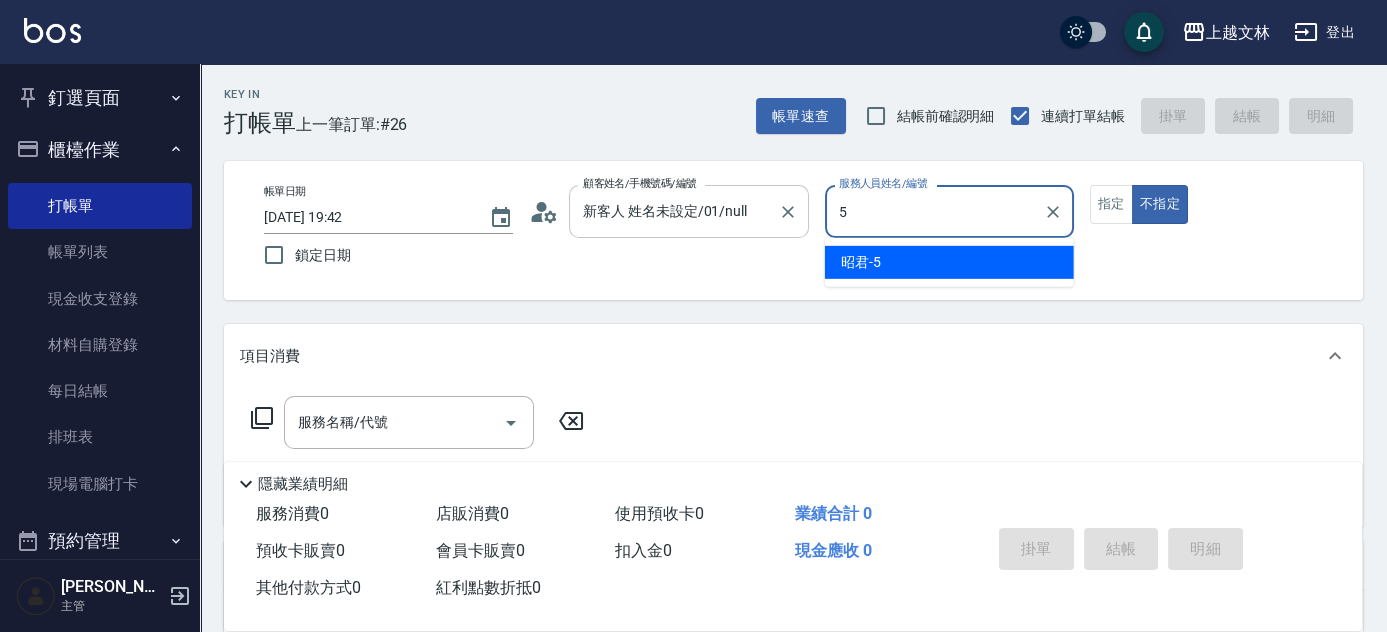 type on "5" 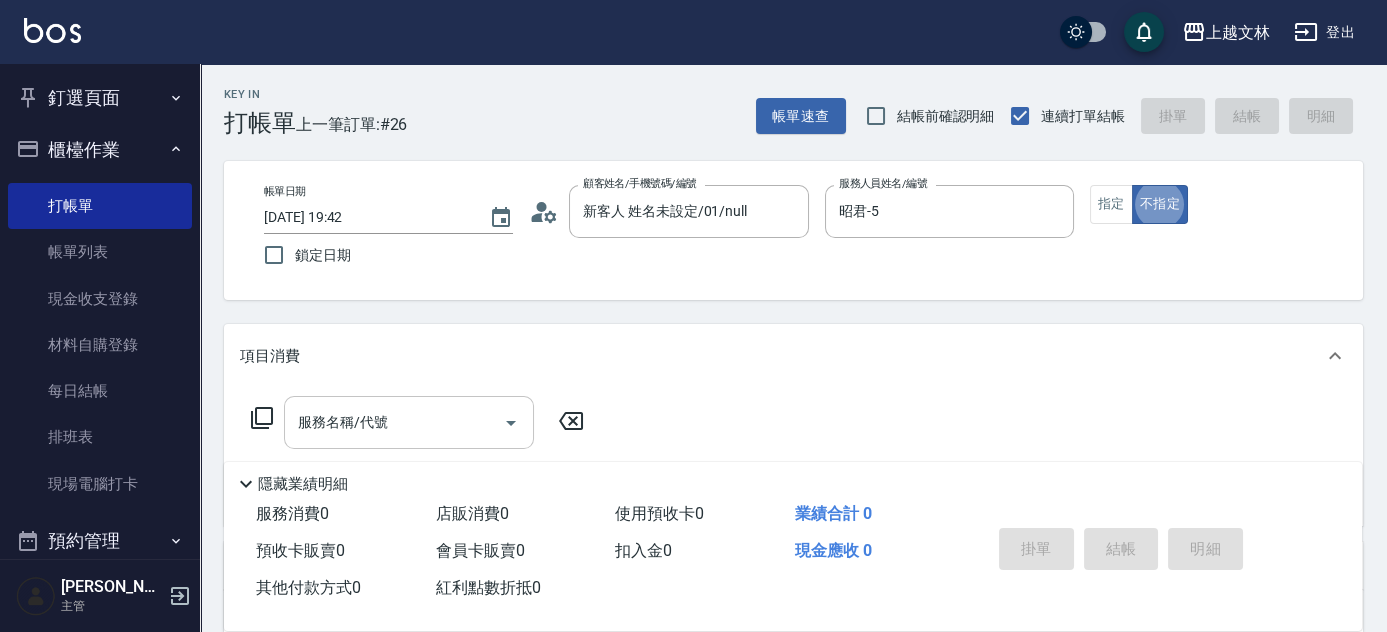 click on "服務名稱/代號" at bounding box center (394, 422) 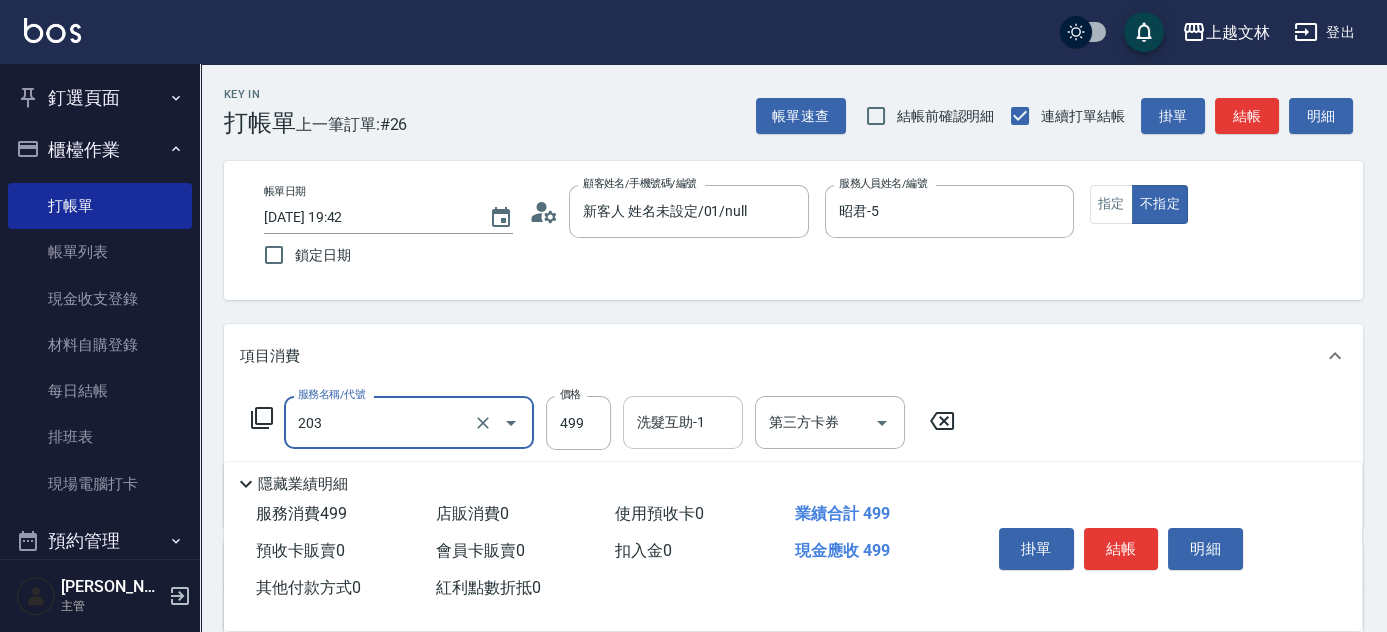click on "洗髮互助-1 洗髮互助-1" at bounding box center (683, 422) 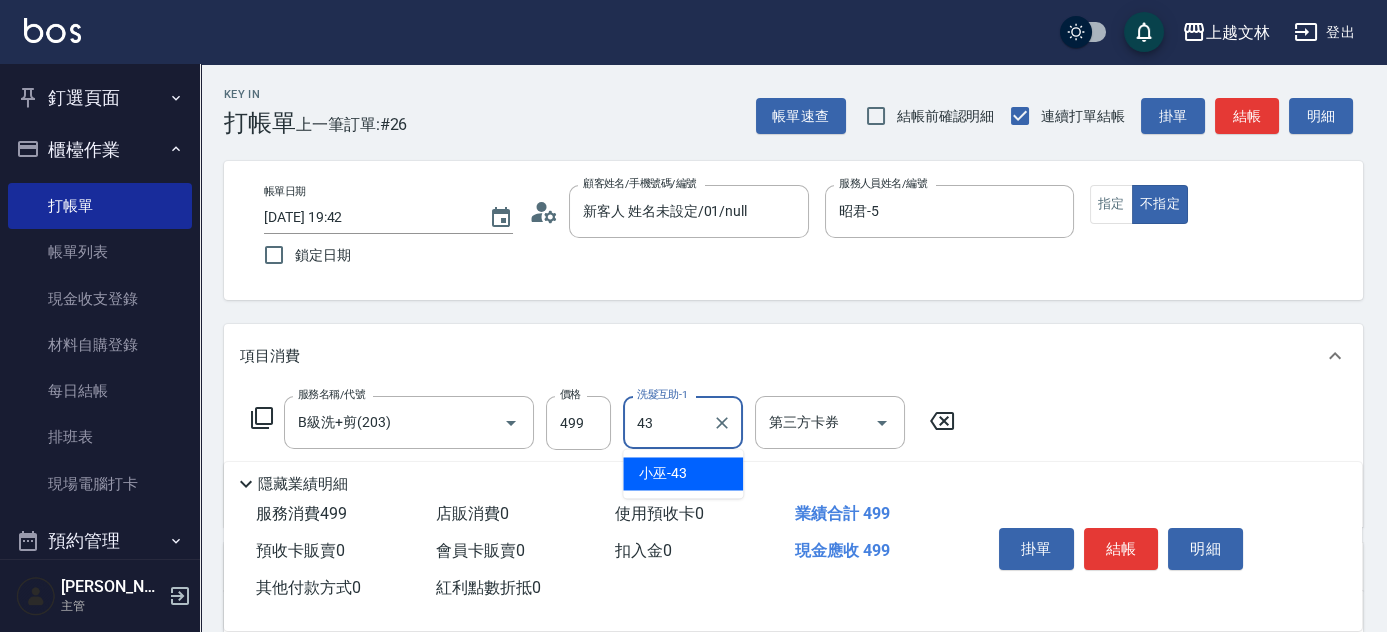 type on "小巫-43" 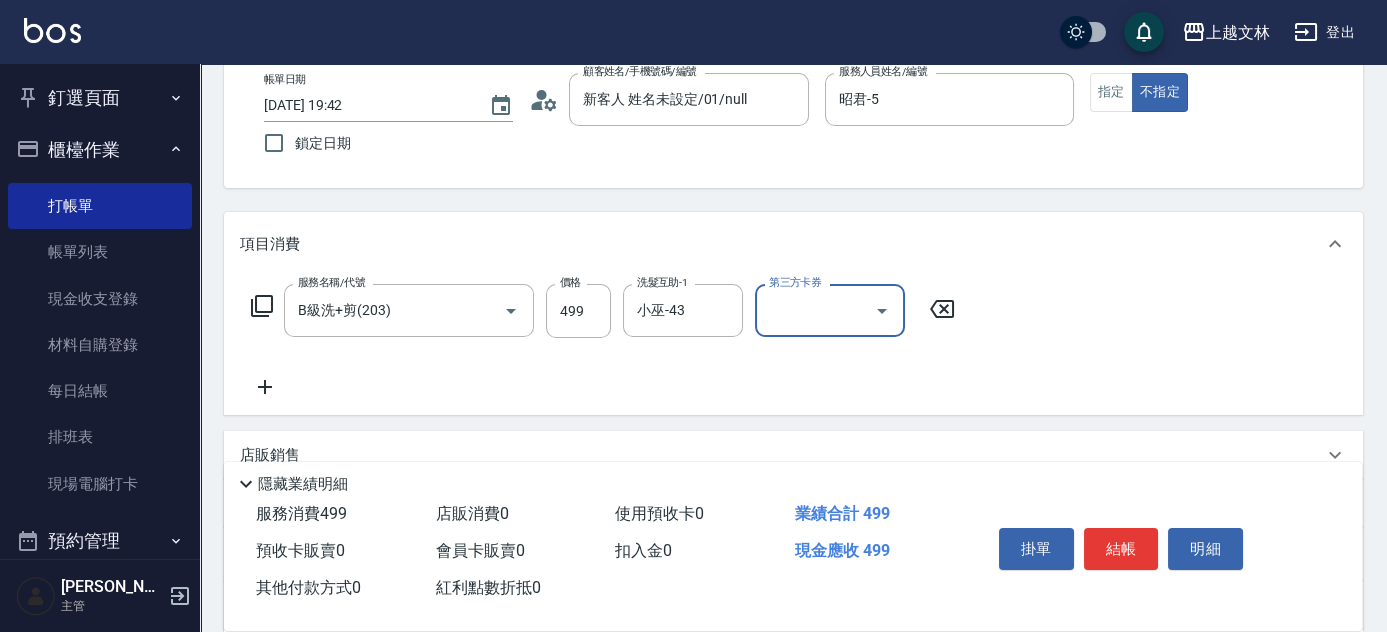 scroll, scrollTop: 120, scrollLeft: 0, axis: vertical 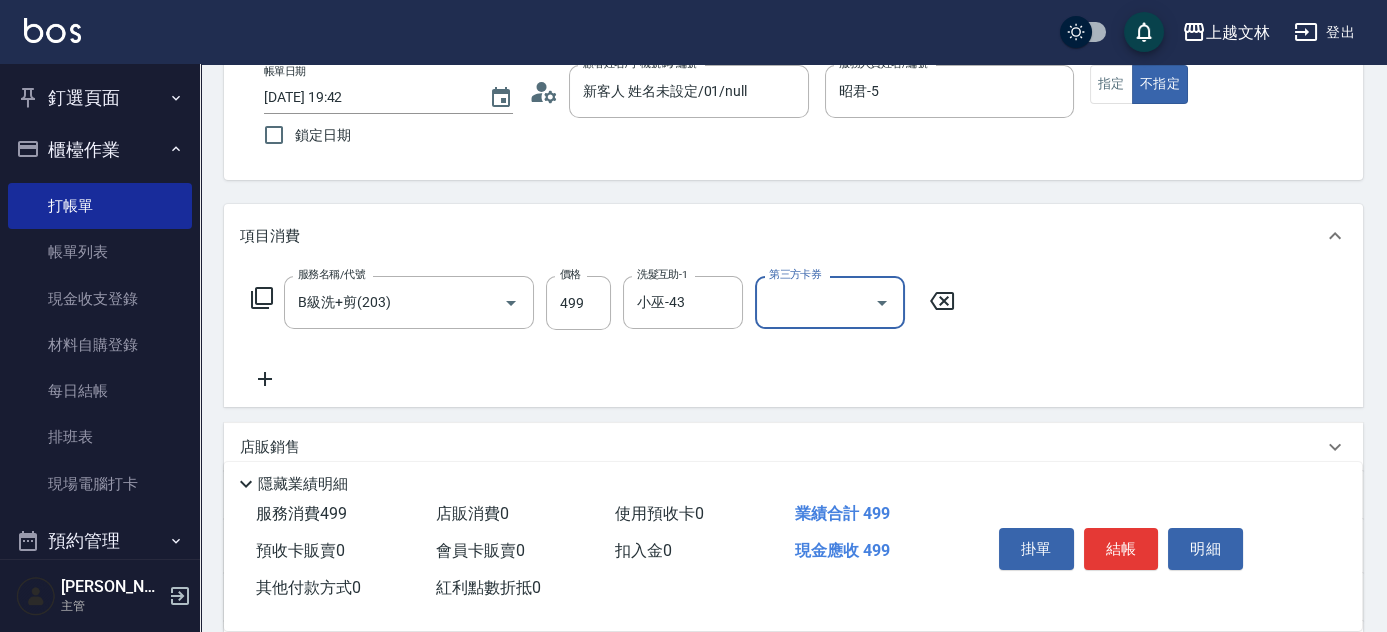 click 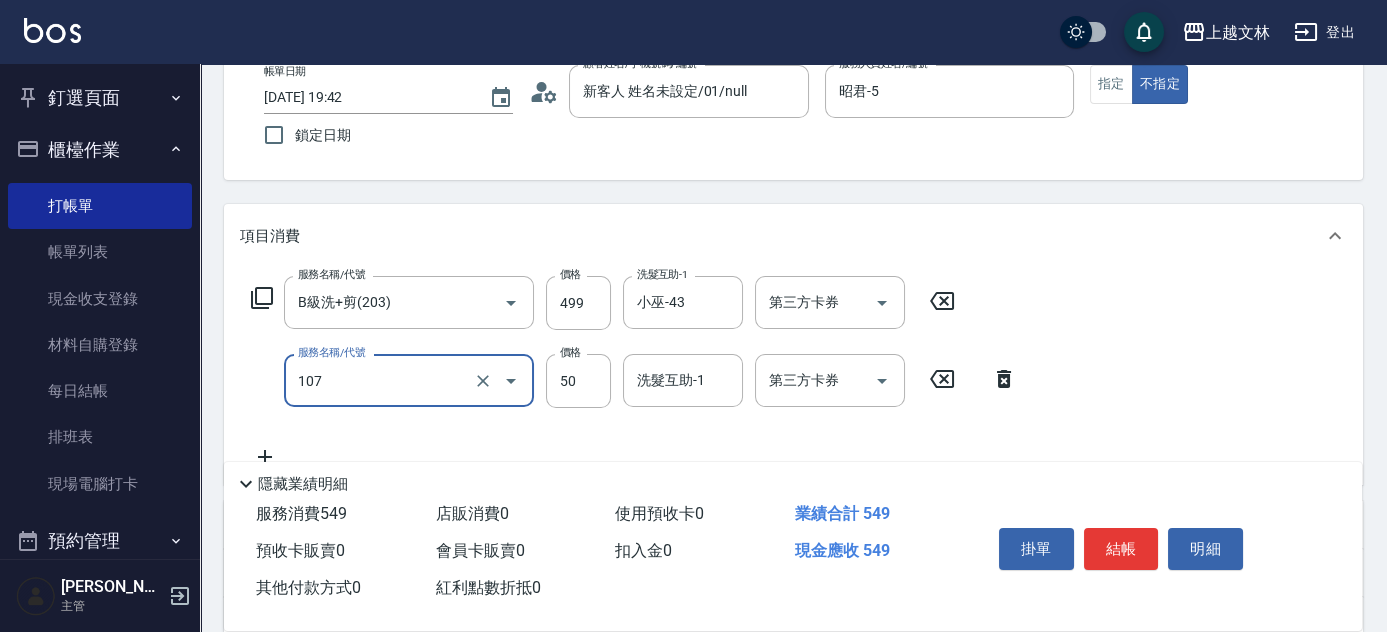 type on "精油(107)" 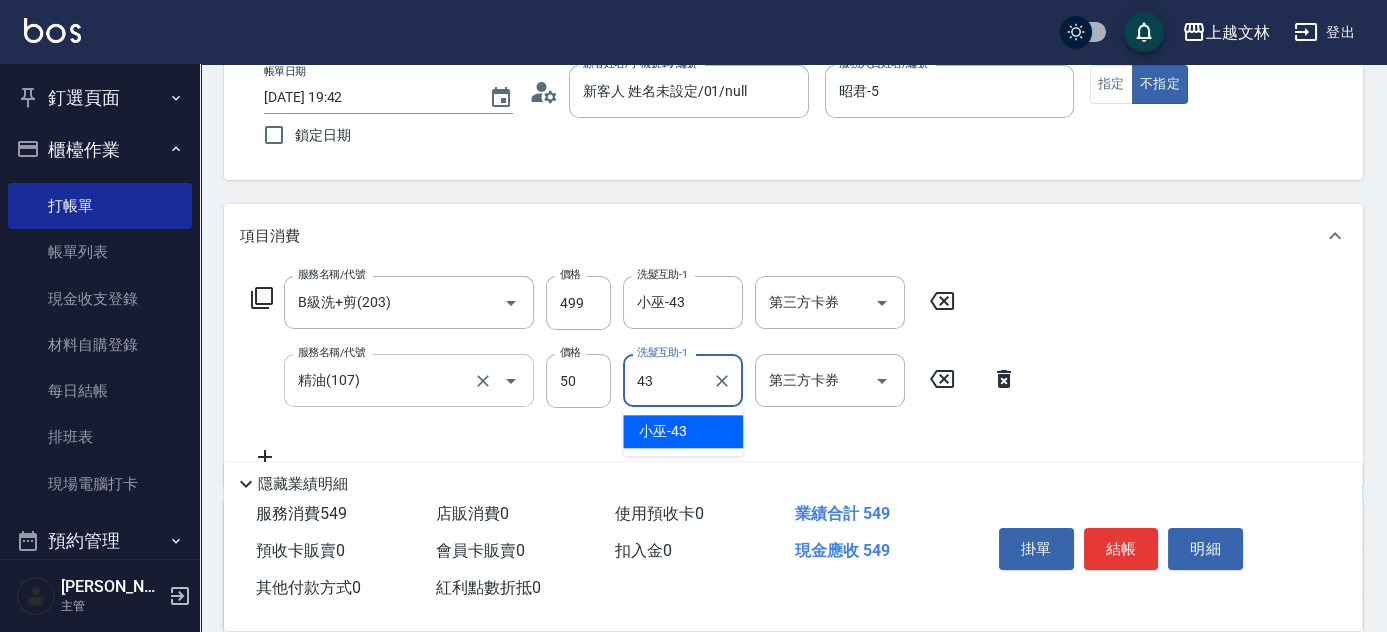 type on "小巫-43" 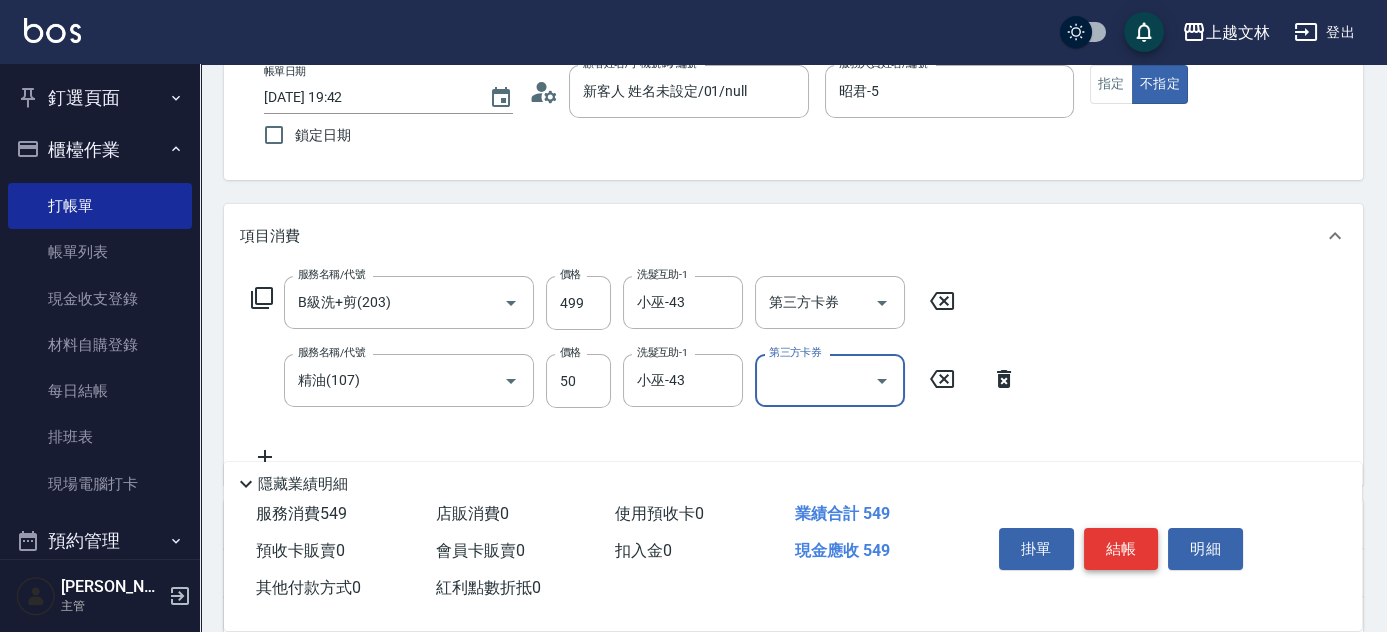 click on "結帳" at bounding box center [1121, 549] 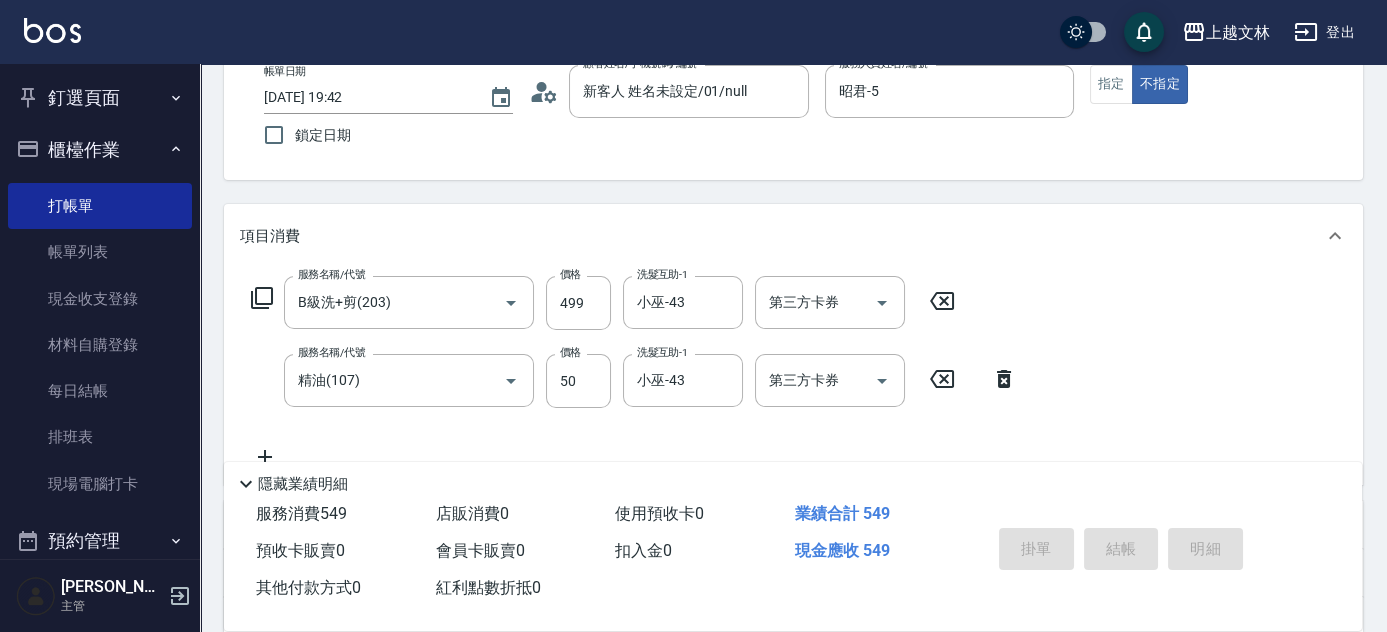 type on "[DATE] 19:43" 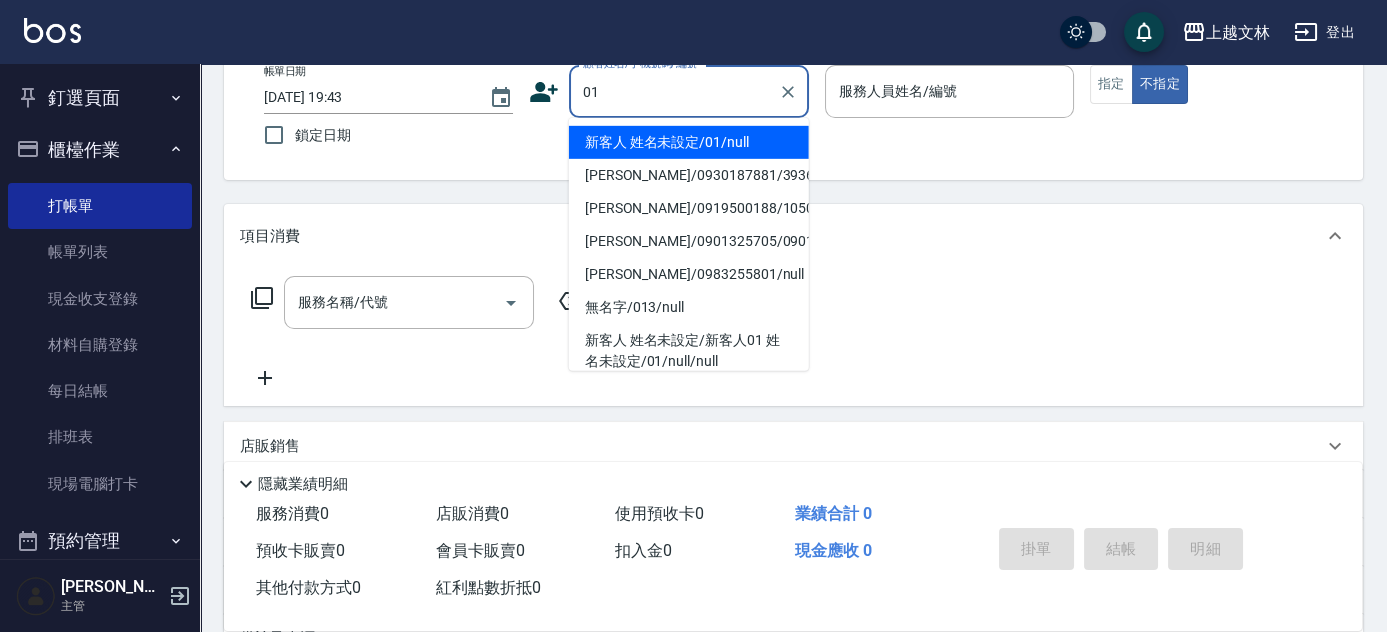 type on "新客人 姓名未設定/01/null" 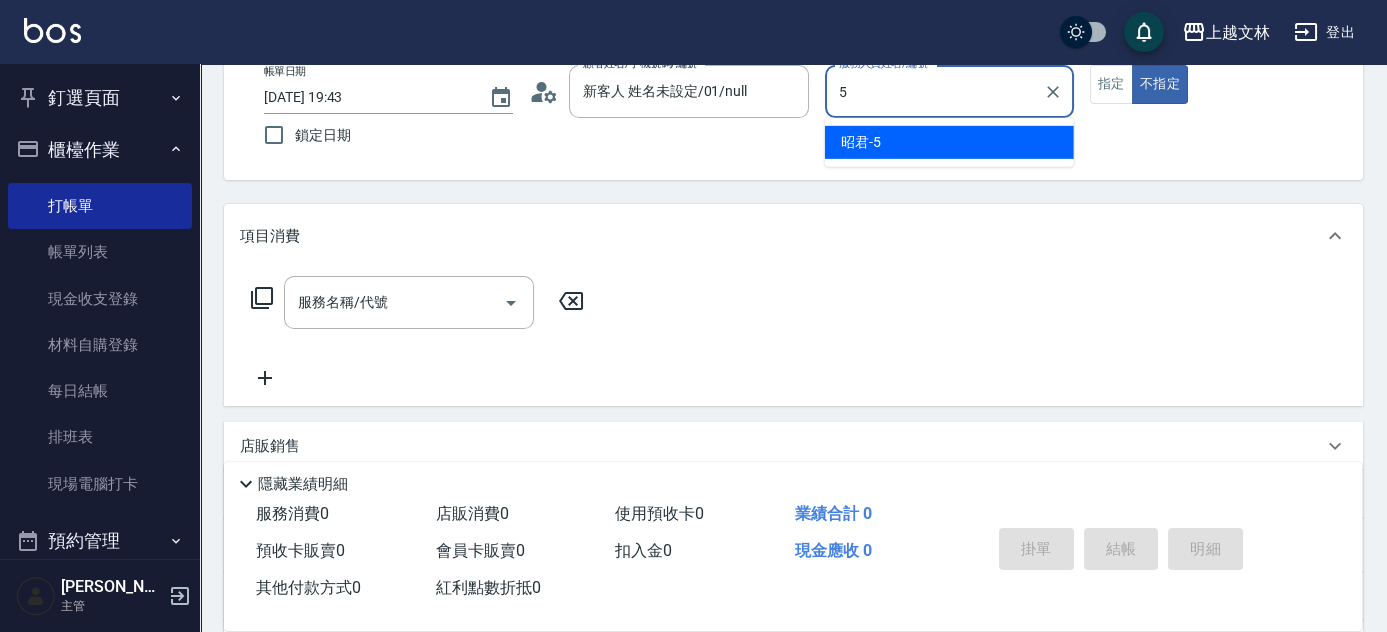 type on "昭君-5" 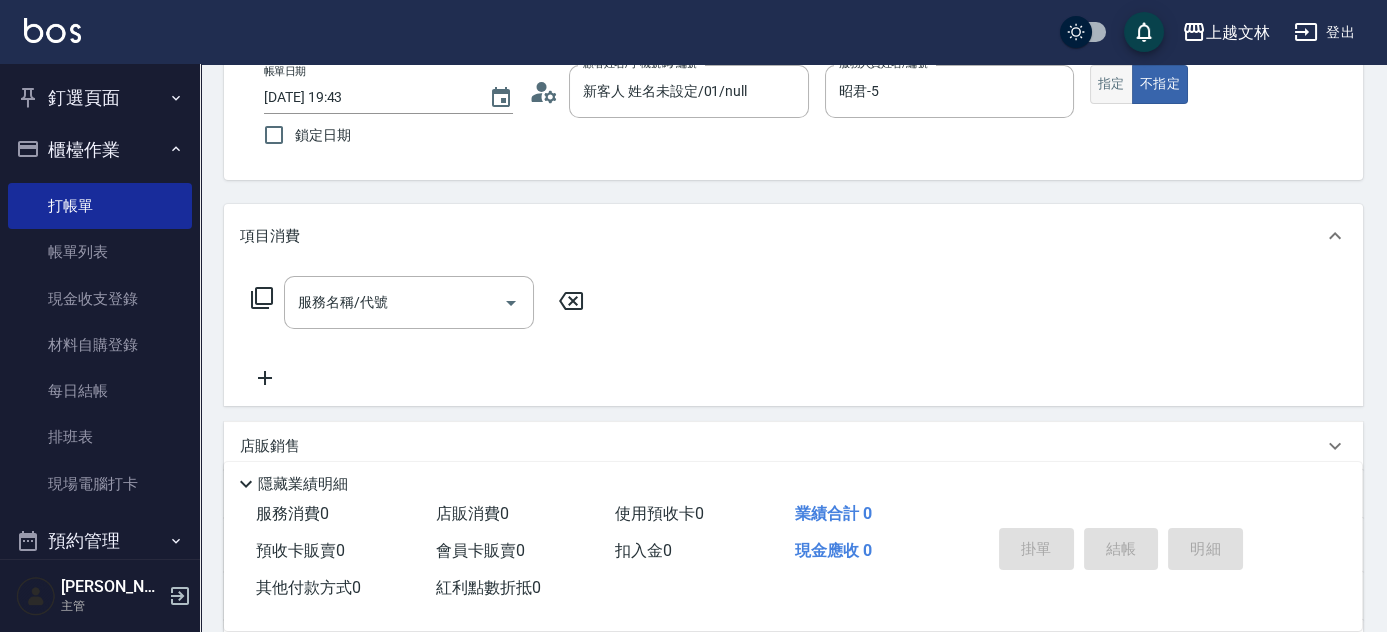 click on "指定" at bounding box center [1111, 84] 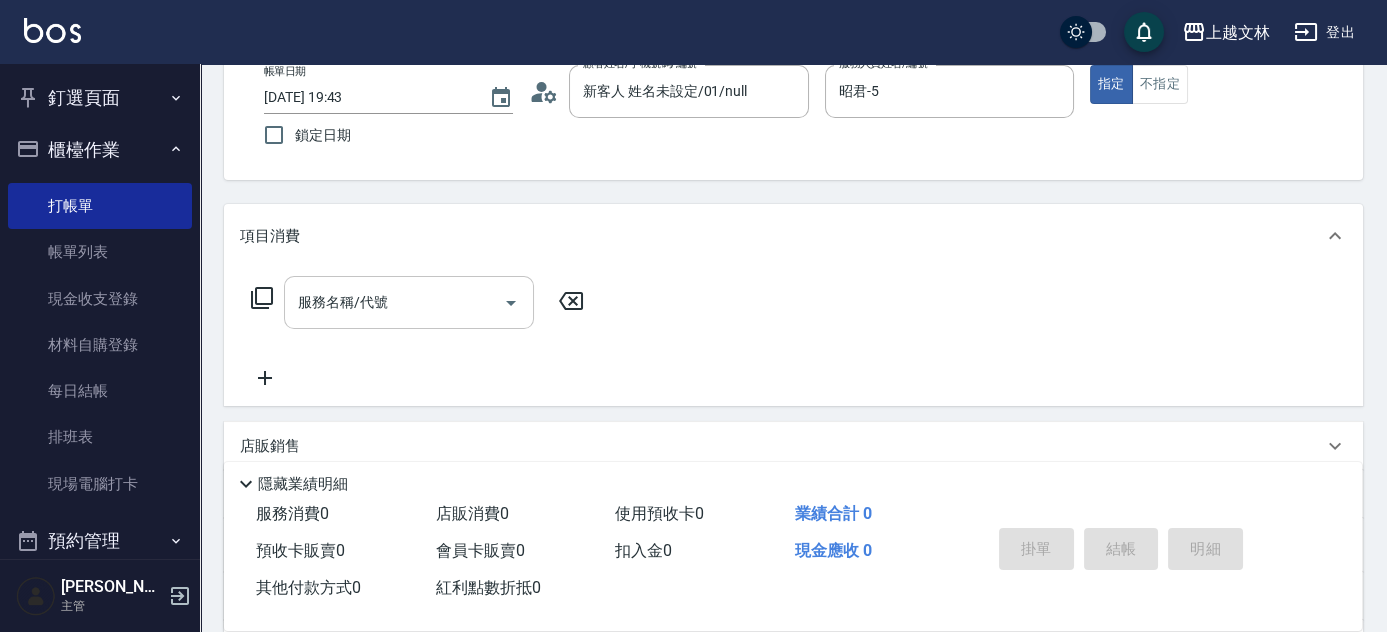 click 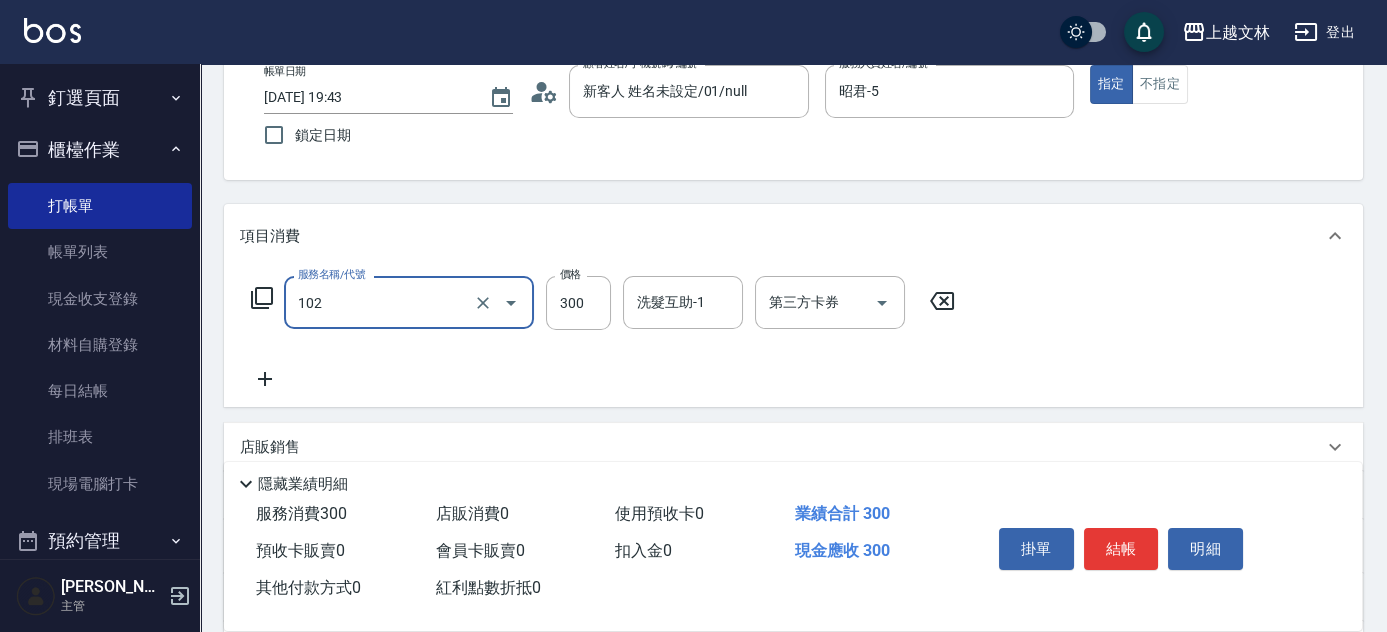 type on "精油洗髮(102)" 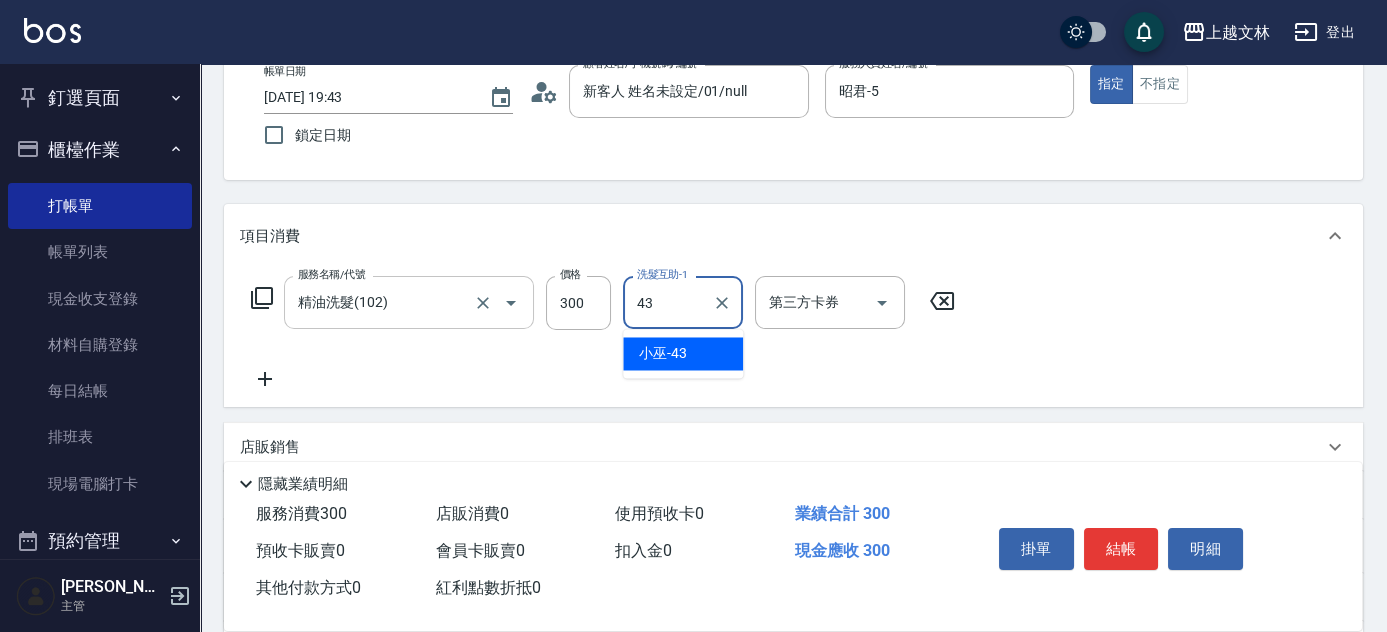 type on "小巫-43" 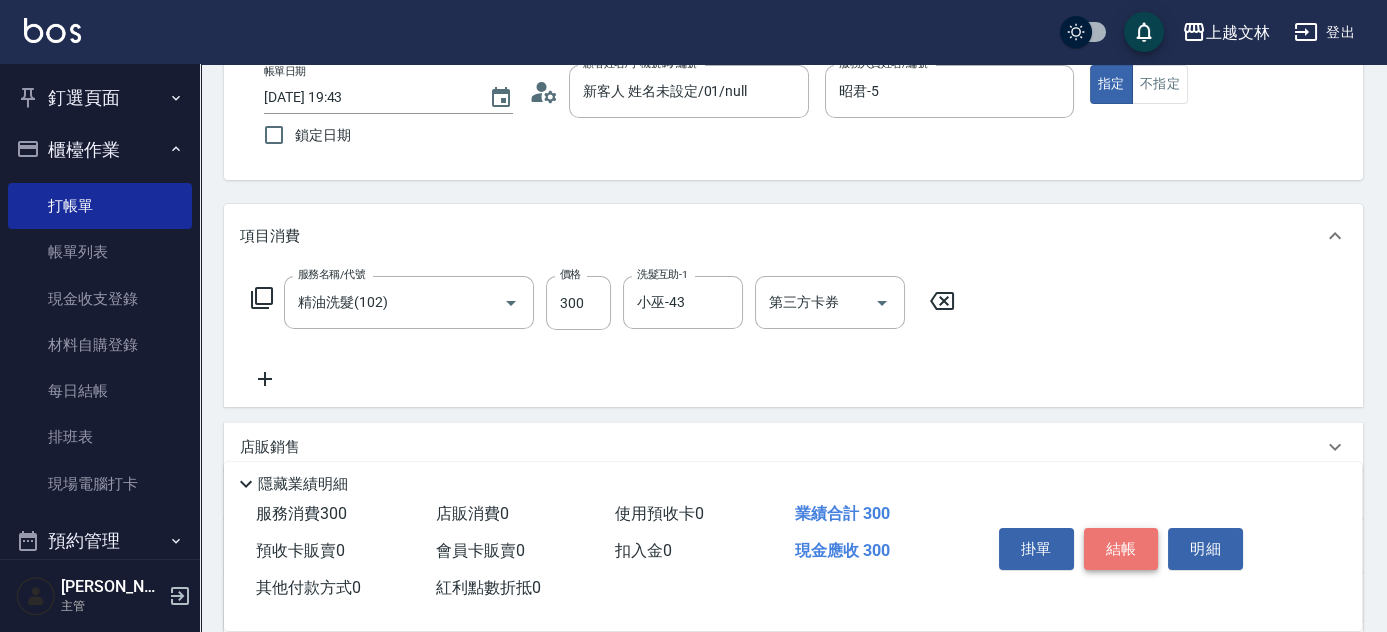 click on "結帳" at bounding box center (1121, 549) 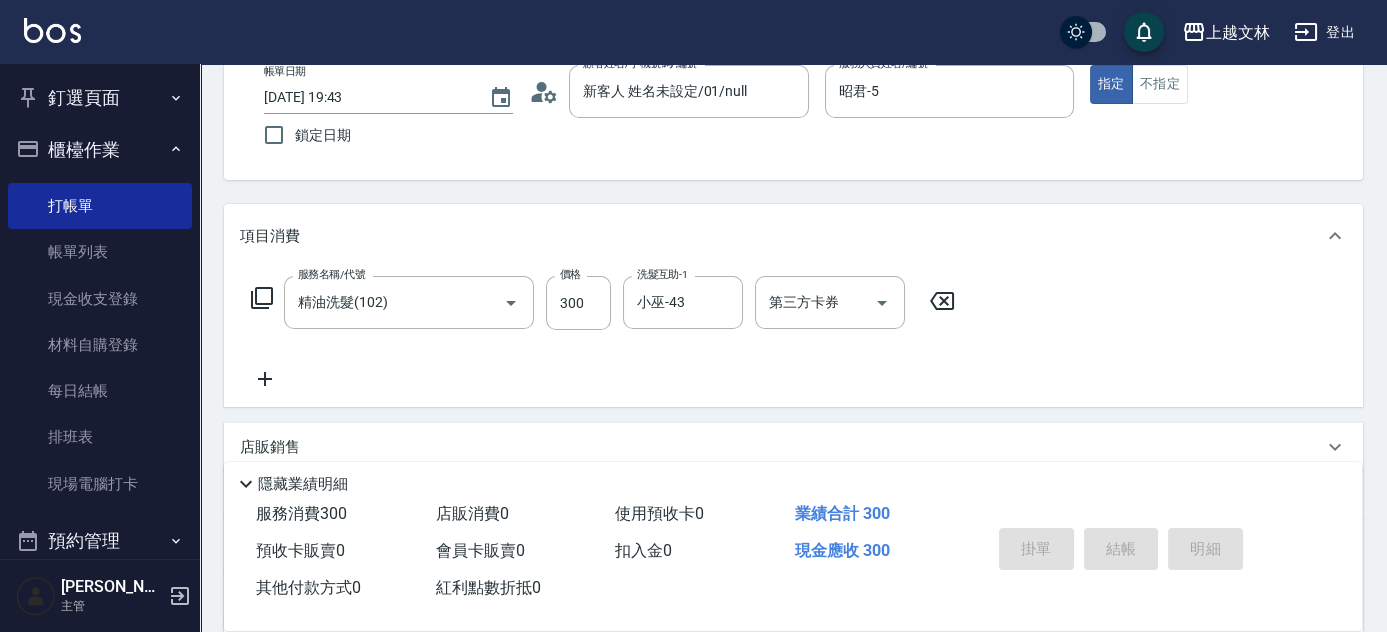 type 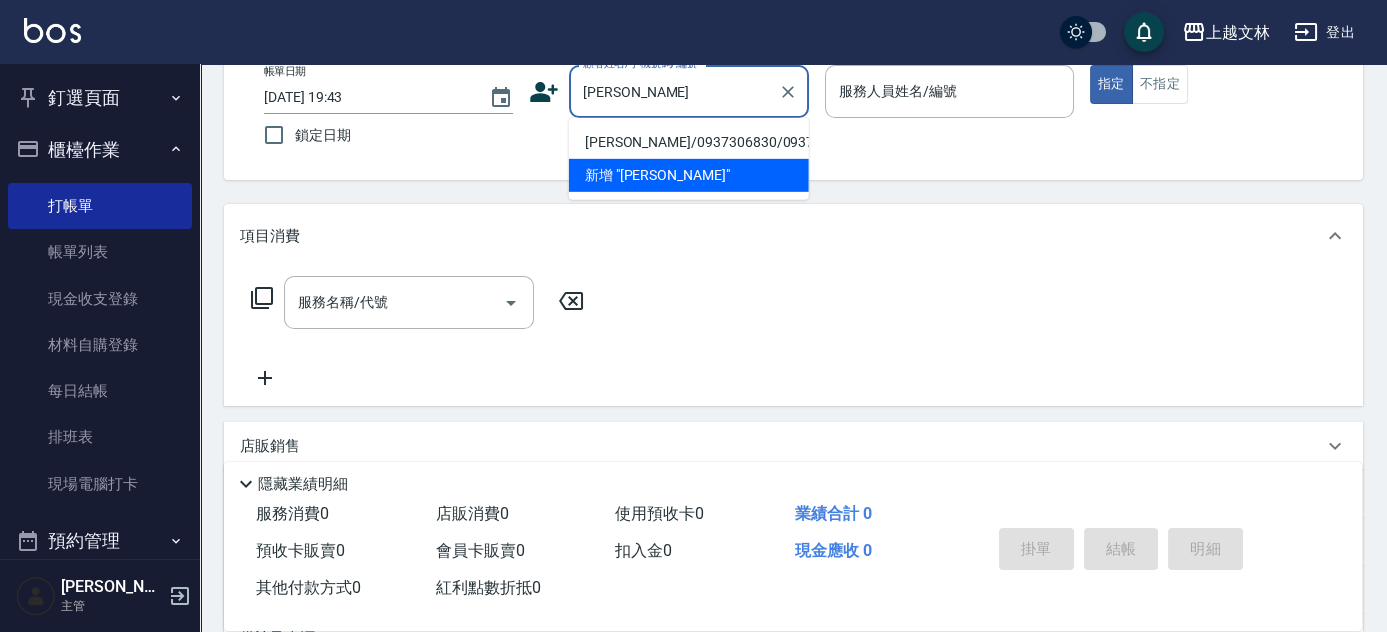 click on "[PERSON_NAME]/0937306830/0937306830" at bounding box center [689, 142] 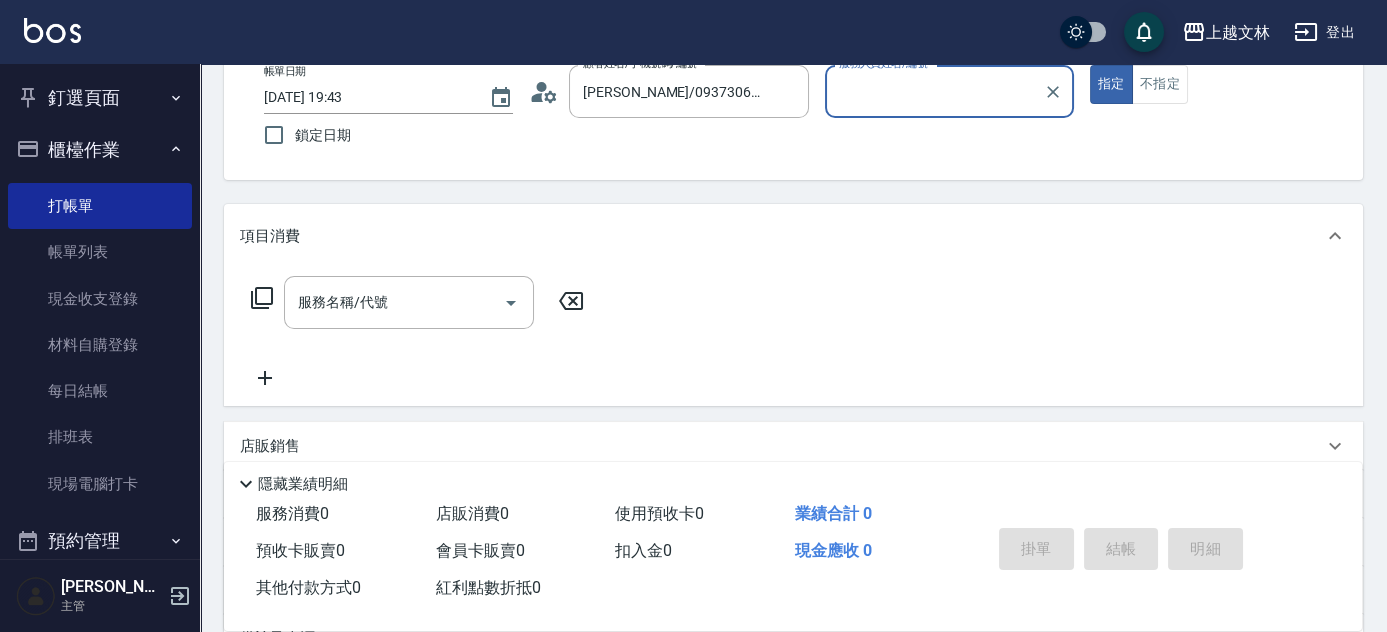 type on "昭君-5" 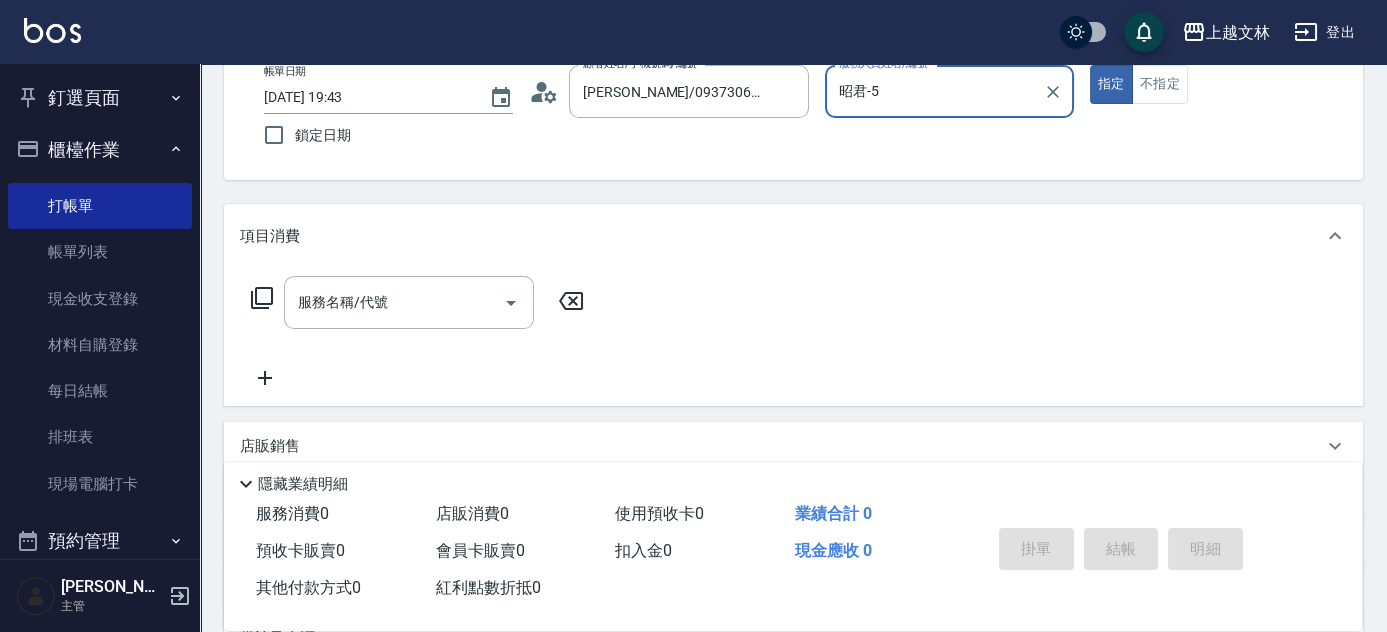 click 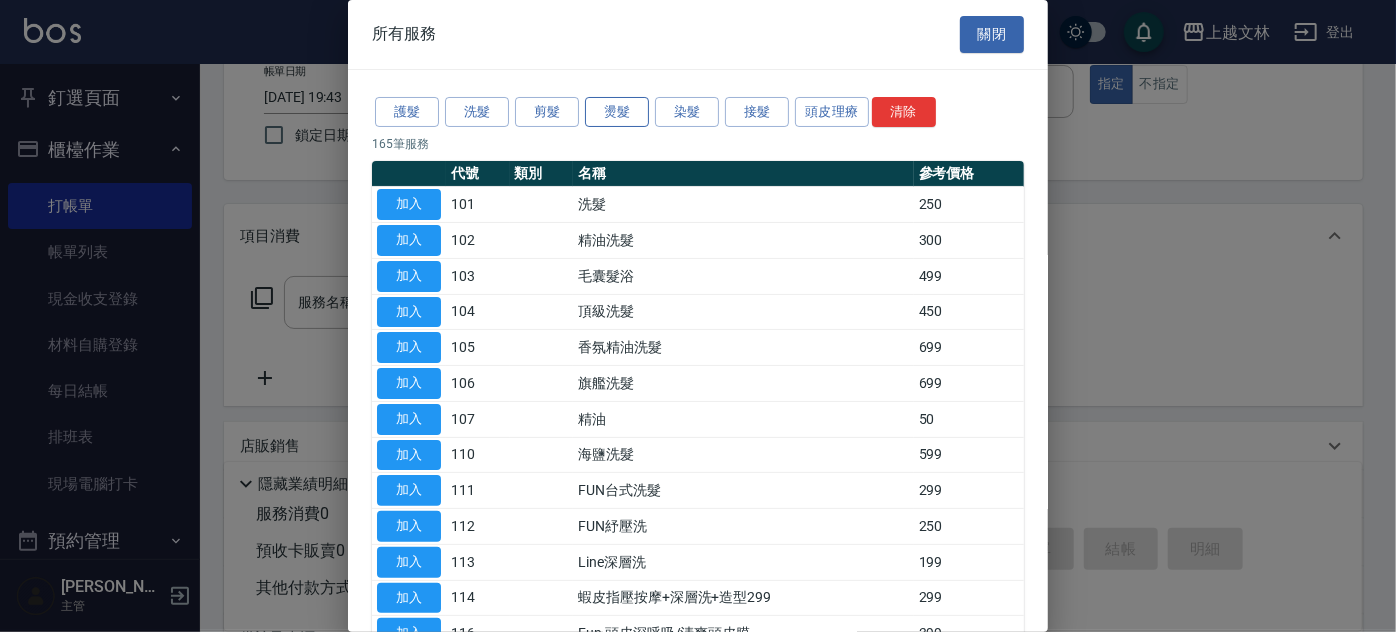 click on "燙髮" at bounding box center (617, 112) 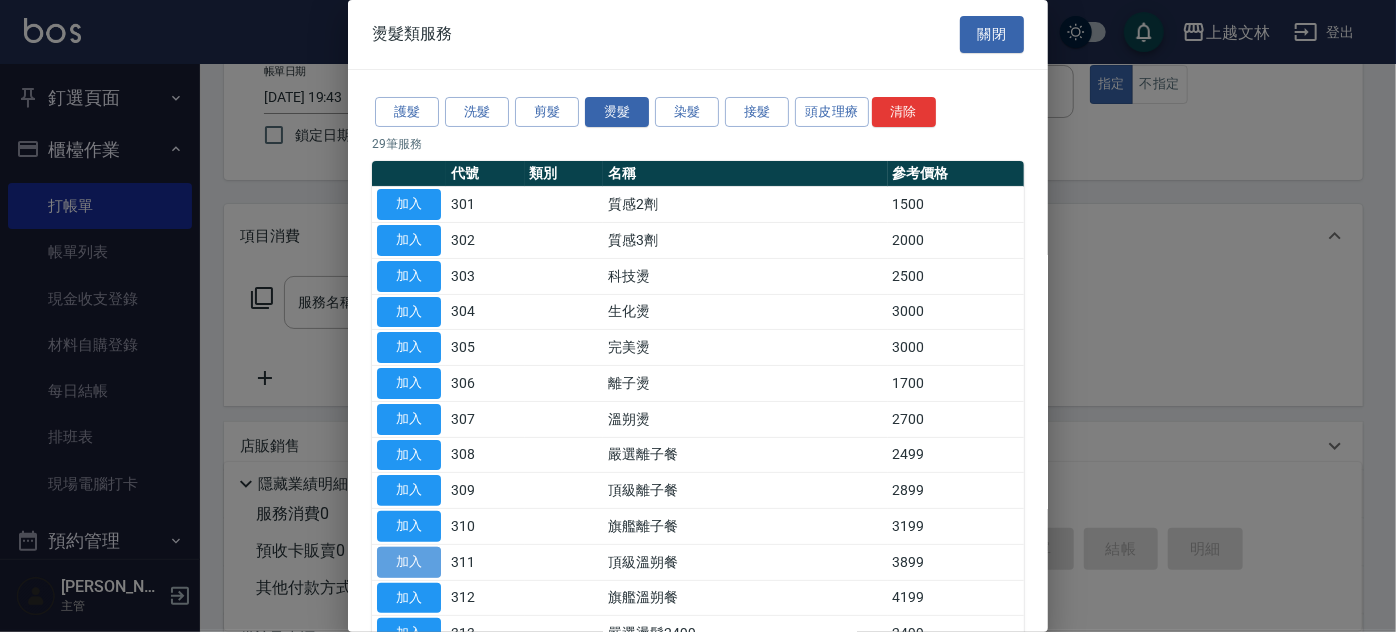 click on "加入" at bounding box center [409, 562] 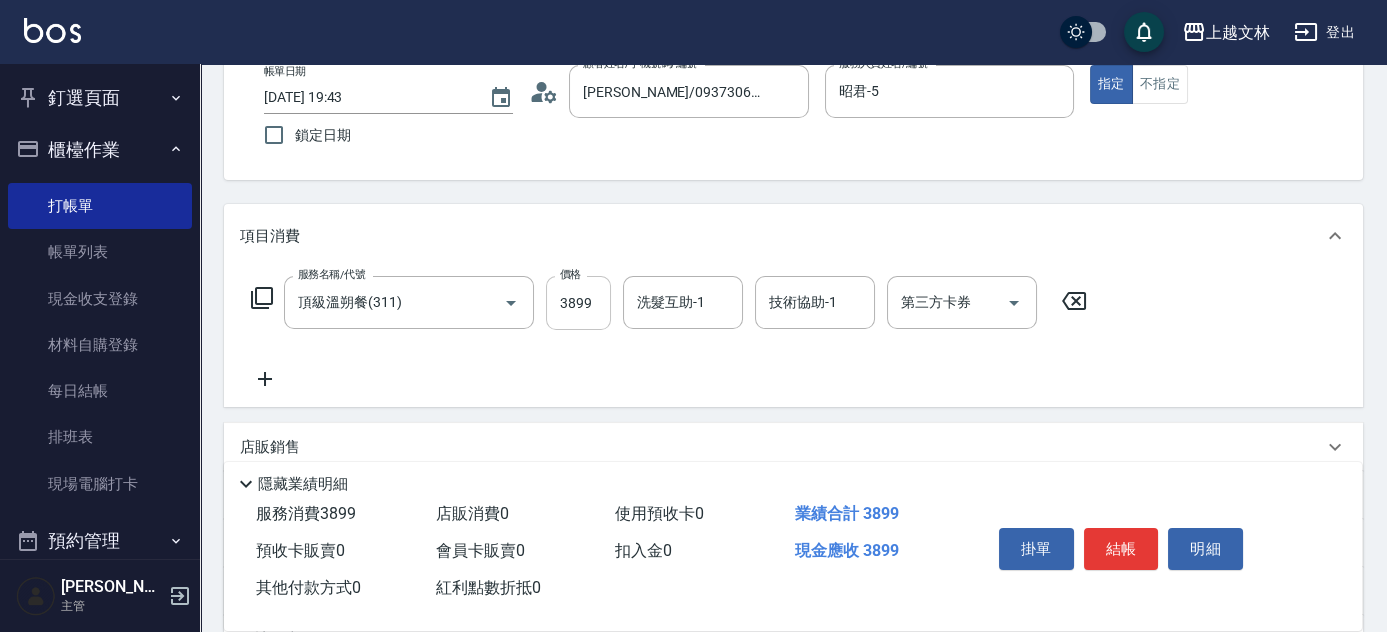 click on "3899" at bounding box center [578, 303] 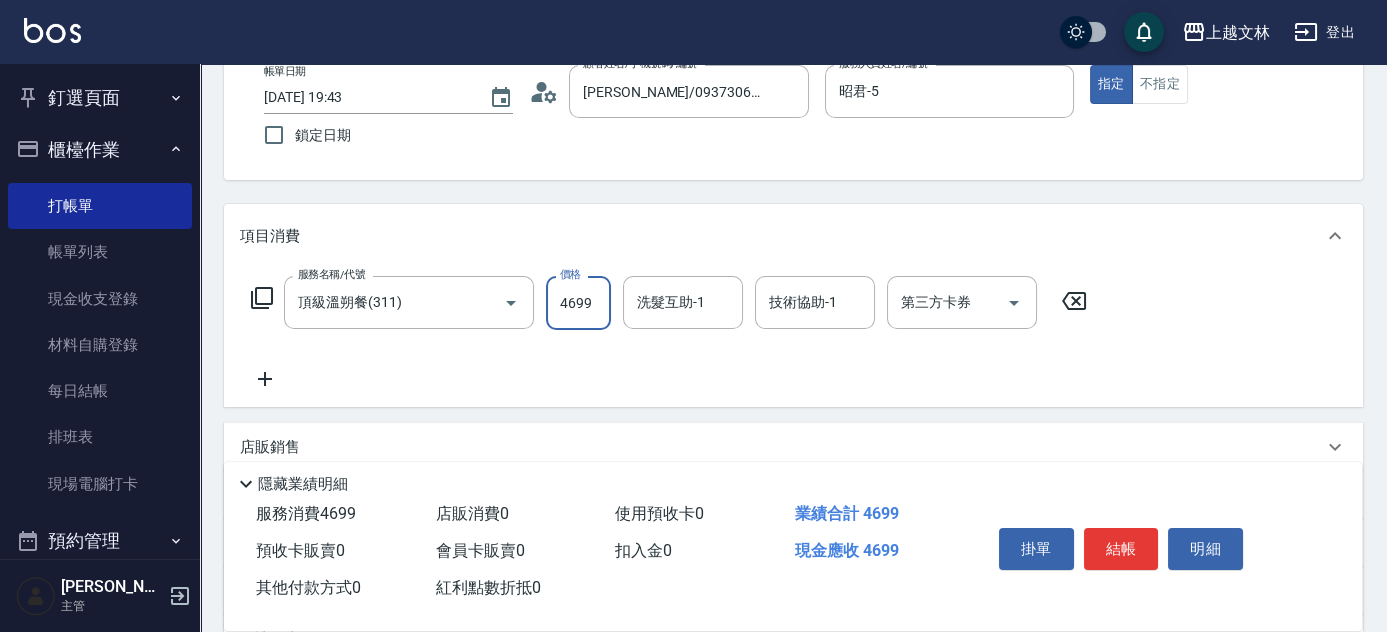 type on "4699" 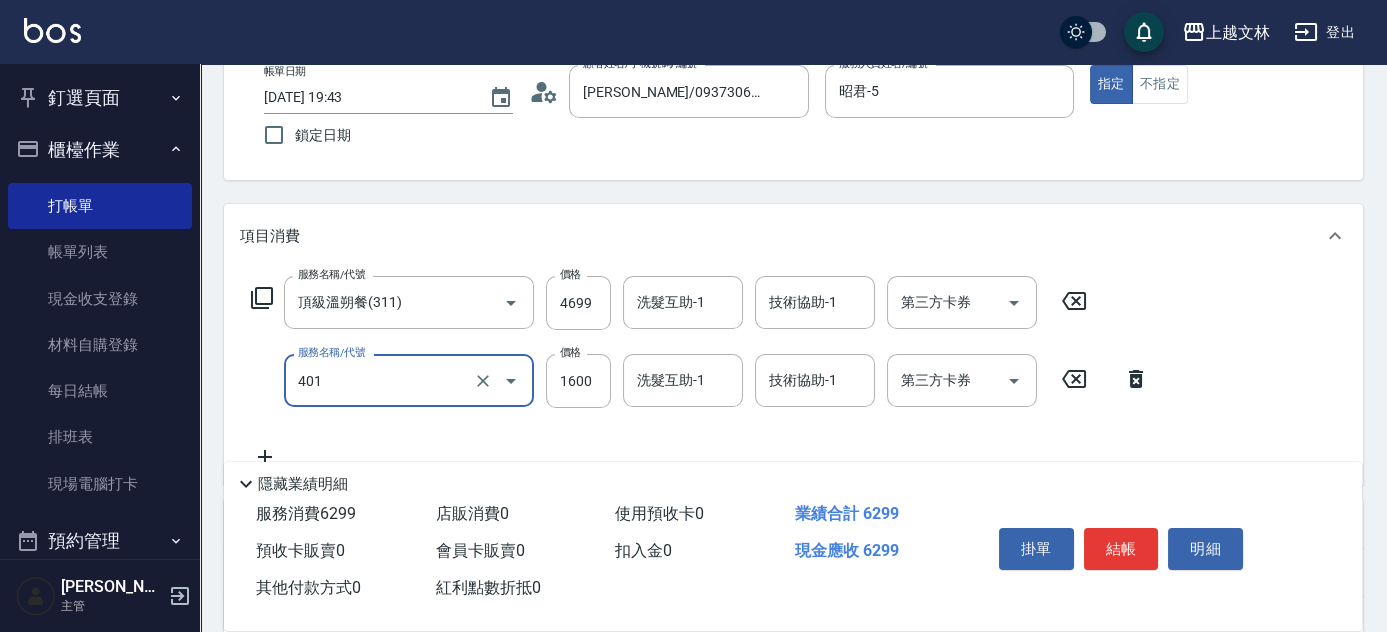 type on "基本染髮(401)" 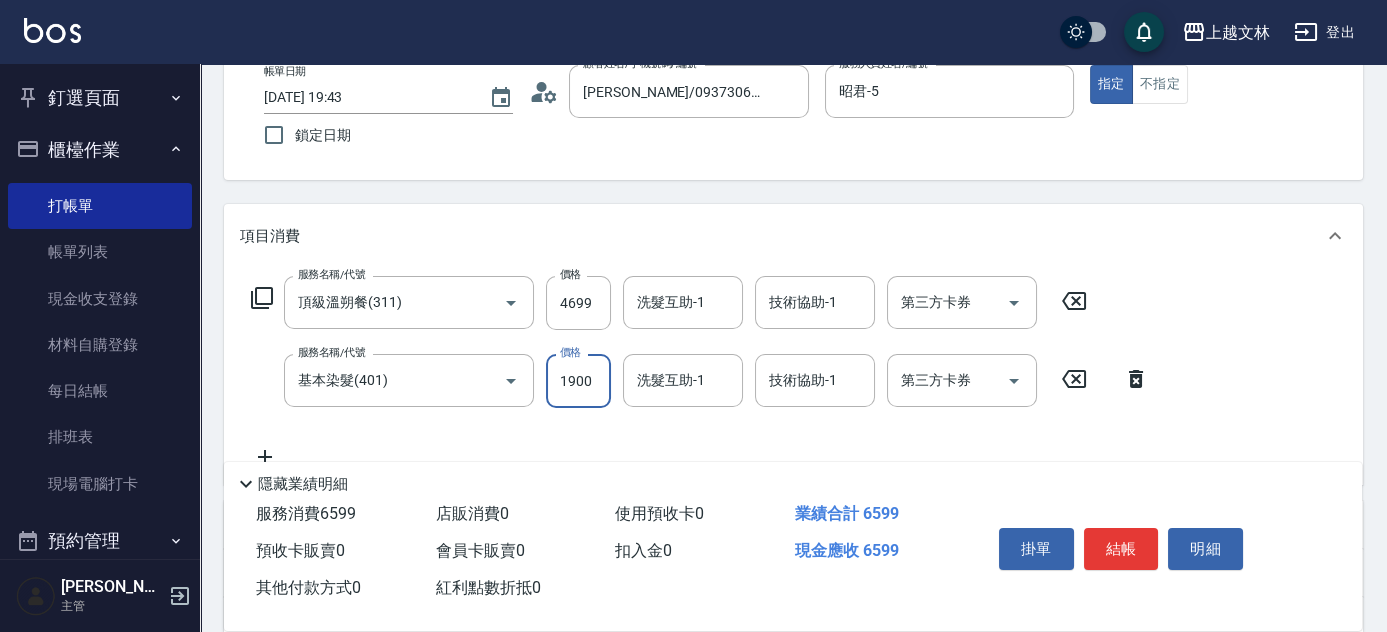 type on "1900" 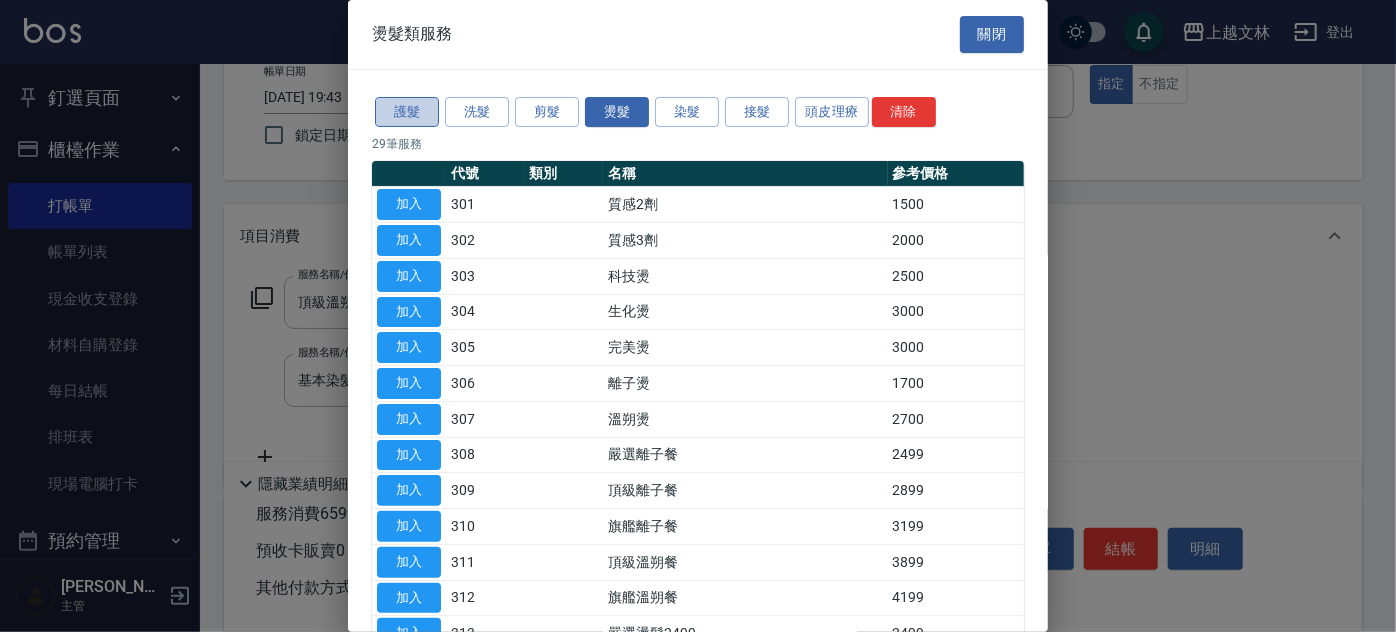 click on "護髮" at bounding box center [407, 112] 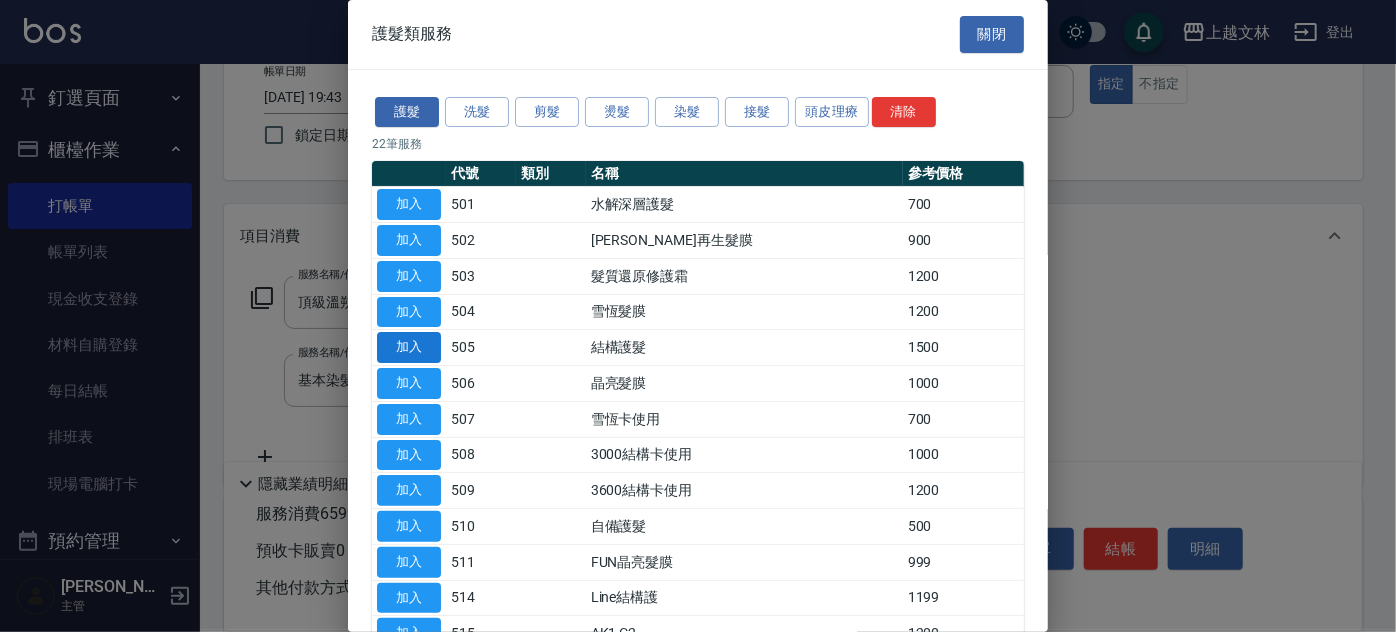 click on "加入" at bounding box center (409, 347) 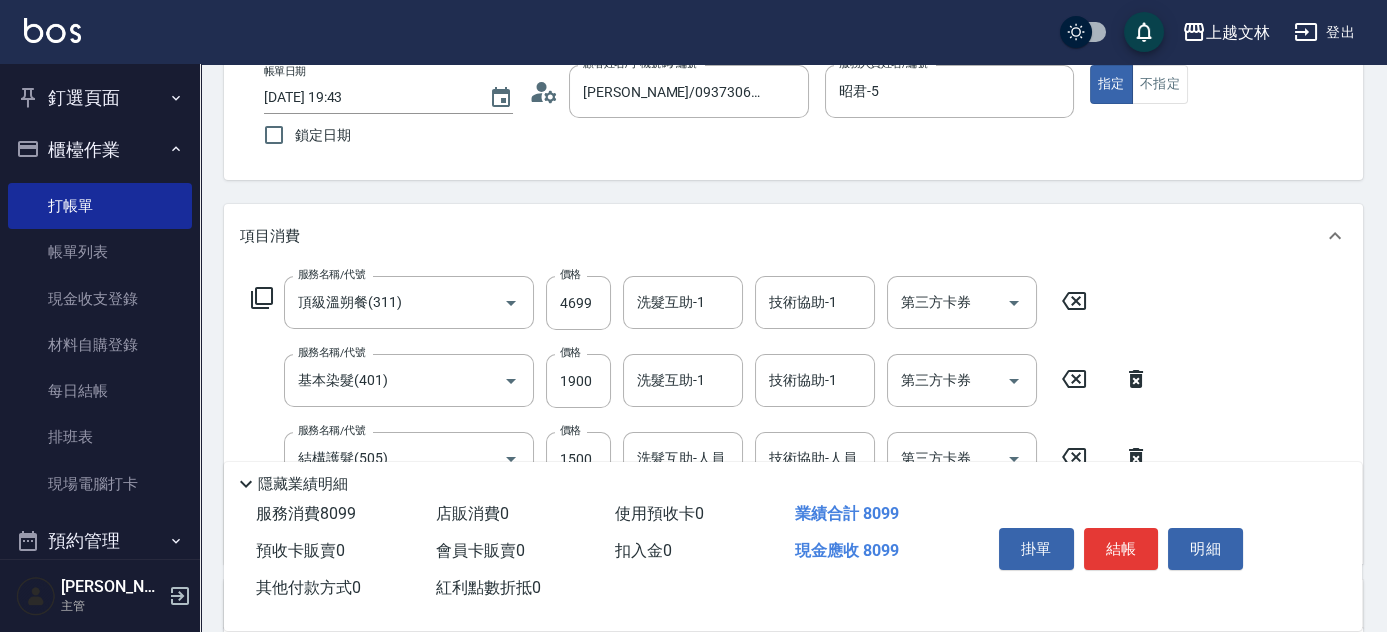 click on "Key In 打帳單 上一筆訂單:#28 帳單速查 結帳前確認明細 連續打單結帳 掛單 結帳 明細 帳單日期 [DATE] 19:43 鎖定日期 顧客姓名/手機號碼/編號 [PERSON_NAME]/0937306830/0937306830 顧客姓名/手機號碼/編號 服務人員姓名/編號 昭君-5 服務人員姓名/編號 指定 不指定 項目消費 服務名稱/代號 頂級溫朔餐(311) 服務名稱/代號 價格 4699 價格 洗髮互助-1 洗髮互助-1 技術協助-1 技術協助-1 第三方卡券 第三方卡券 服務名稱/代號 基本染髮(401) 服務名稱/代號 價格 1900 價格 洗髮互助-1 洗髮互助-1 技術協助-1 技術協助-1 第三方卡券 第三方卡券 服務名稱/代號 結構護髮(505) 服務名稱/代號 價格 1500 價格 洗髮互助-人員一 洗髮互助-人員一 技術協助-人員一 技術協助-人員一 第三方卡券 第三方卡券 店販銷售 服務人員姓名/編號 服務人員姓名/編號 商品代號/名稱 商品代號/名稱 預收卡販賣 使用預收卡 0" at bounding box center (793, 477) 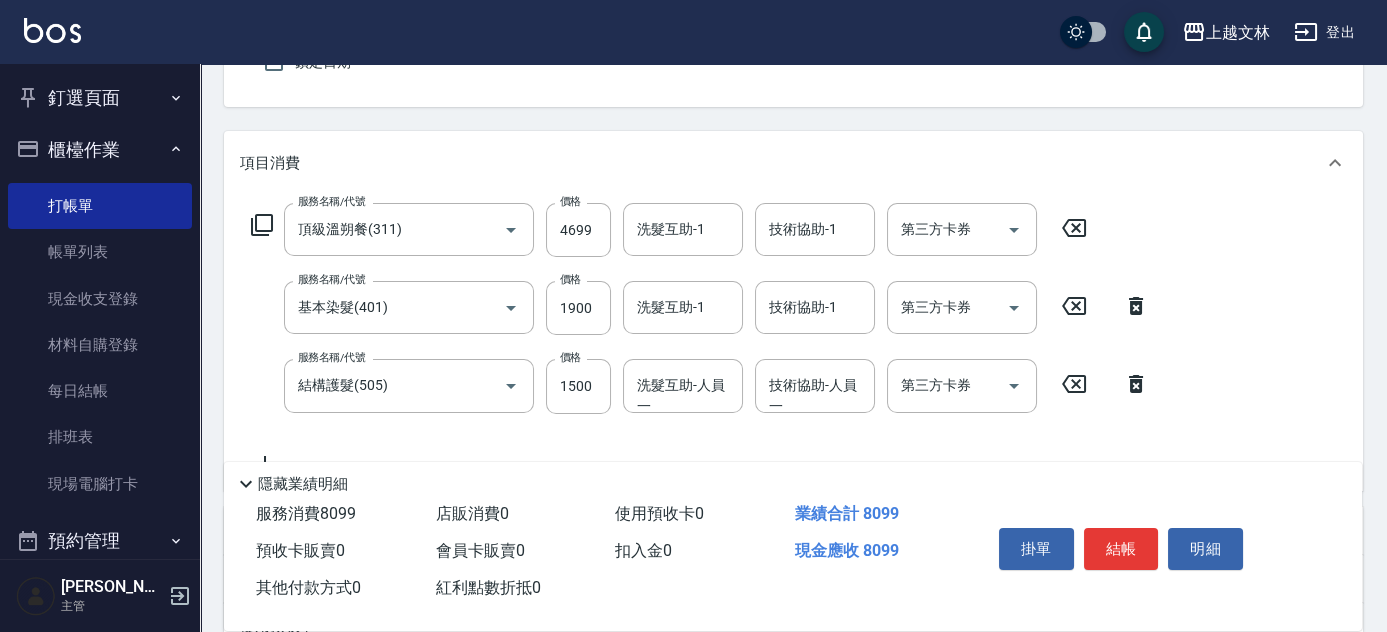 scroll, scrollTop: 213, scrollLeft: 0, axis: vertical 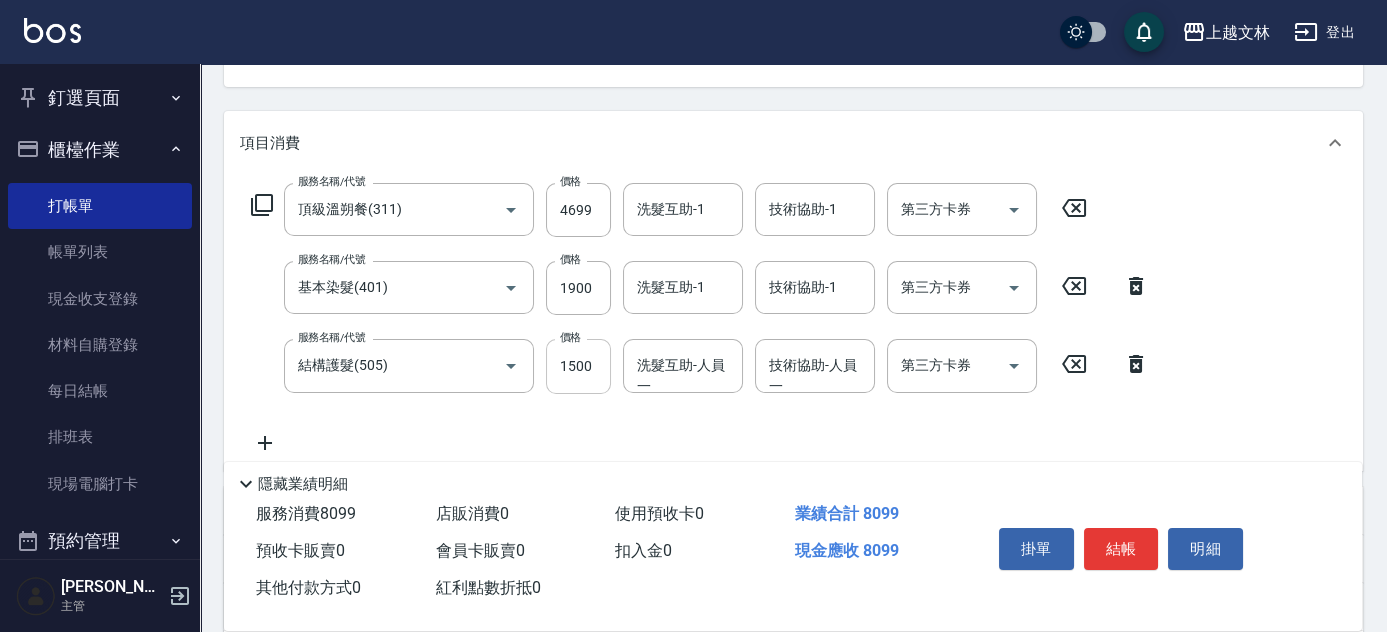 click on "1500" at bounding box center (578, 366) 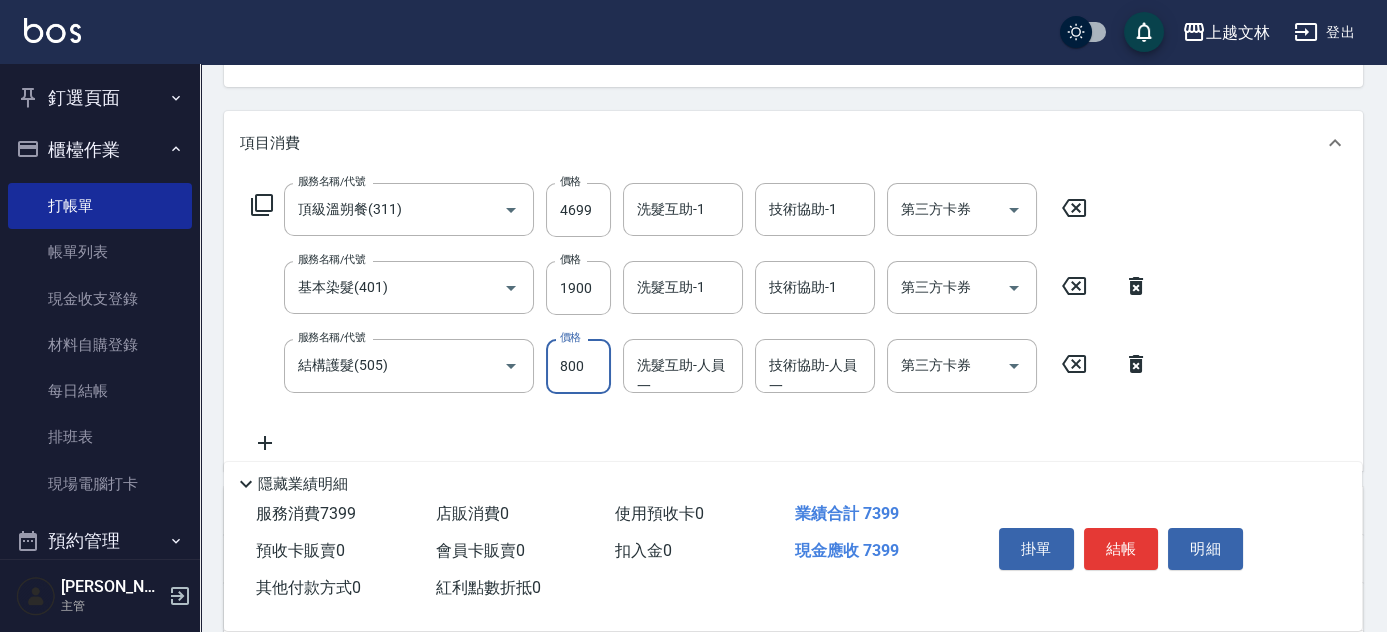 type on "800" 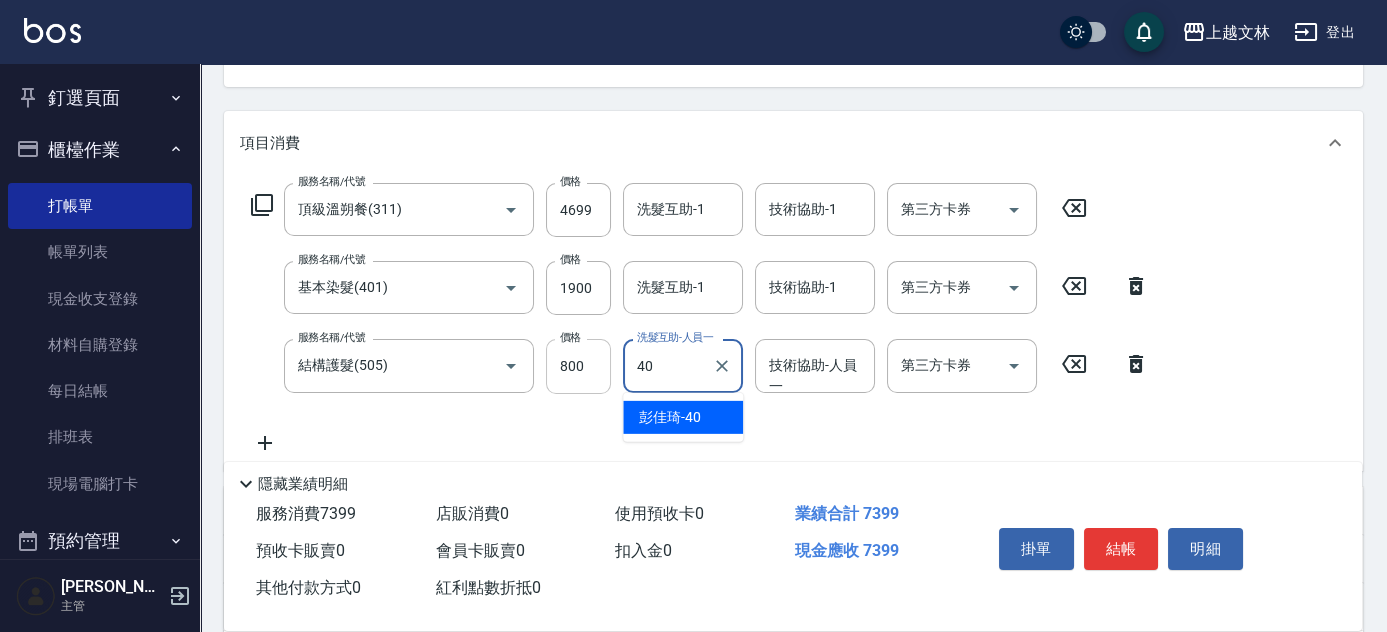 type on "[PERSON_NAME]-40" 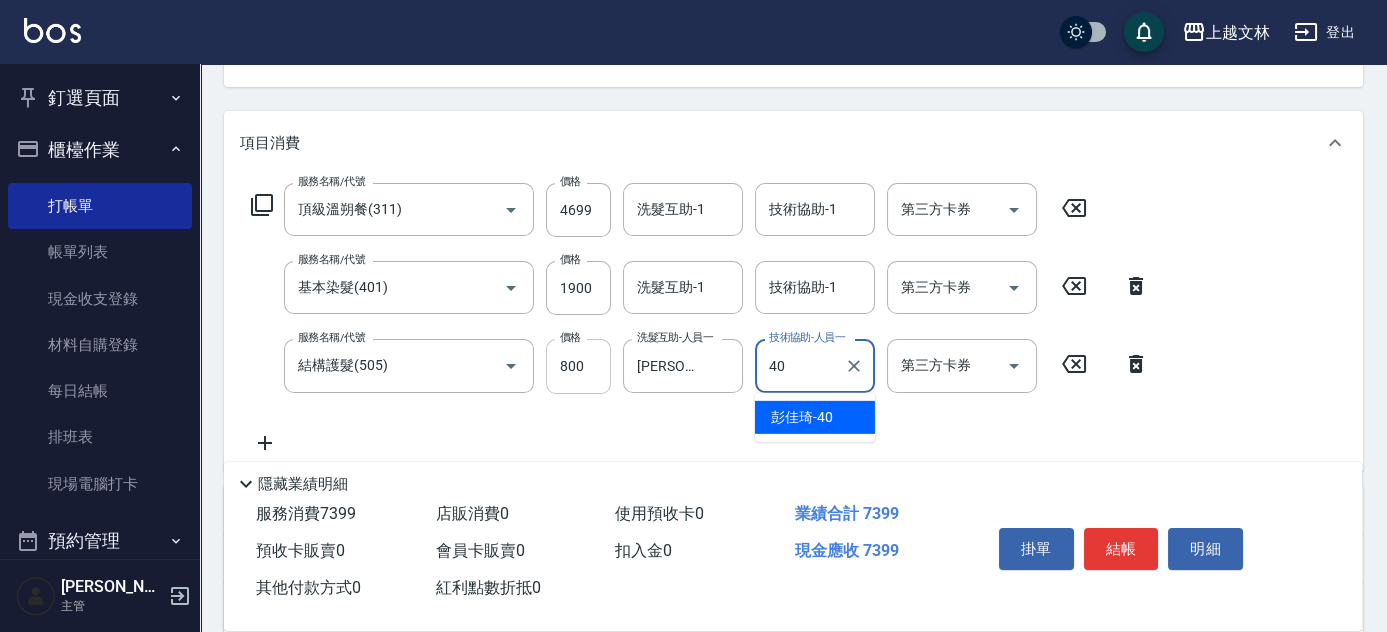 type on "[PERSON_NAME]-40" 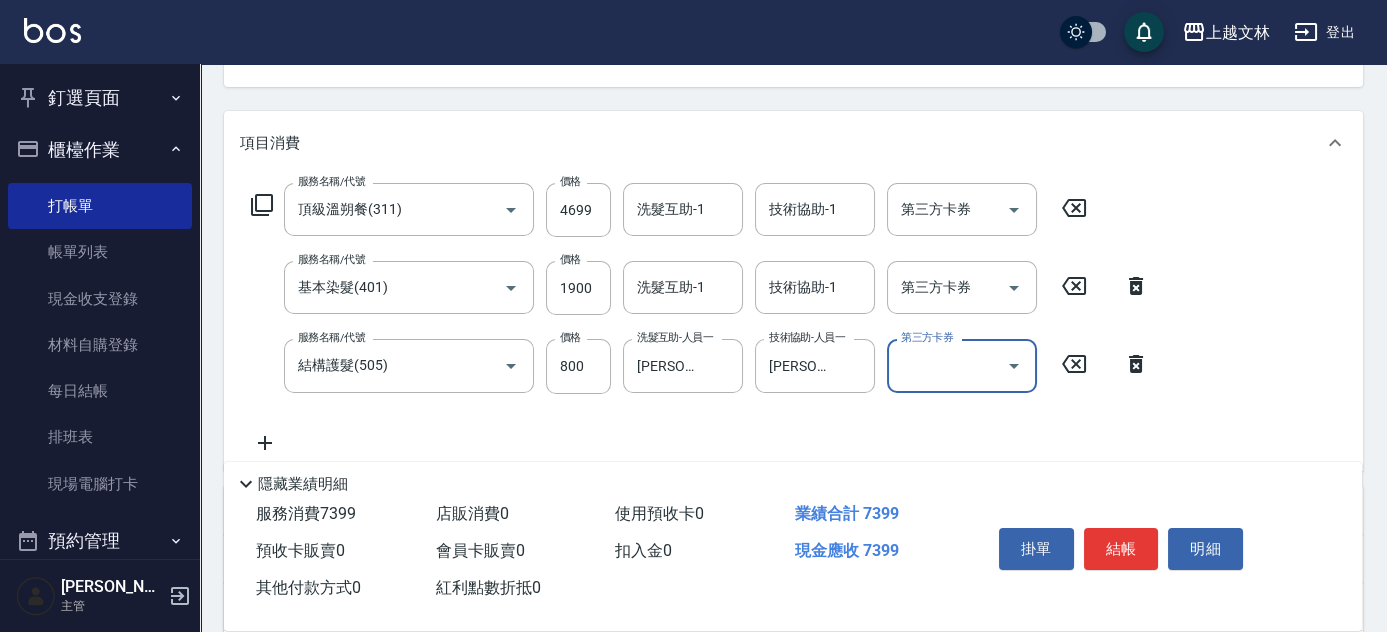 scroll, scrollTop: 242, scrollLeft: 0, axis: vertical 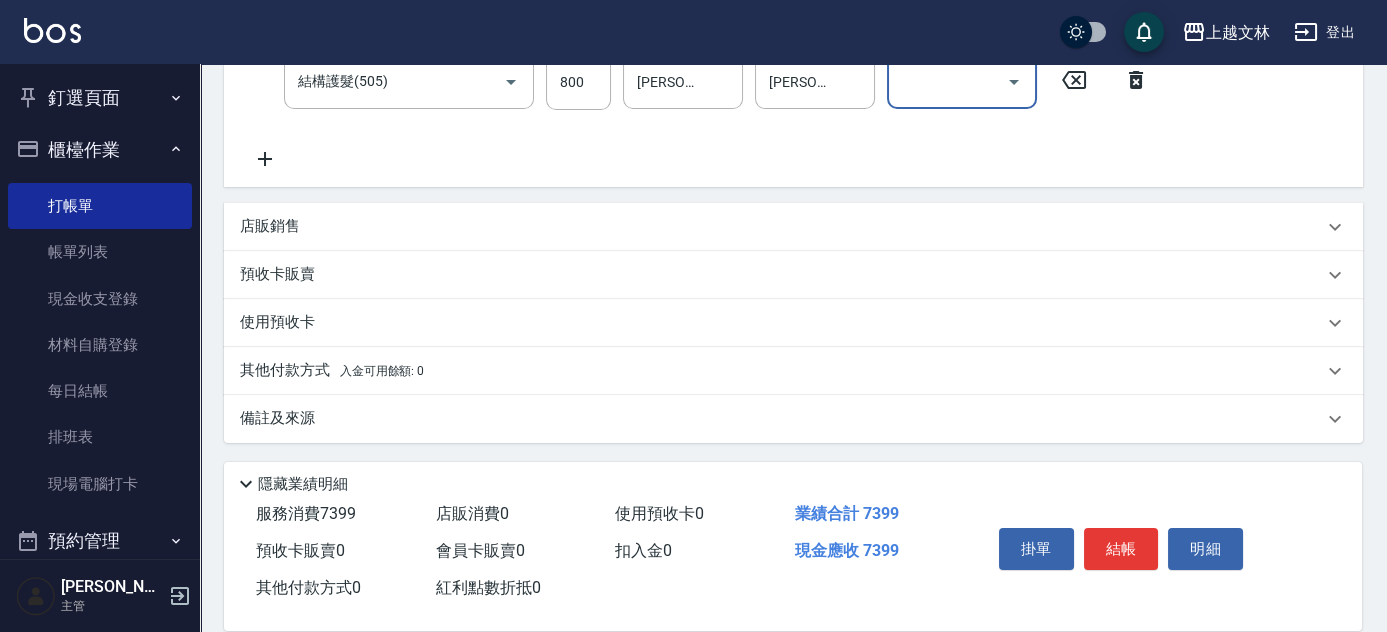 click on "其他付款方式 入金可用餘額: 0" at bounding box center [332, 371] 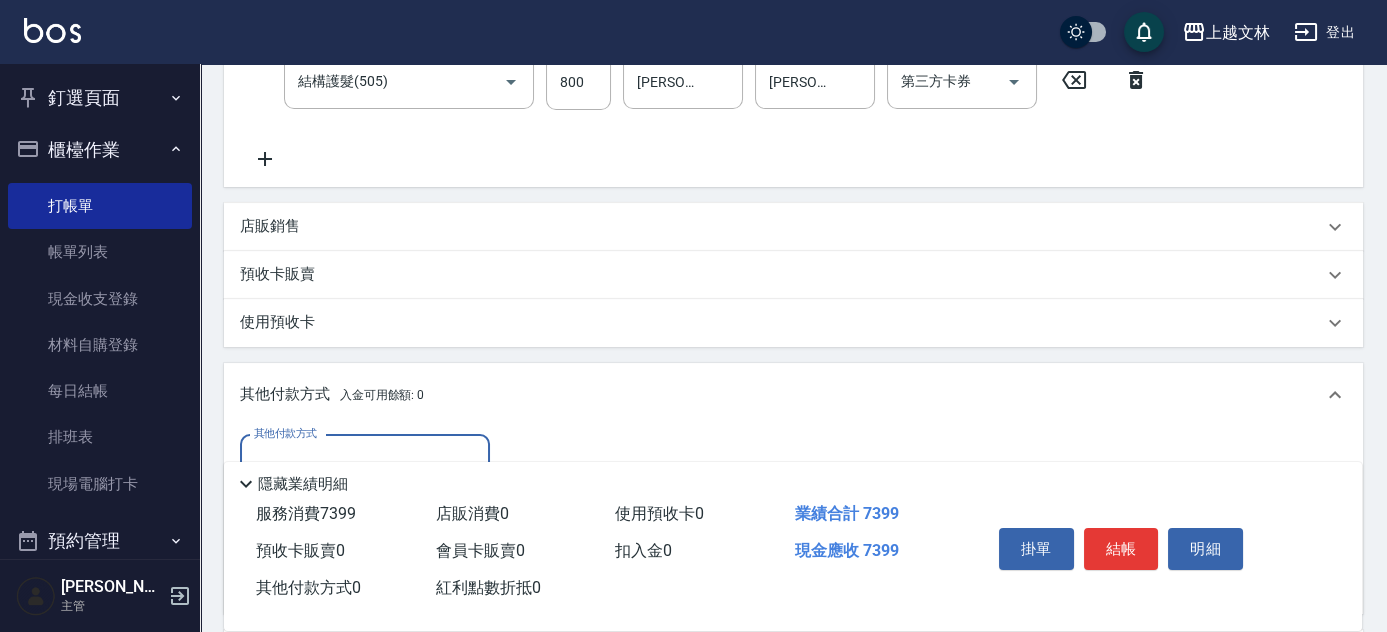 scroll, scrollTop: 0, scrollLeft: 0, axis: both 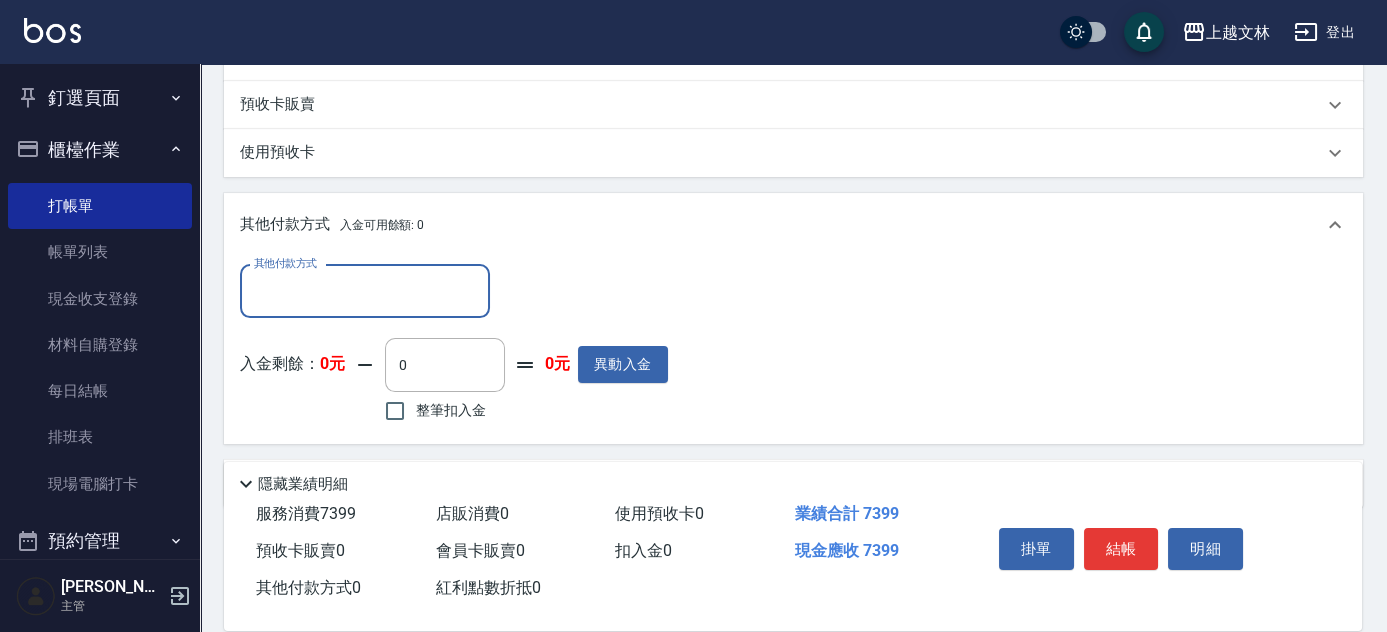 click on "其他付款方式" at bounding box center [365, 291] 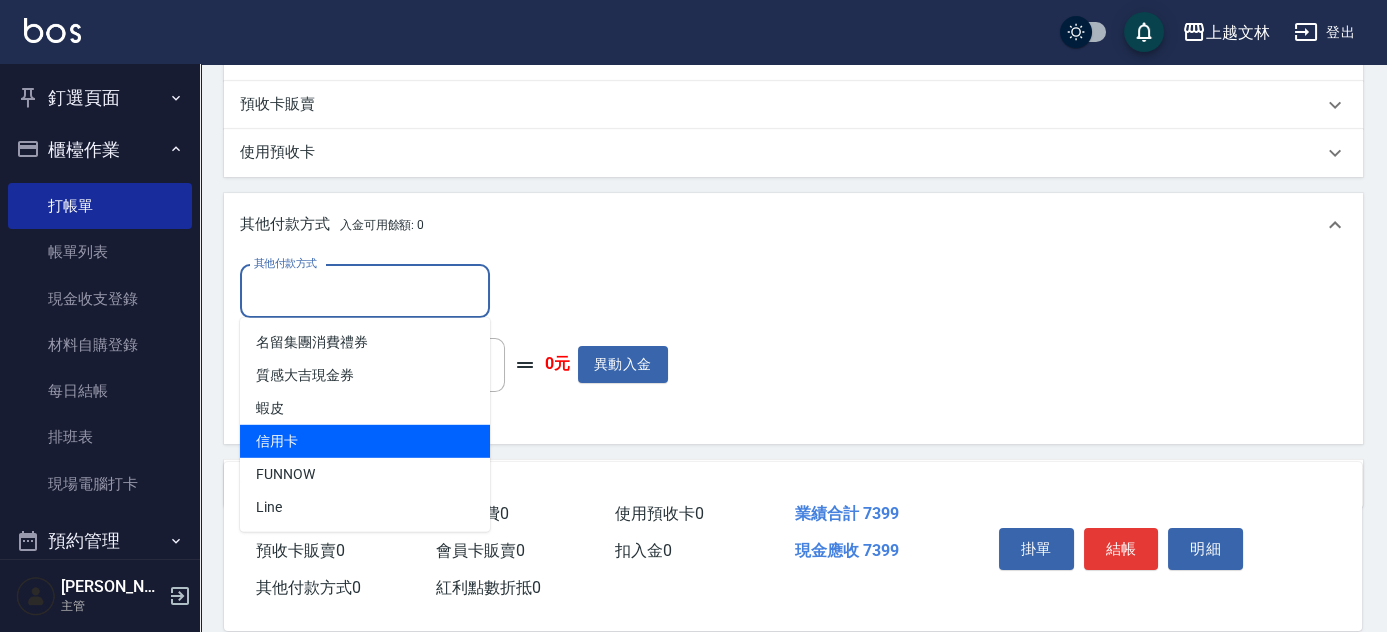 click on "信用卡" at bounding box center (365, 441) 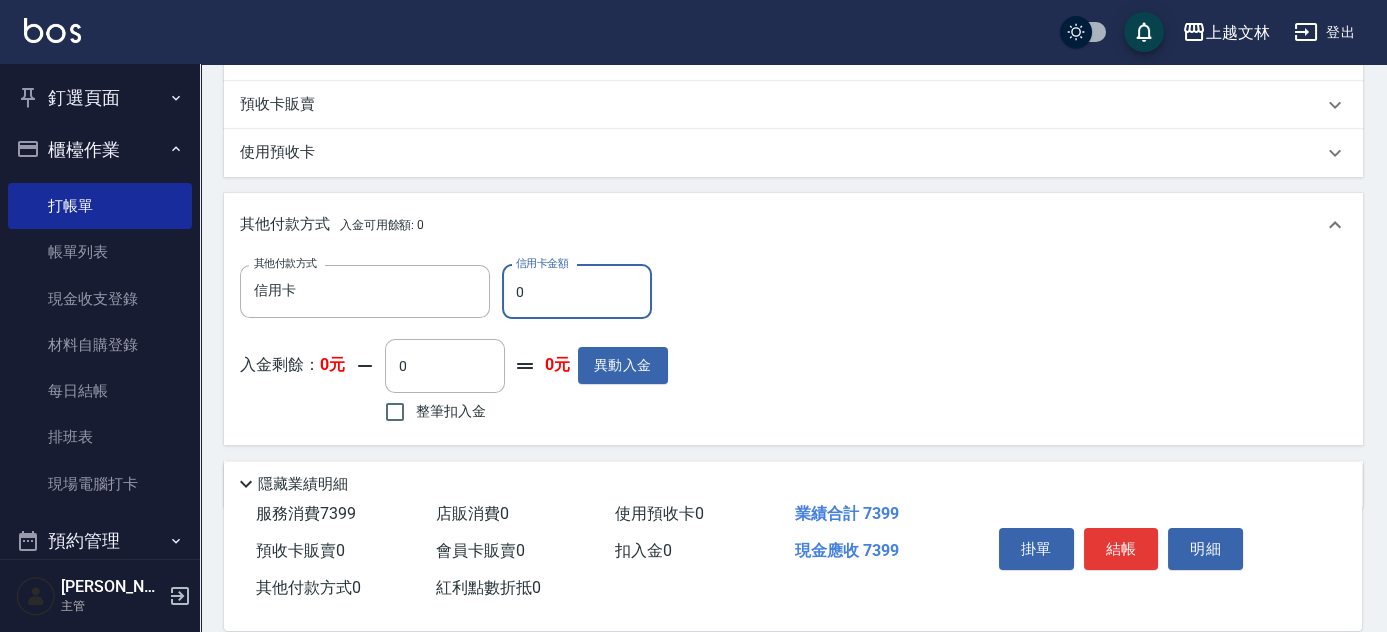 click on "其他付款方式 信用卡 其他付款方式 信用卡金額 0 信用卡金額" at bounding box center [454, 292] 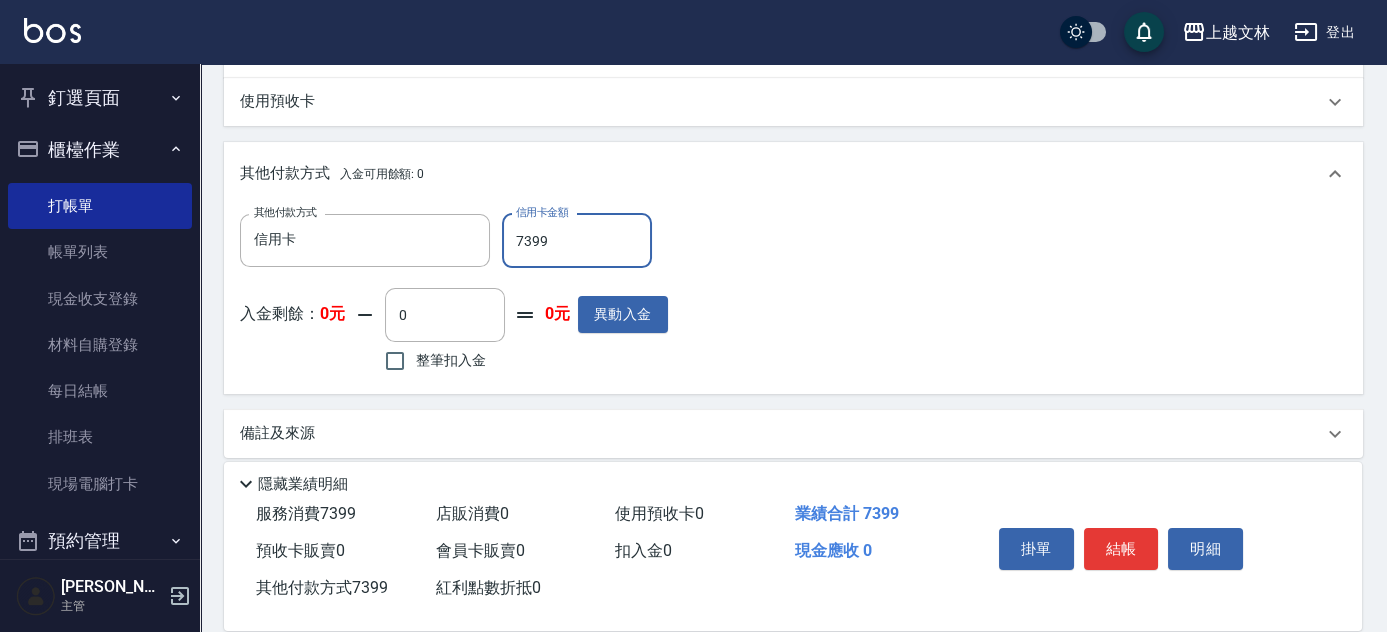 scroll, scrollTop: 733, scrollLeft: 0, axis: vertical 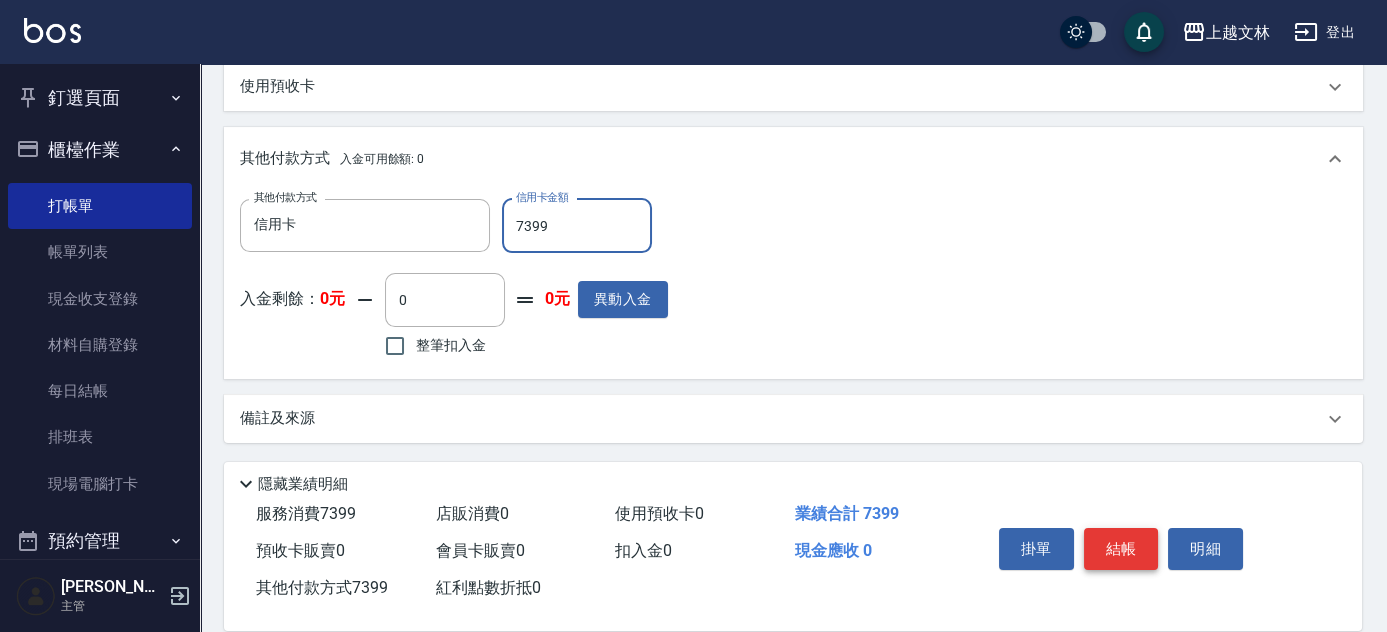 type on "7399" 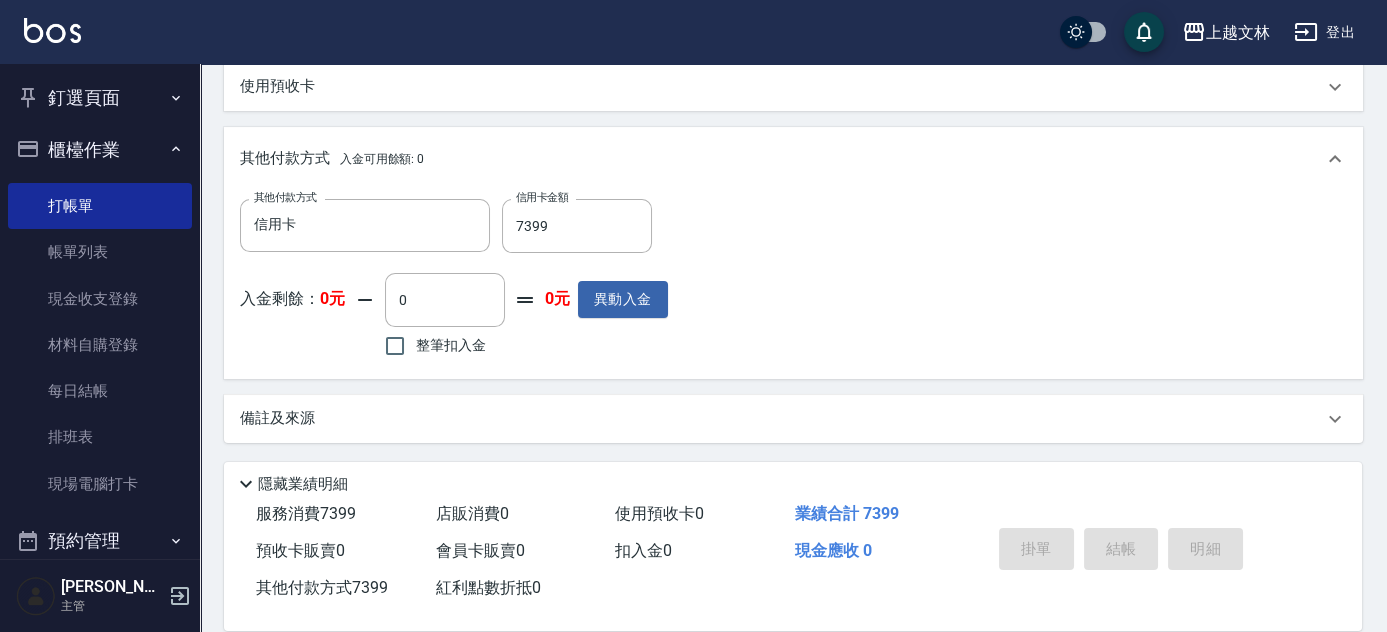 type on "[DATE] 19:45" 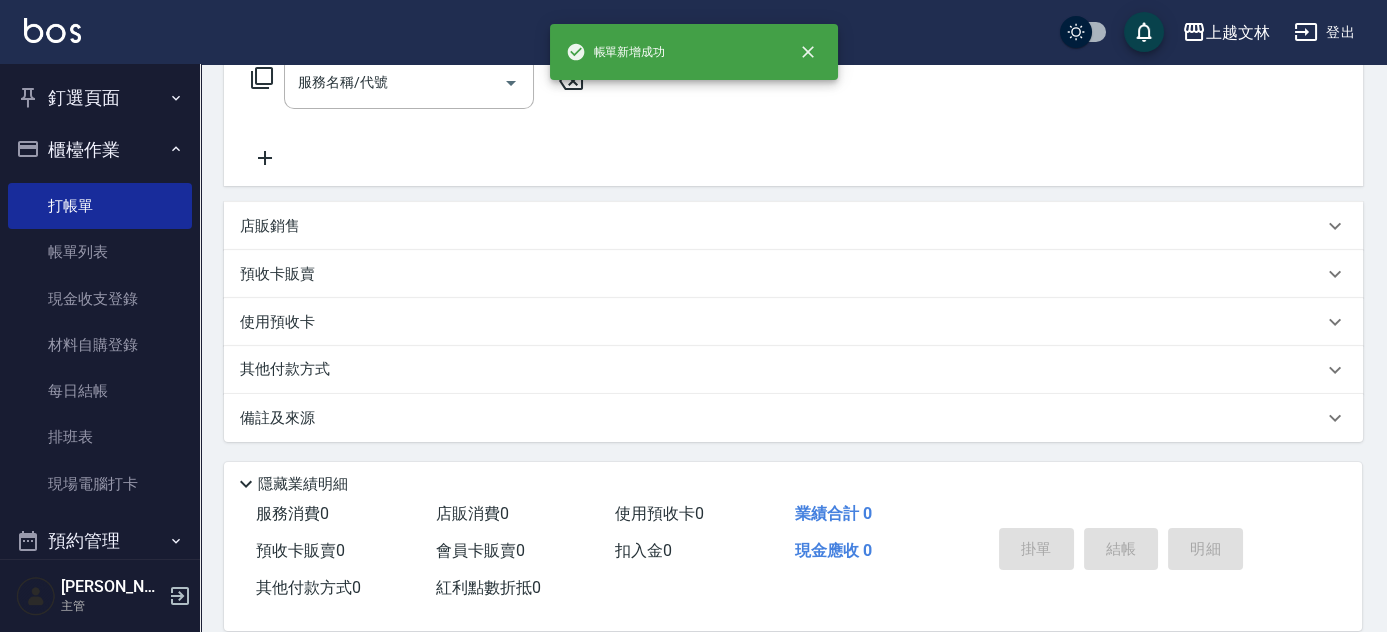 scroll, scrollTop: 0, scrollLeft: 0, axis: both 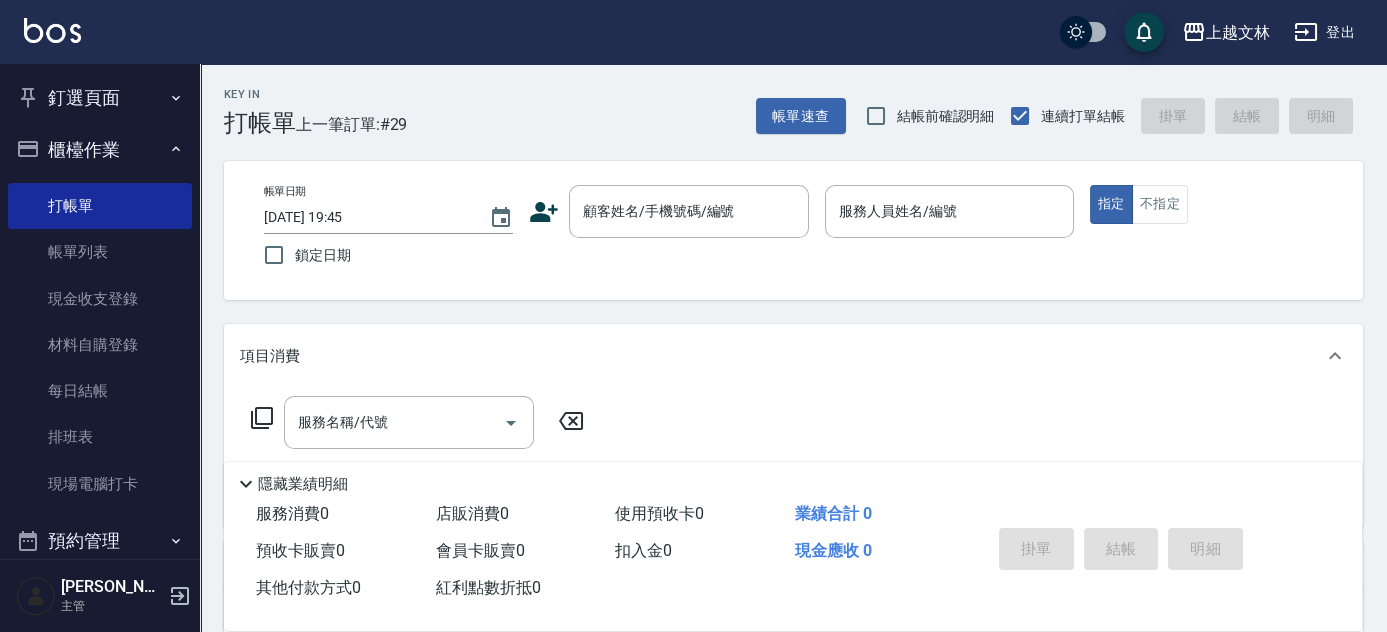 click 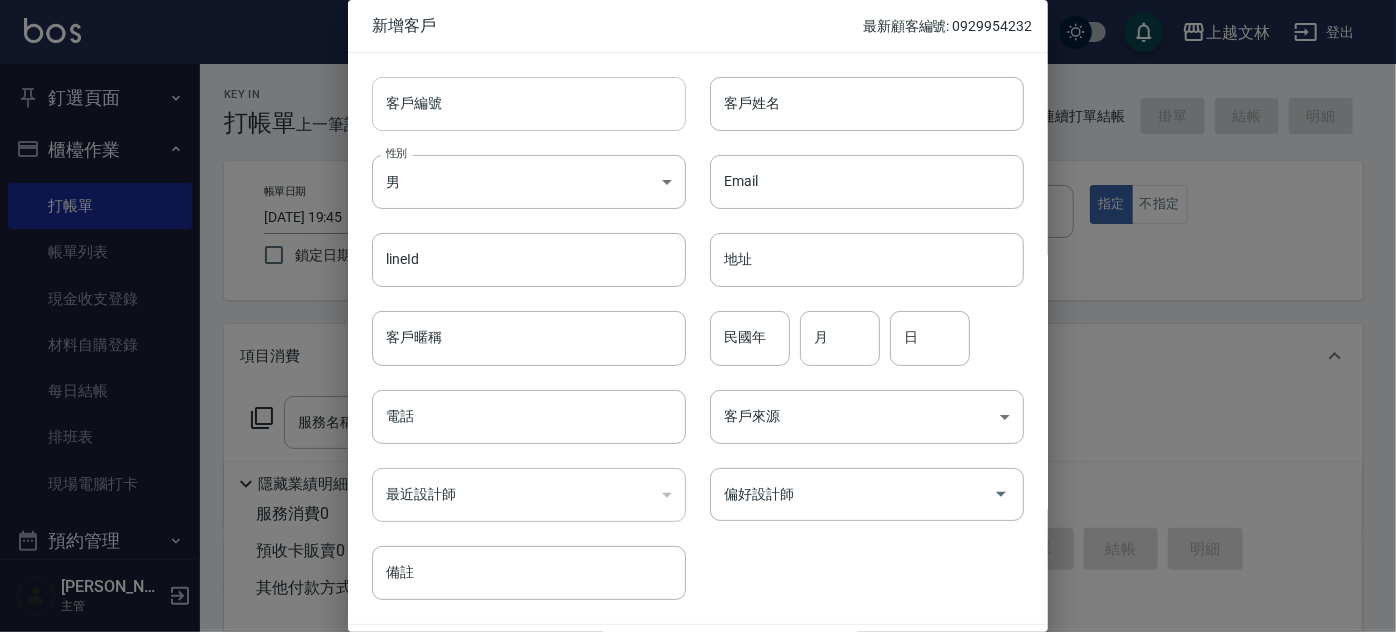 click on "客戶編號" at bounding box center [529, 104] 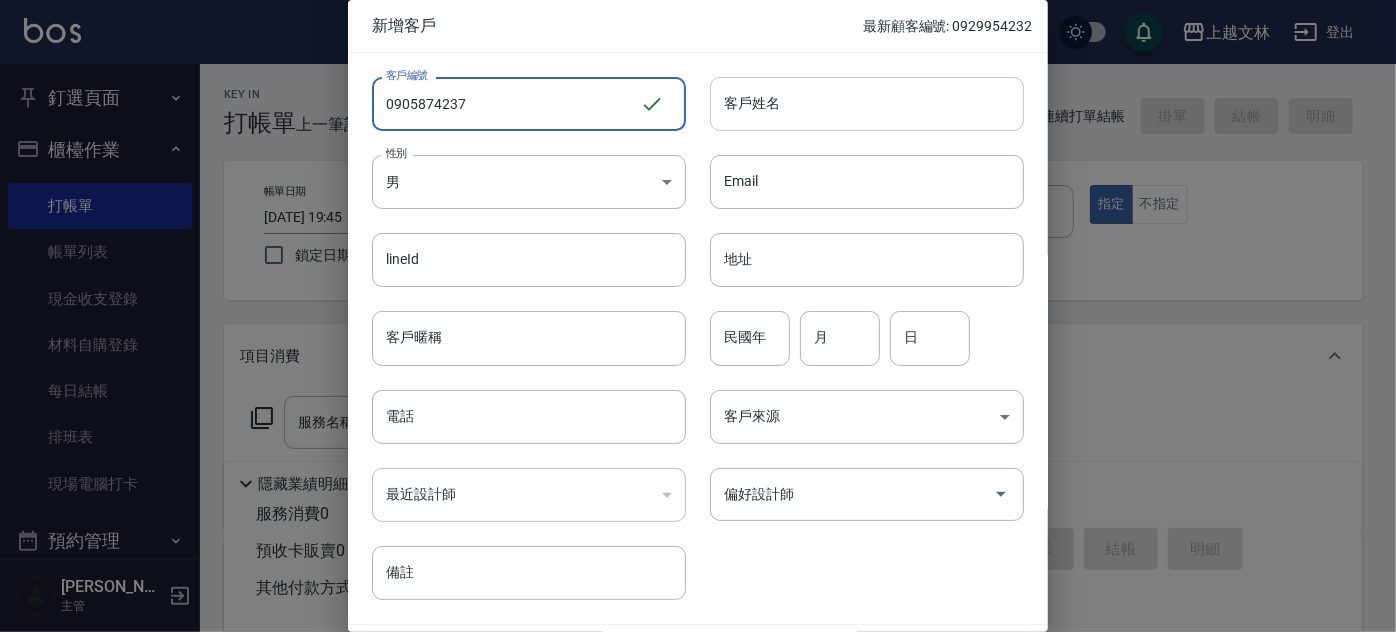 type on "0905874237" 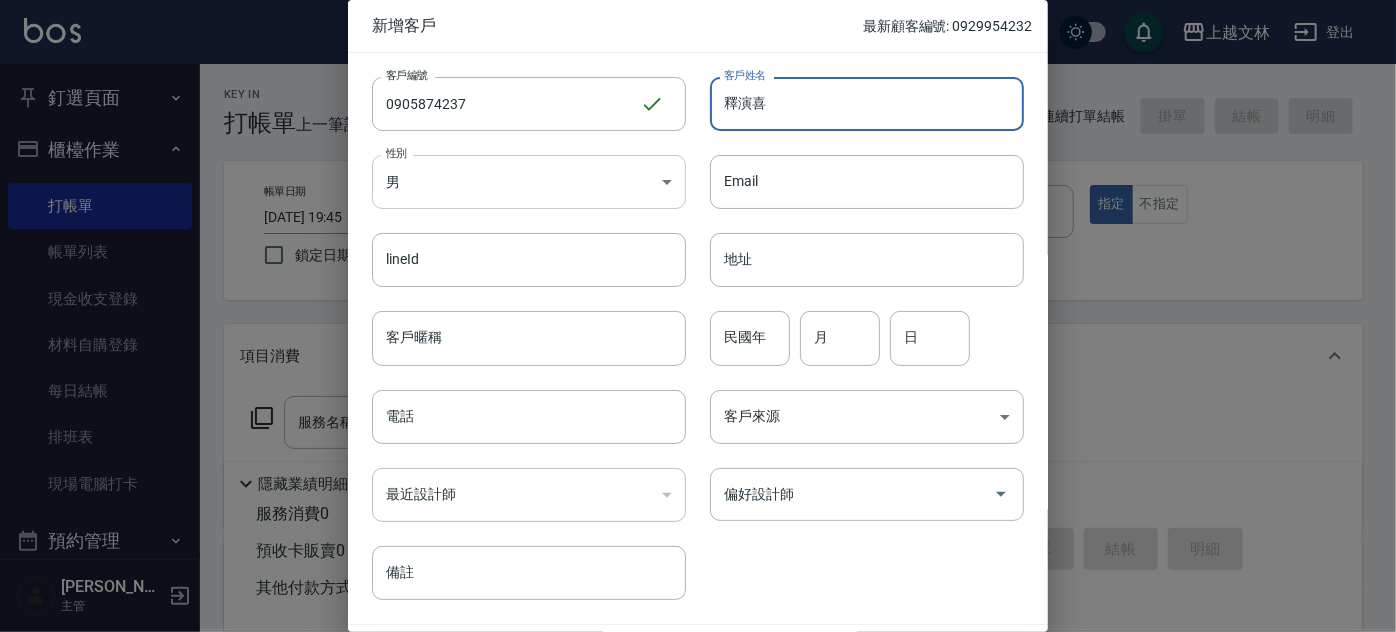 type on "釋演喜" 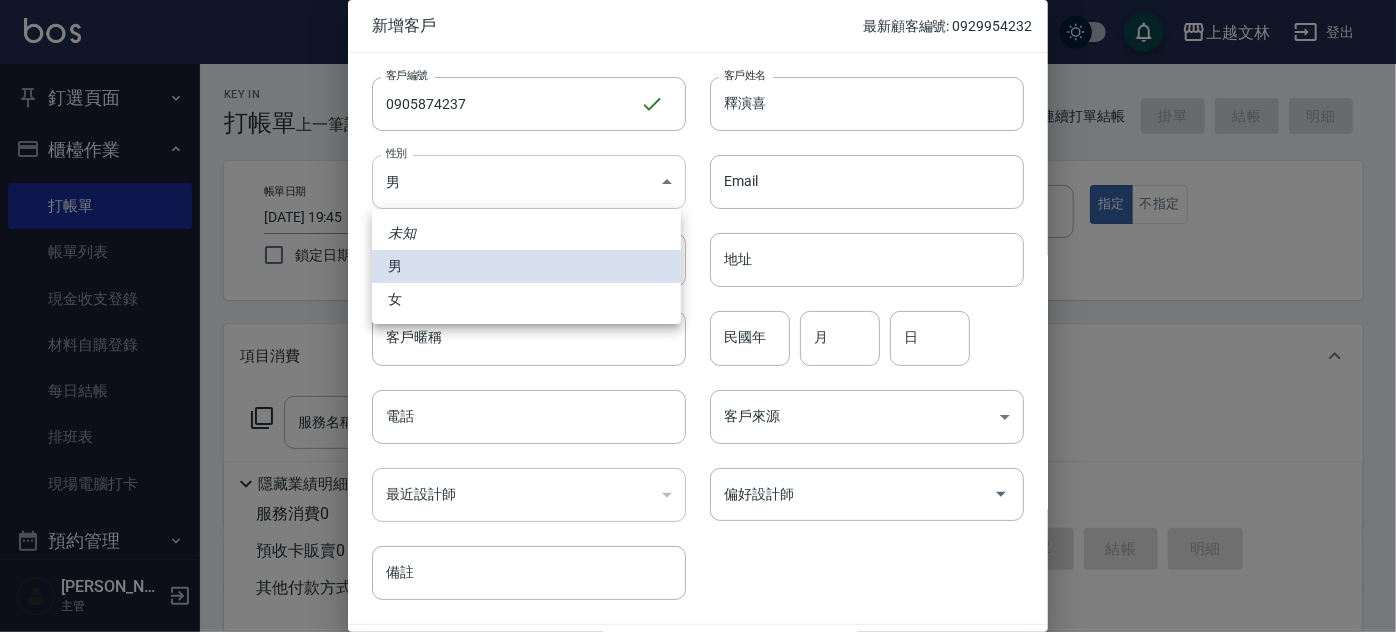 click on "上越文[PERSON_NAME]出 釘選頁面 店家日報表 設計師排行榜 每日結帳 櫃檯作業 打帳單 帳單列表 現金收支登錄 材料自購登錄 每日結帳 排班表 現場電腦打卡 預約管理 預約管理 單日預約紀錄 單週預約紀錄 報表及分析 報表目錄 店家區間累計表 店家日報表 互助日報表 互助月報表 互助排行榜 互助點數明細 互助業績報表 全店業績分析表 營業統計分析表 營業項目月分析表 設計師業績表 設計師日報表 設計師業績分析表 設計師業績月報表 設計師排行榜 商品銷售排行榜 商品消耗明細 單一服務項目查詢 店販抽成明細 店販分類抽成明細 顧客入金餘額表 顧客卡券餘額表 每日非現金明細 每日收支明細 收支分類明細表 非現金明細對帳單 客戶管理 客戶列表 客資篩選匯出 卡券管理 入金管理 員工及薪資 員工列表 全店打卡記錄 考勤排班總表 薪資條 薪資明細表 商品管理 商品列表 0" at bounding box center (698, 486) 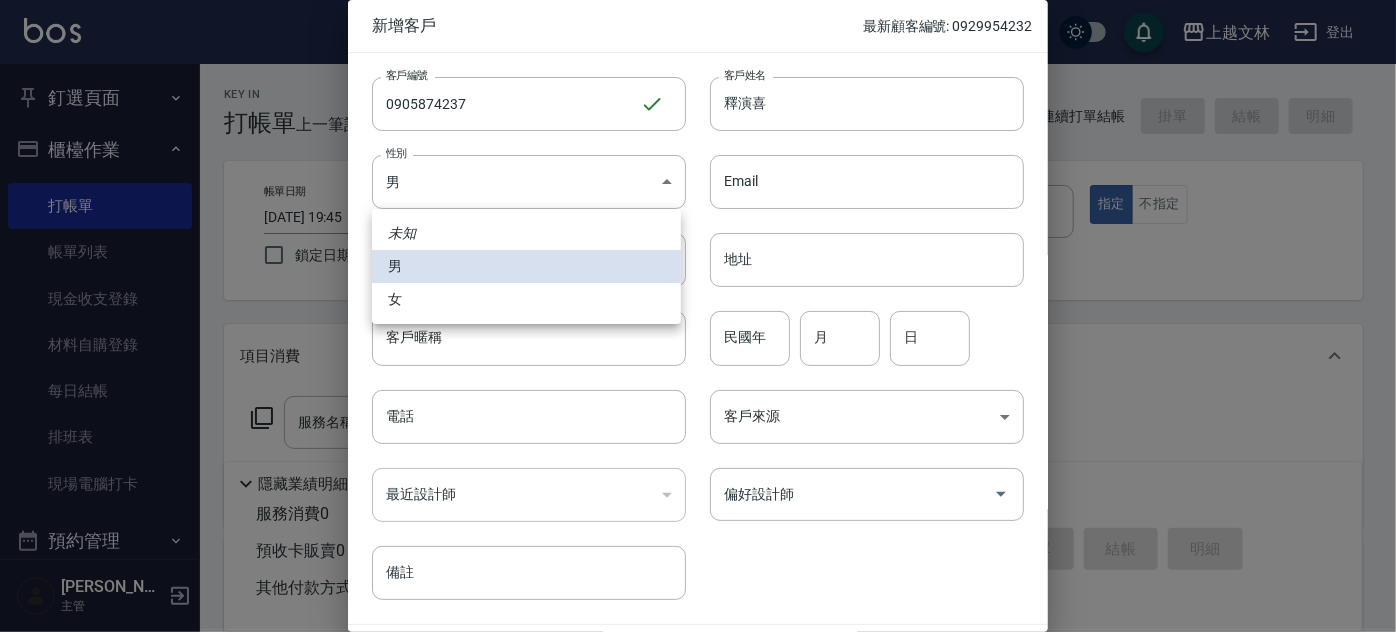 click on "女" at bounding box center (526, 299) 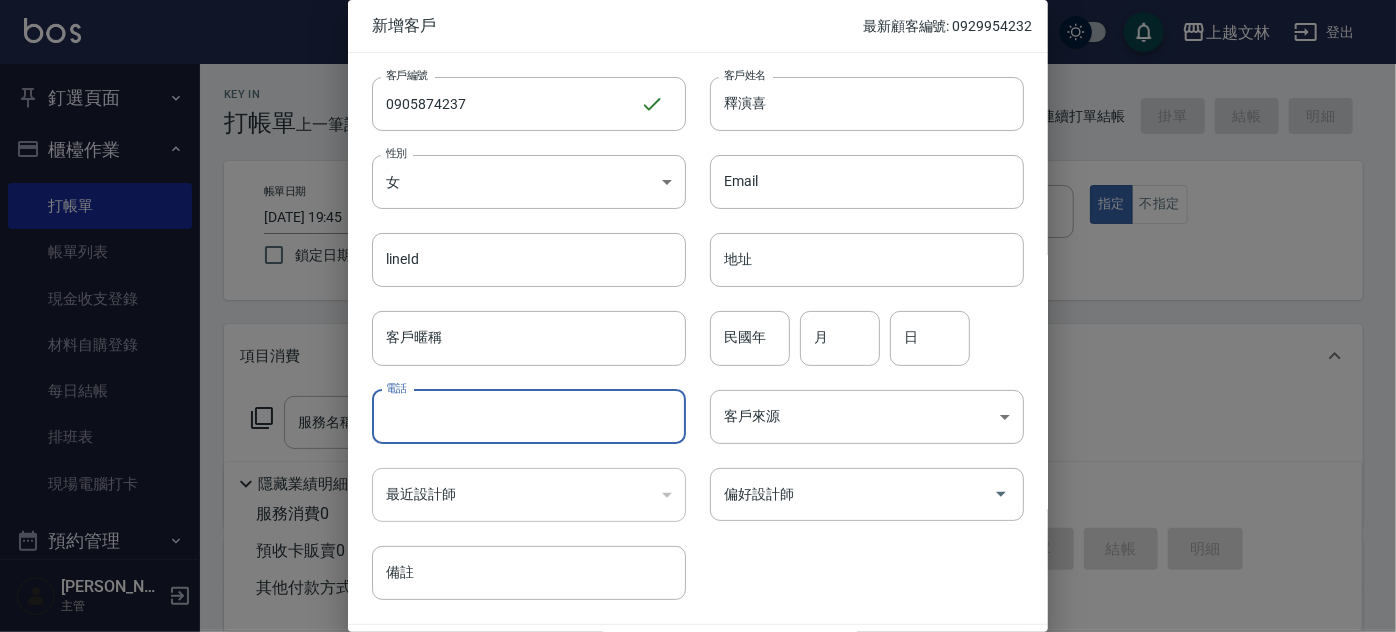click on "電話" at bounding box center [529, 417] 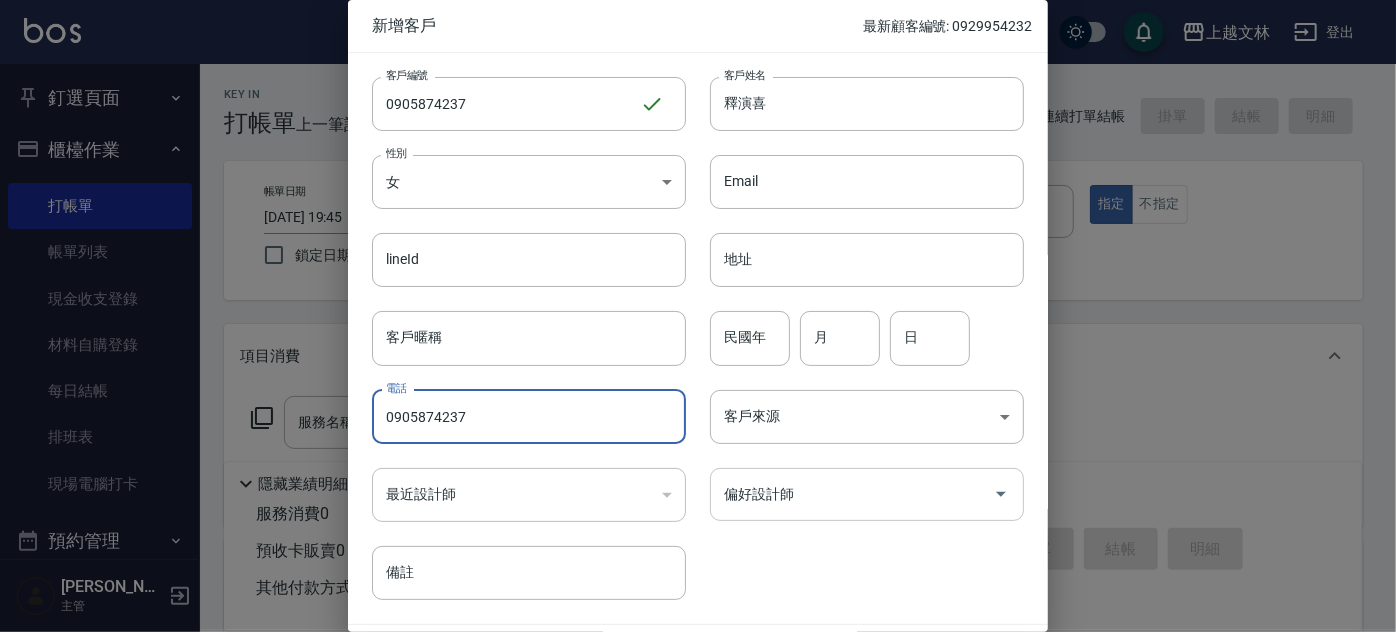 type on "0905874237" 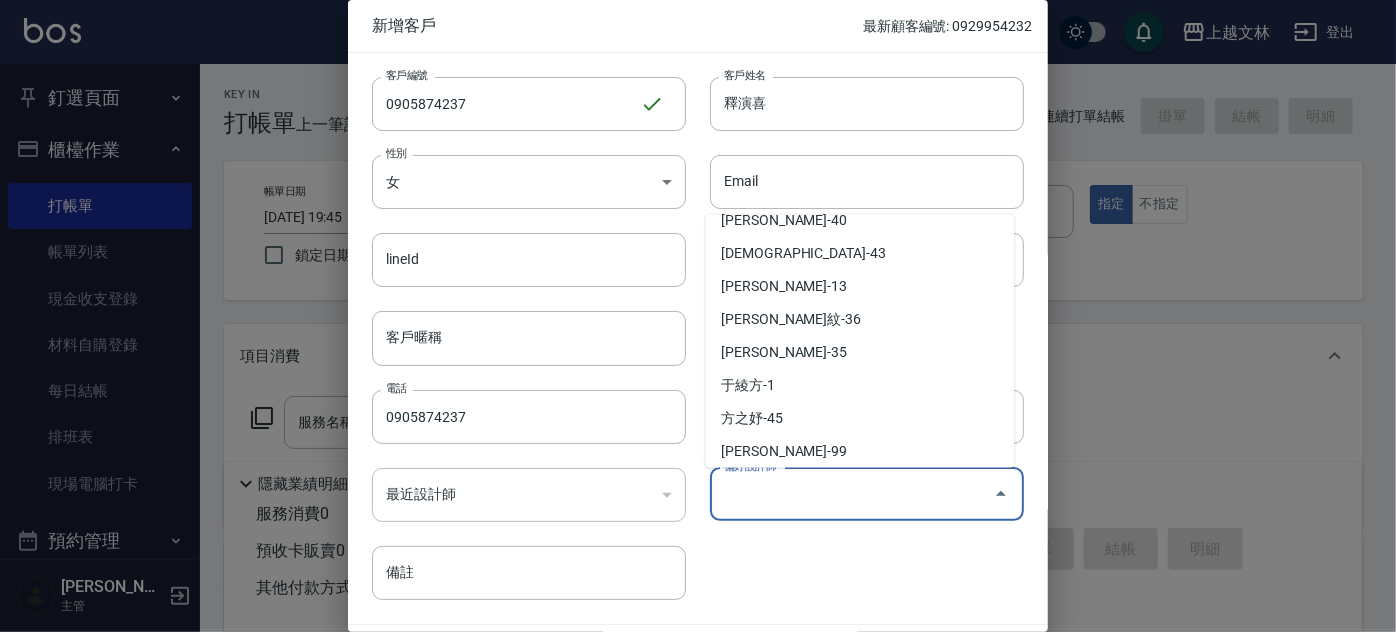 scroll, scrollTop: 653, scrollLeft: 0, axis: vertical 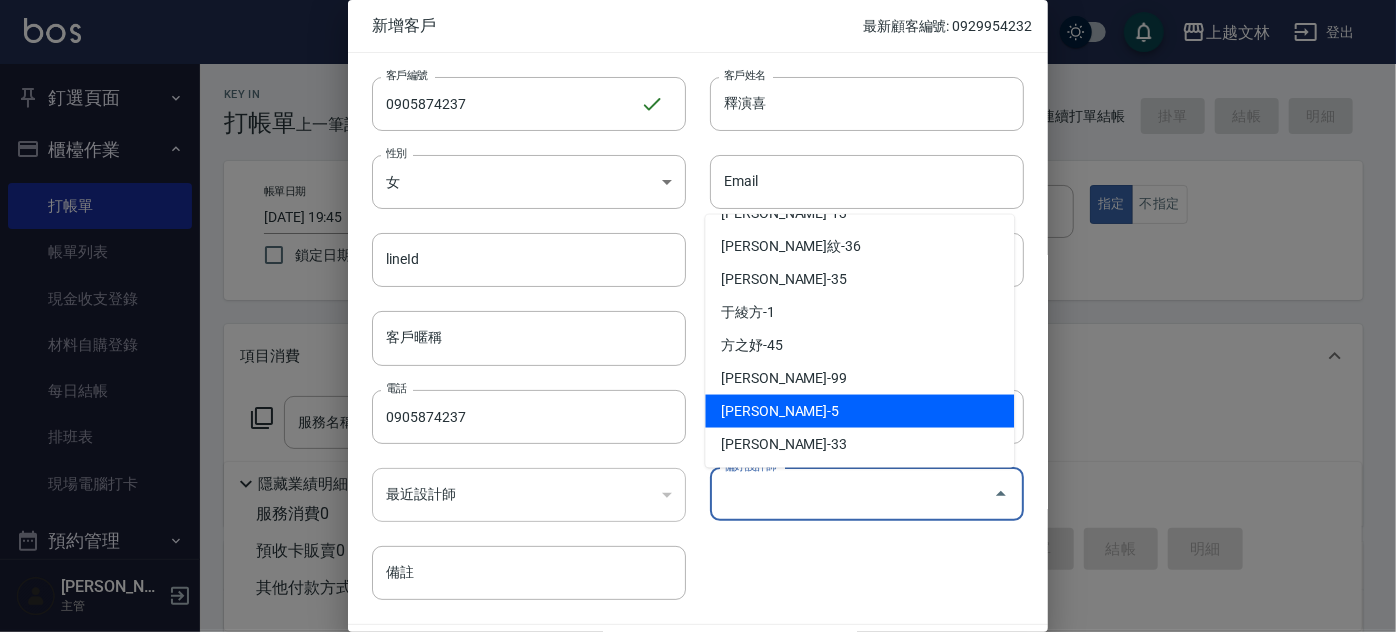 click on "[PERSON_NAME]-5" at bounding box center [859, 411] 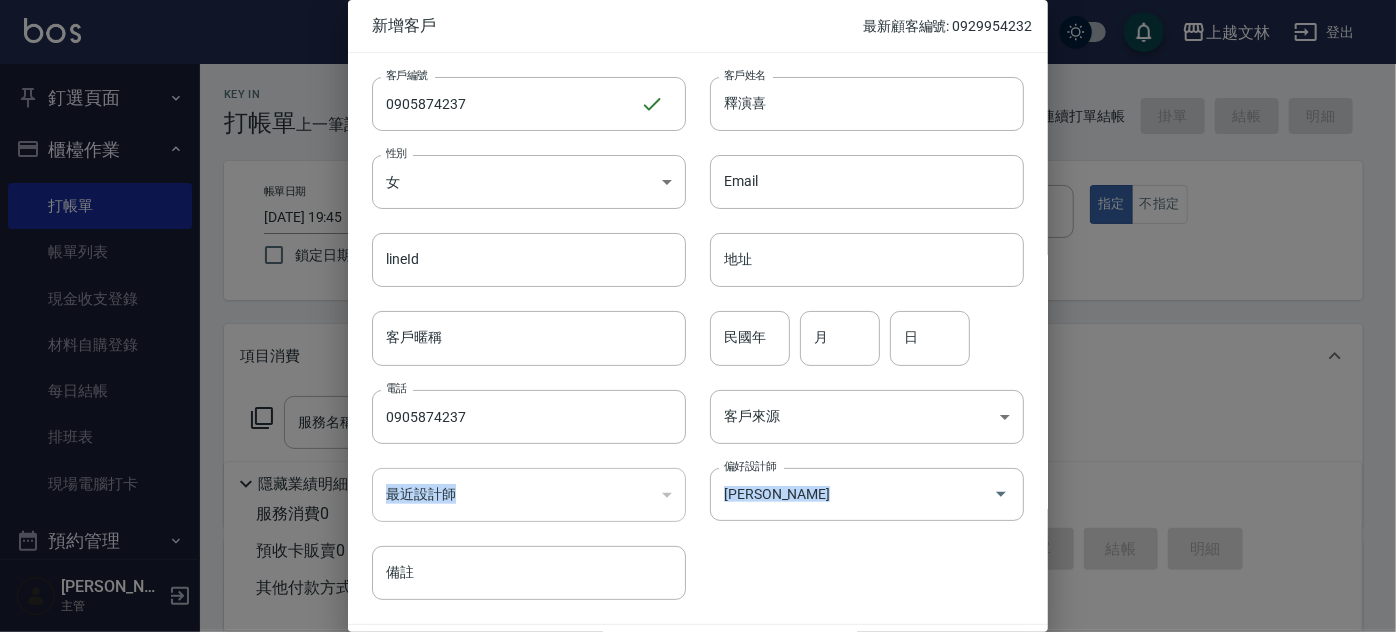 drag, startPoint x: 1035, startPoint y: 434, endPoint x: 1013, endPoint y: 540, distance: 108.25895 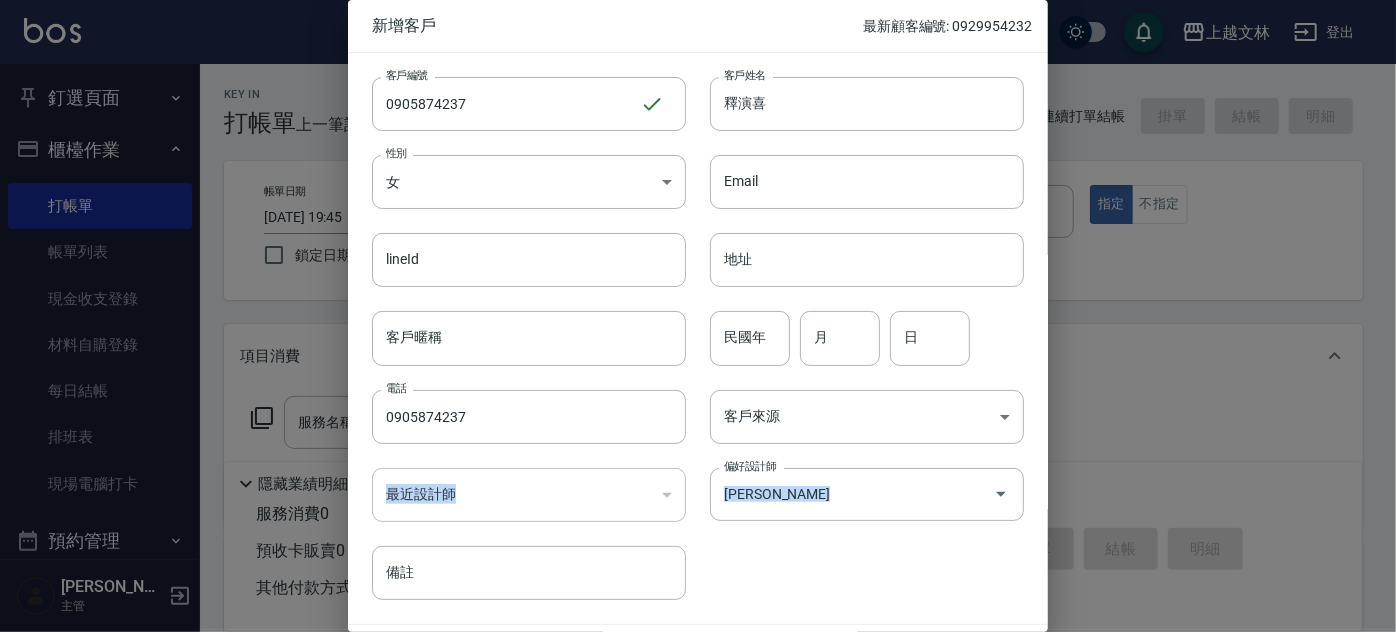 click on "客戶編號 0905874237 ​ 客戶編號 客戶姓名 釋演喜 客戶姓名 性別 女 [DEMOGRAPHIC_DATA] 性別 Email Email lineId lineId 地址 地址 客戶暱稱 客戶暱稱 民國年 民國年 月 月 日 日 電話 [PHONE_NUMBER] 電話 客戶來源 ​ 客戶來源 最近設計師 ​ 最近設計師 偏好設計師 周昭君 偏好設計師 備註 備註" at bounding box center (686, 326) 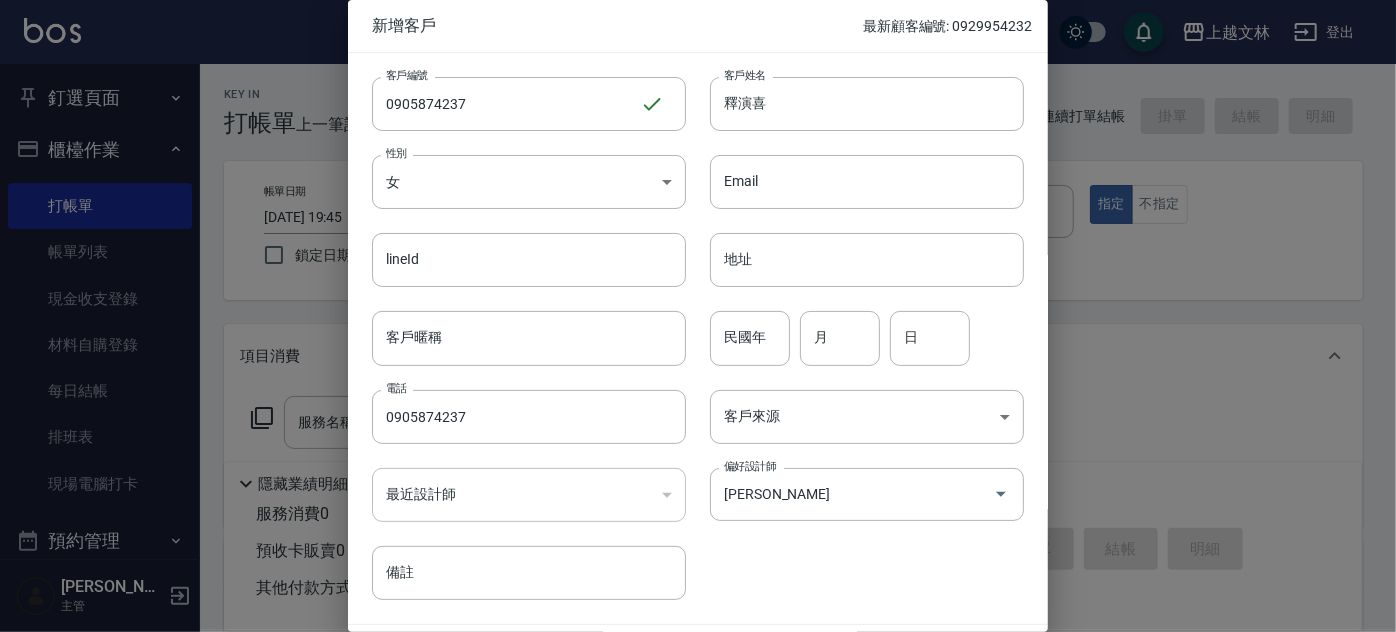 click on "客戶編號 0905874237 ​ 客戶編號 客戶姓名 釋演喜 客戶姓名 性別 女 [DEMOGRAPHIC_DATA] 性別 Email Email lineId lineId 地址 地址 客戶暱稱 客戶暱稱 民國年 民國年 月 月 日 日 電話 [PHONE_NUMBER] 電話 客戶來源 ​ 客戶來源 最近設計師 ​ 最近設計師 偏好設計師 周昭君 偏好設計師 備註 備註" at bounding box center [686, 326] 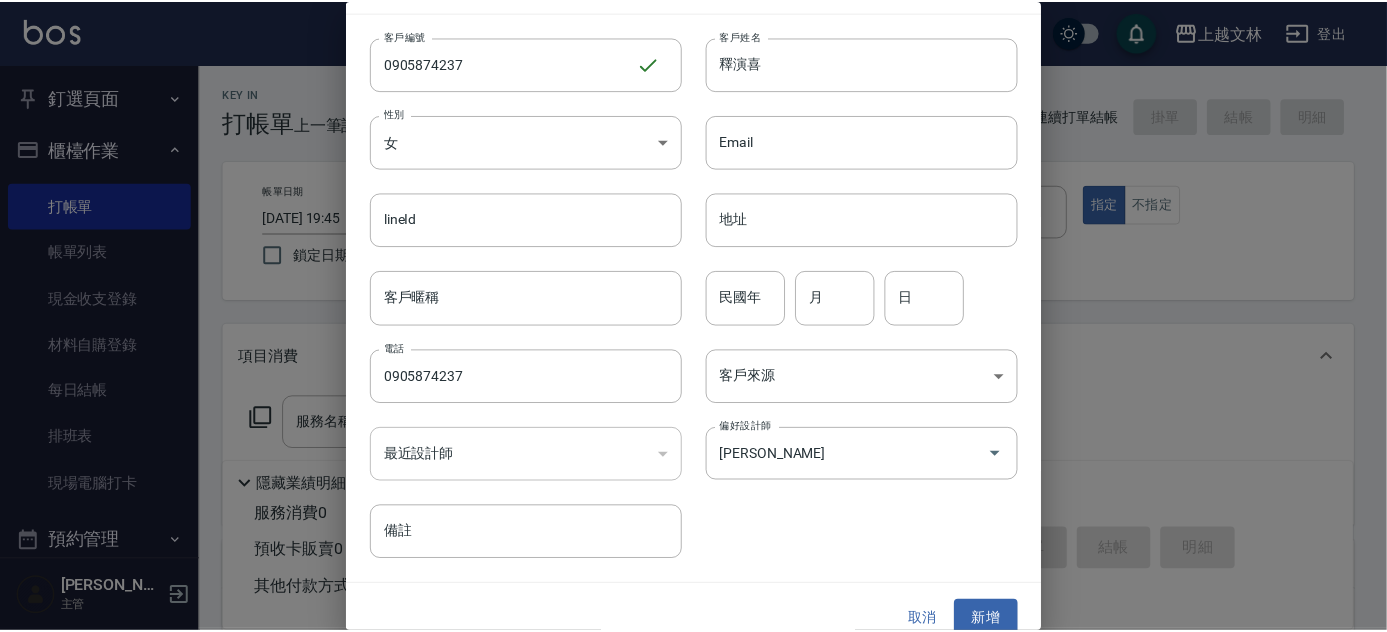 scroll, scrollTop: 60, scrollLeft: 0, axis: vertical 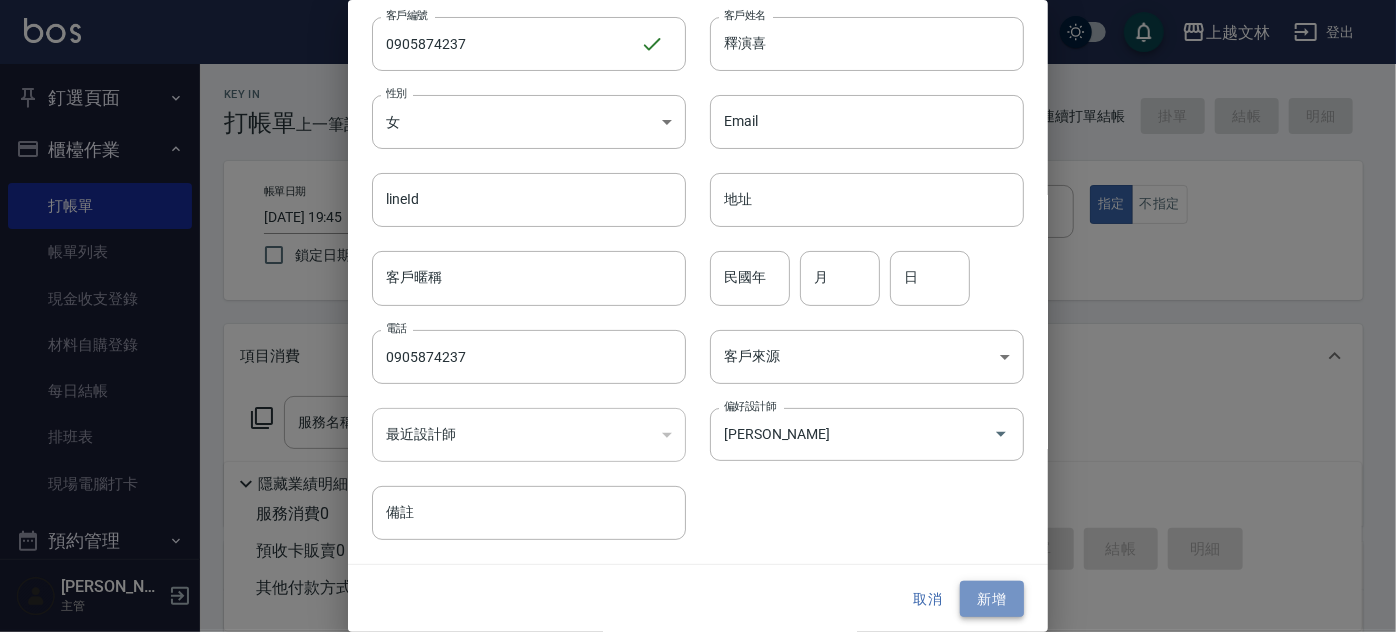 click on "新增" at bounding box center [992, 599] 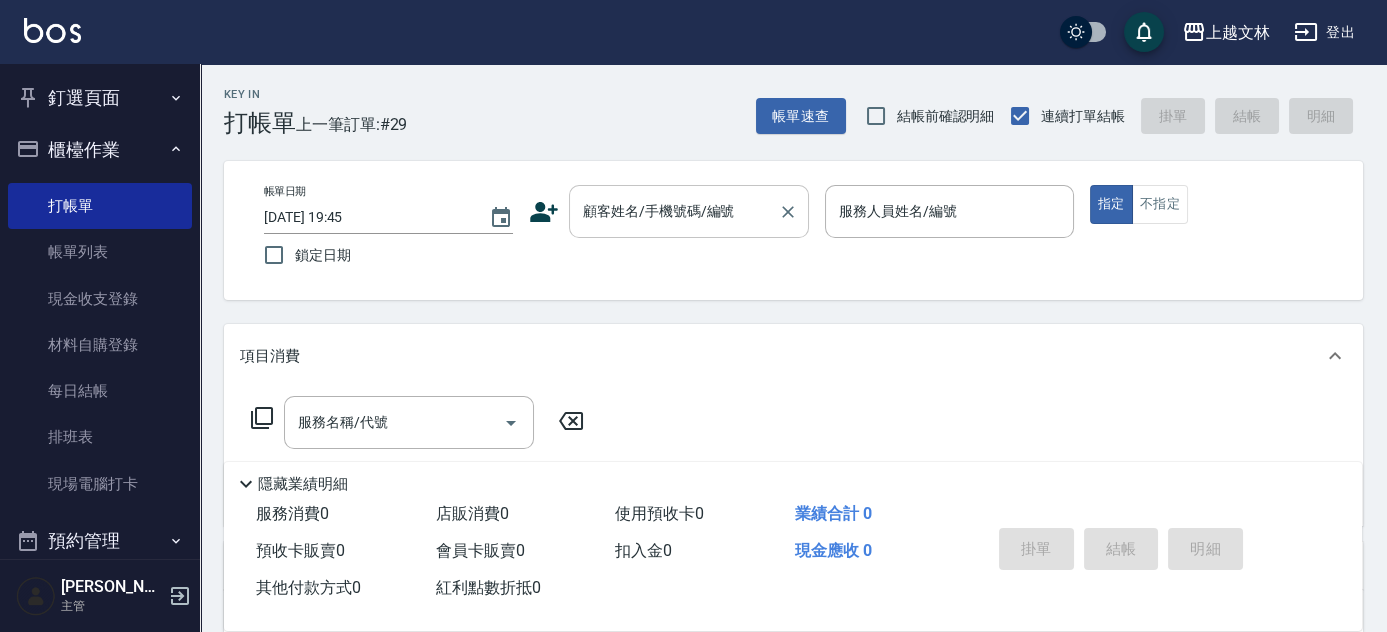 click on "顧客姓名/手機號碼/編號" at bounding box center (689, 211) 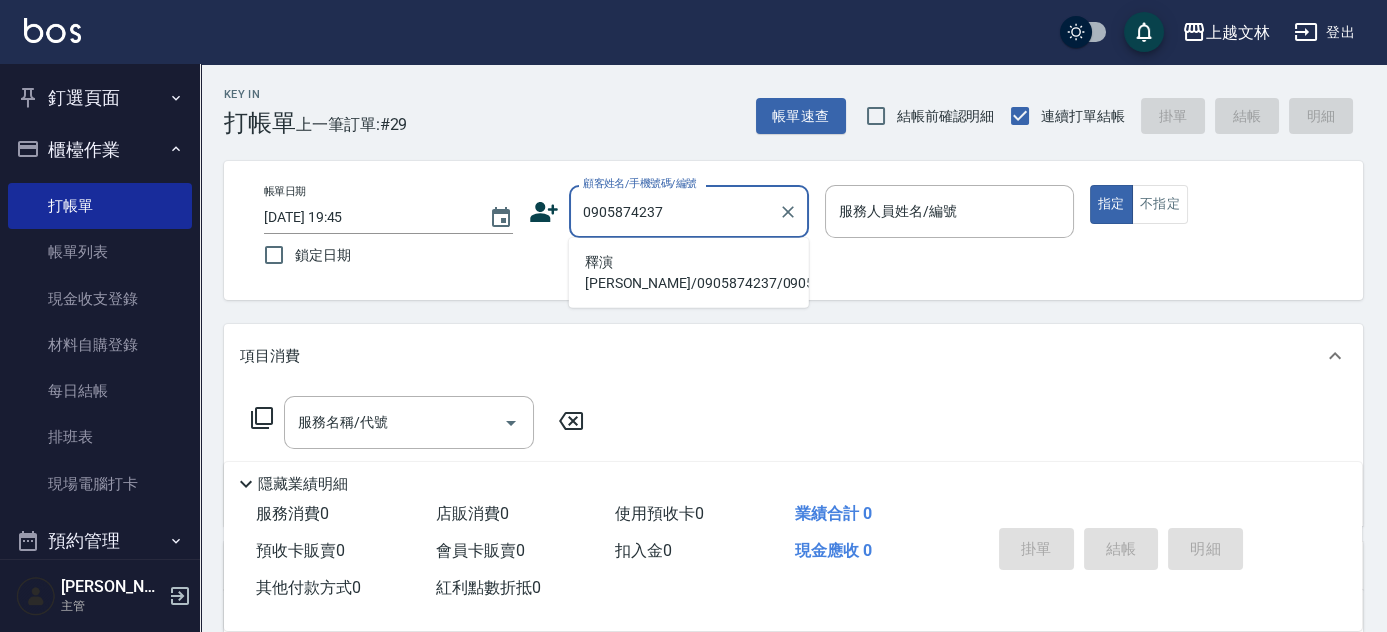 type on "釋演[PERSON_NAME]/0905874237/0905874237" 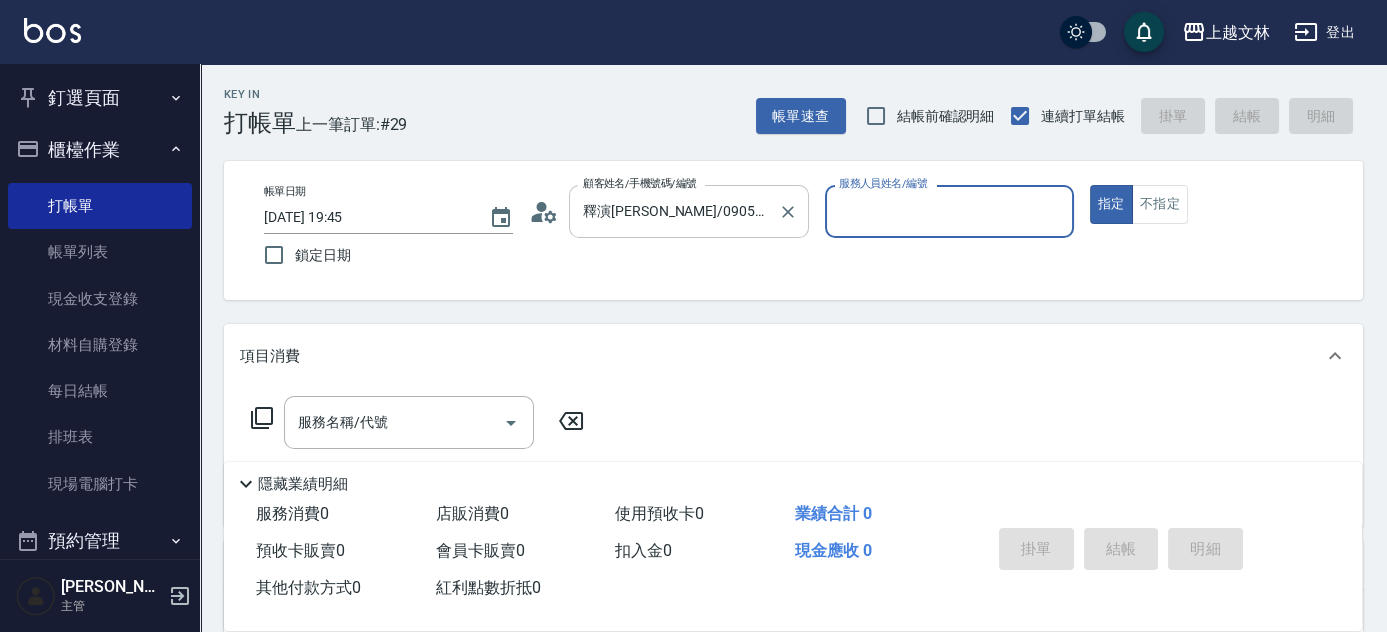 type on "昭君-5" 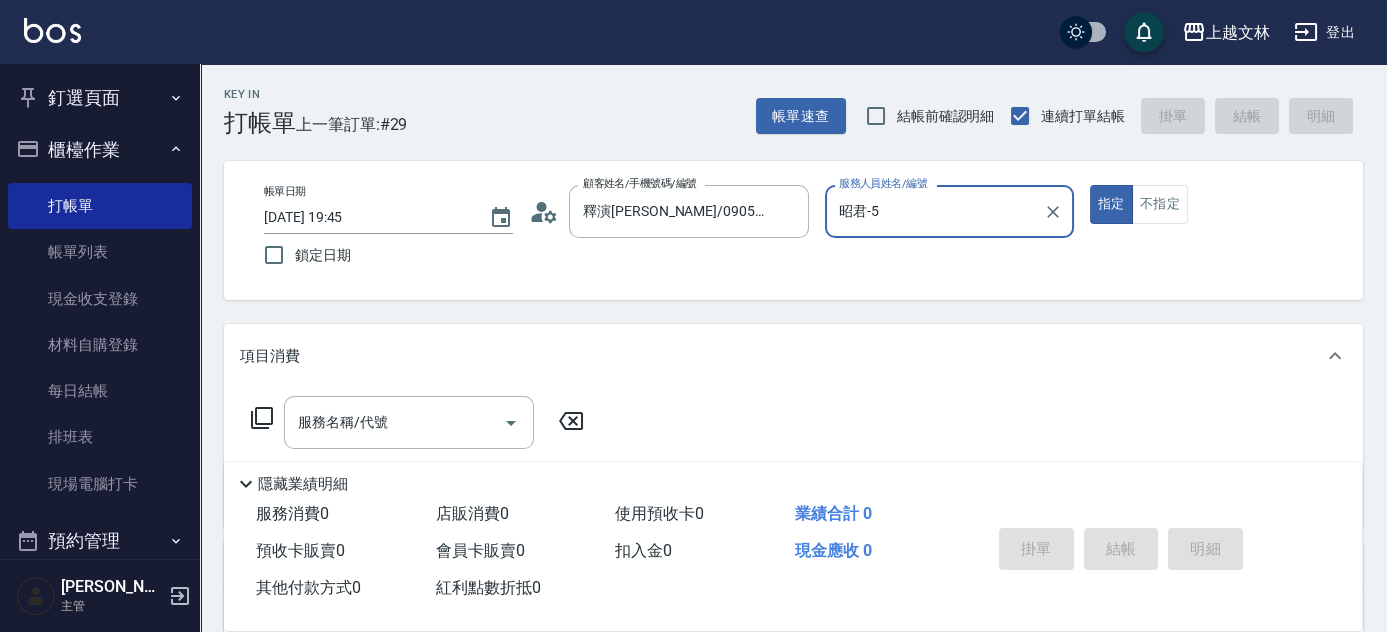 click 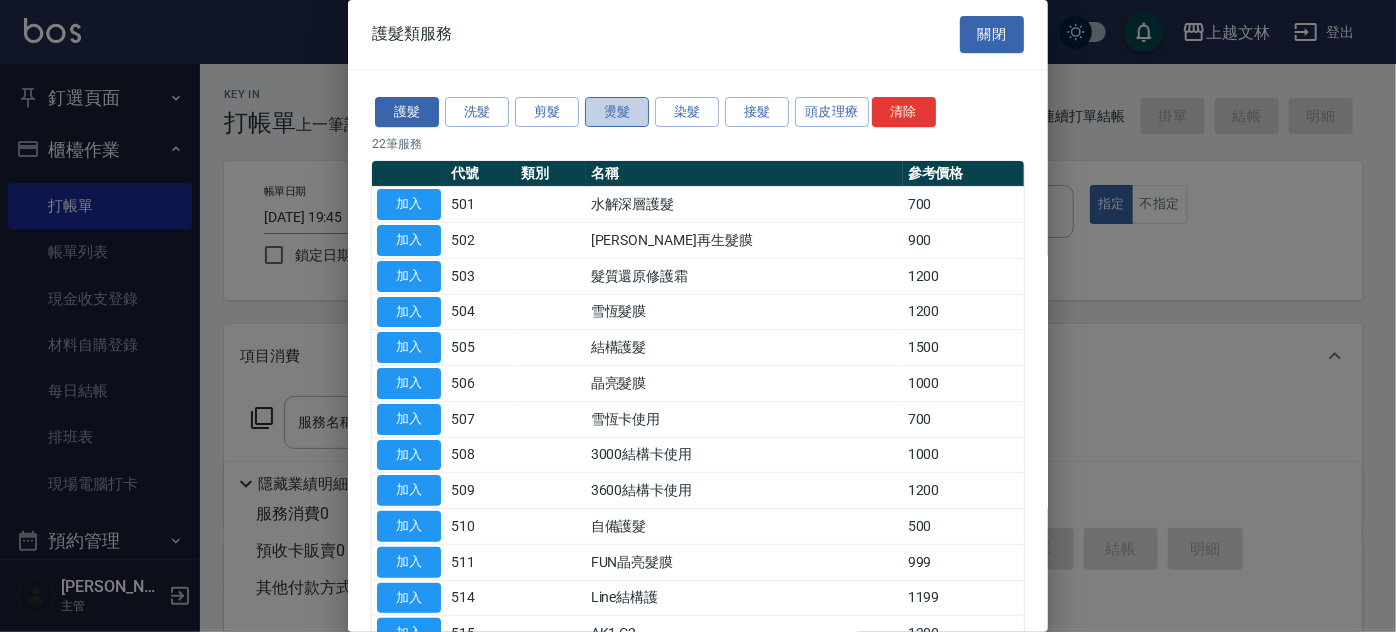 click on "燙髮" at bounding box center (617, 112) 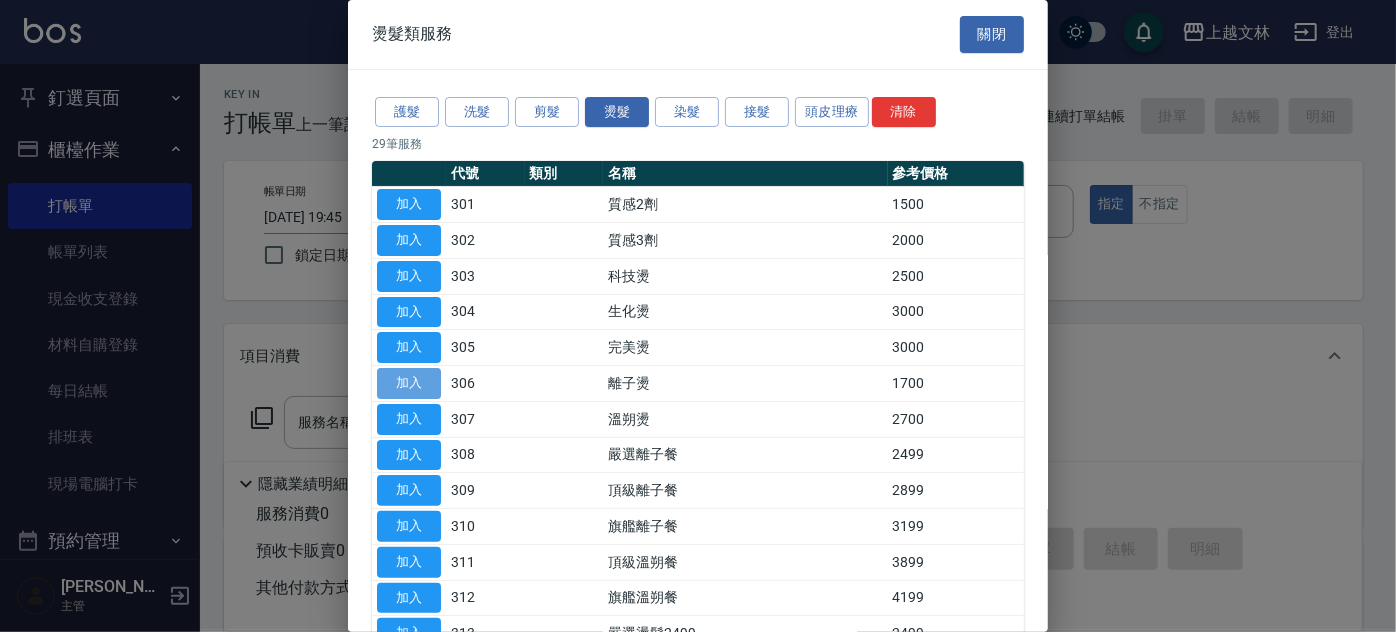 click on "加入" at bounding box center (409, 383) 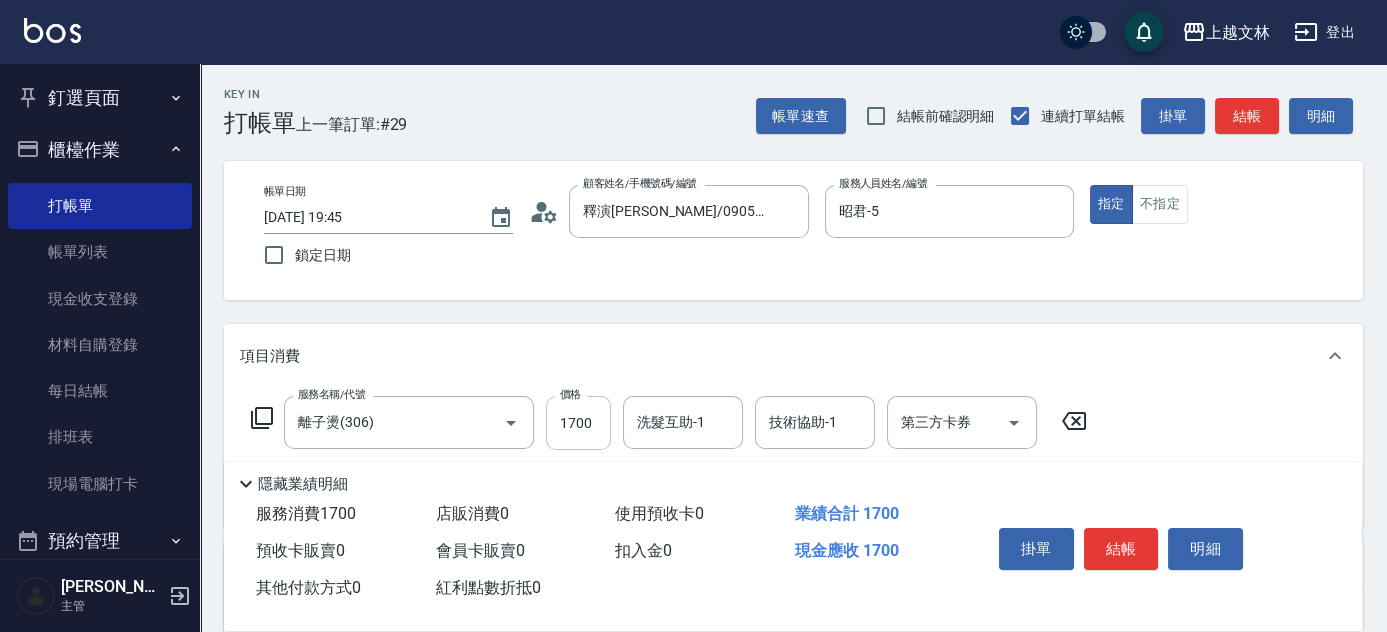 click on "1700" at bounding box center [578, 423] 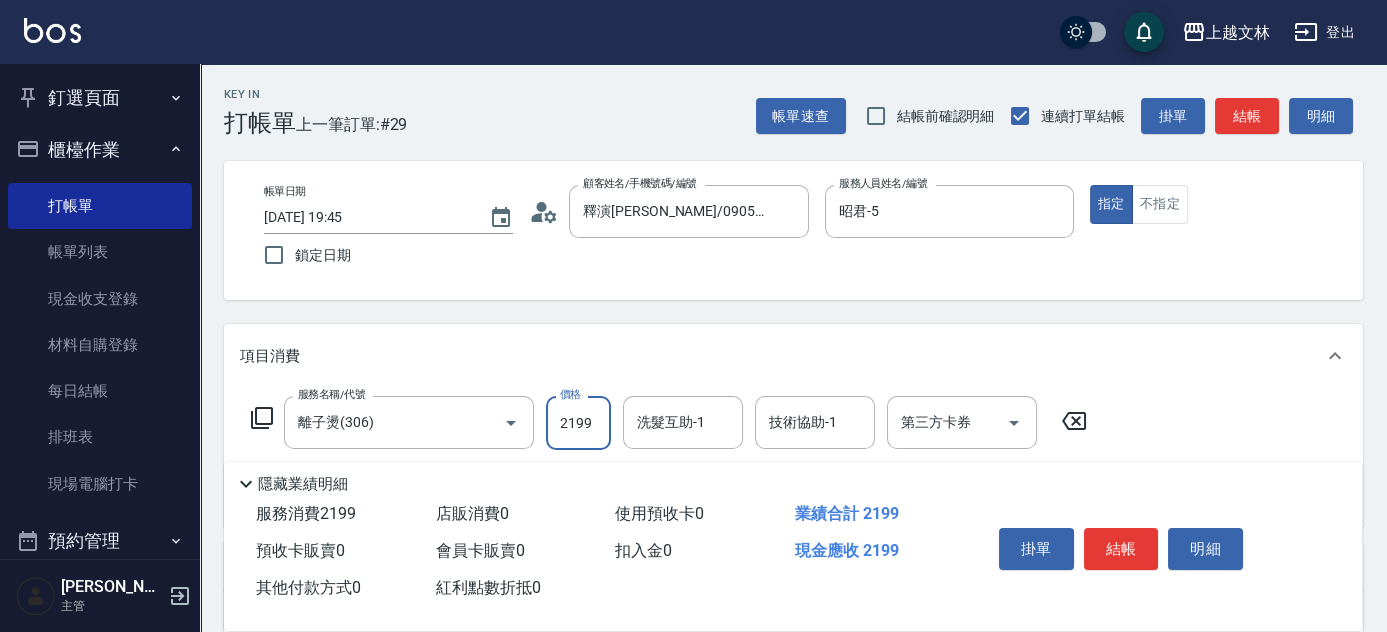 type on "2199" 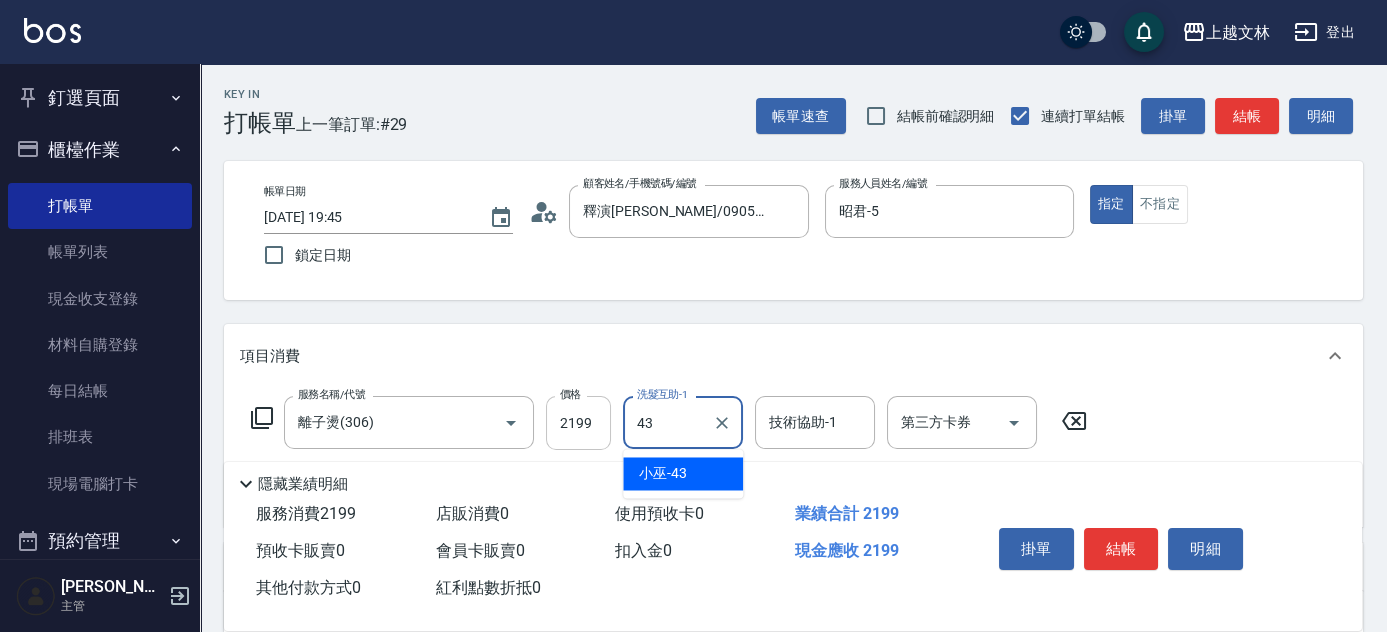 type on "小巫-43" 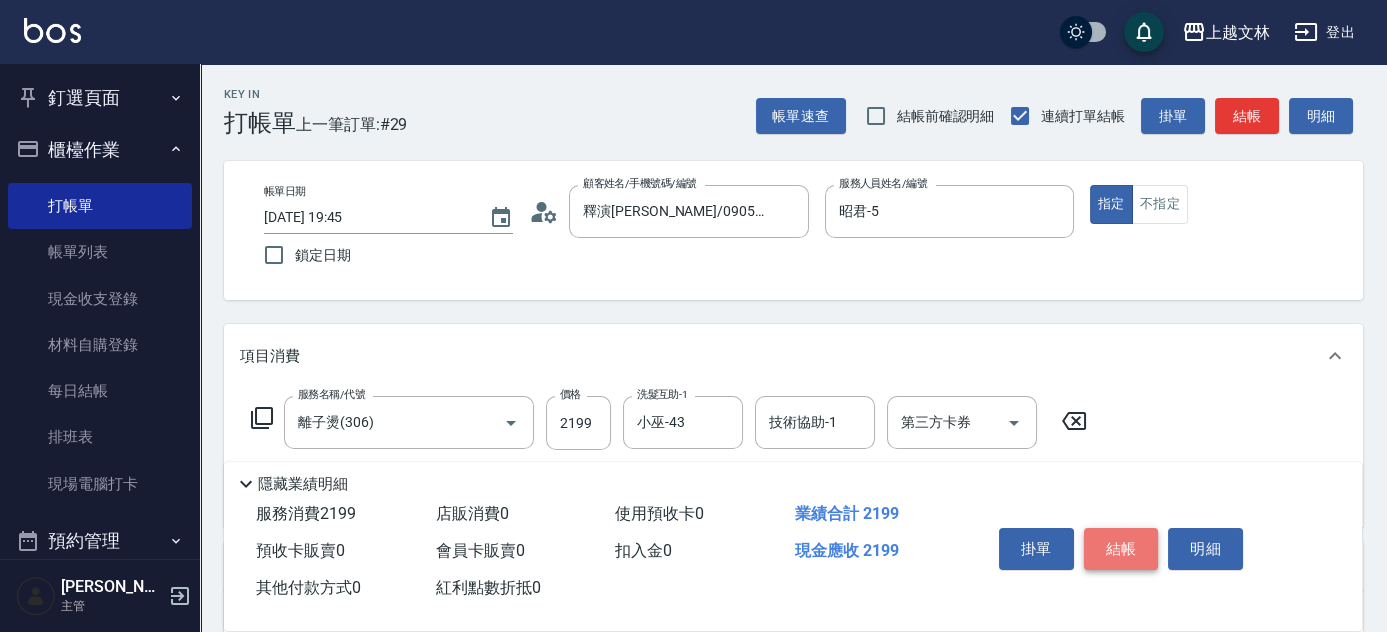 click on "結帳" at bounding box center [1121, 549] 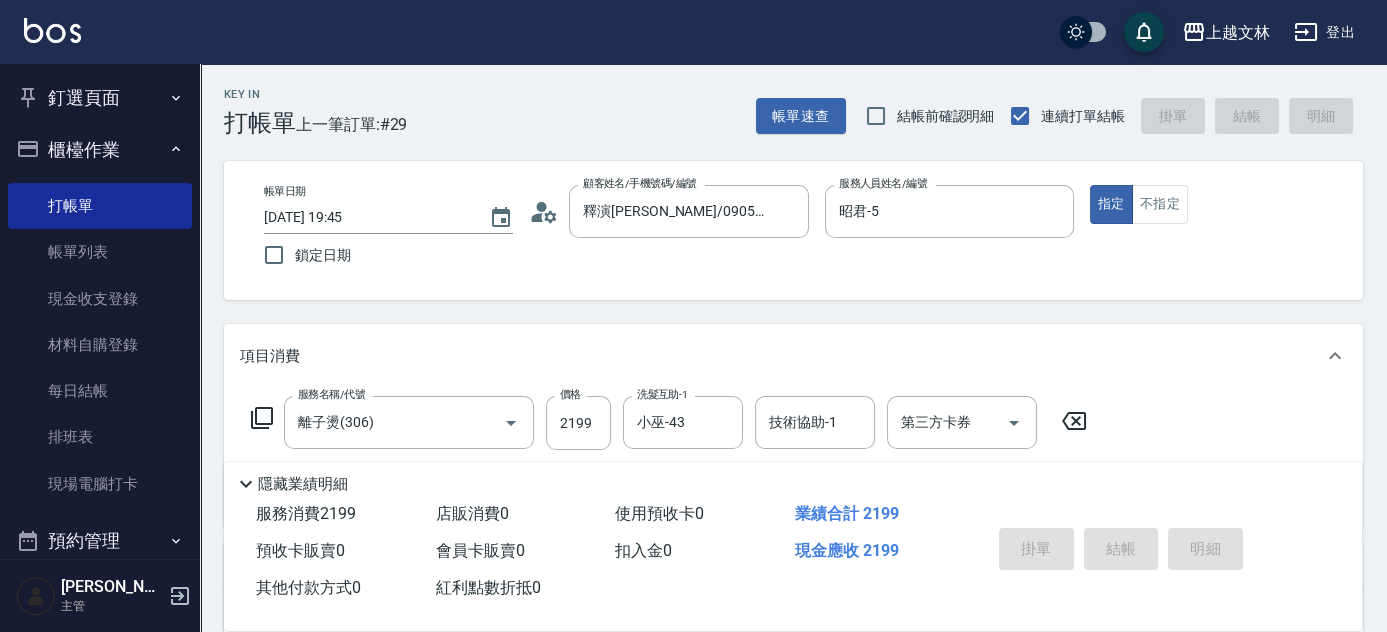 type on "[DATE] 19:48" 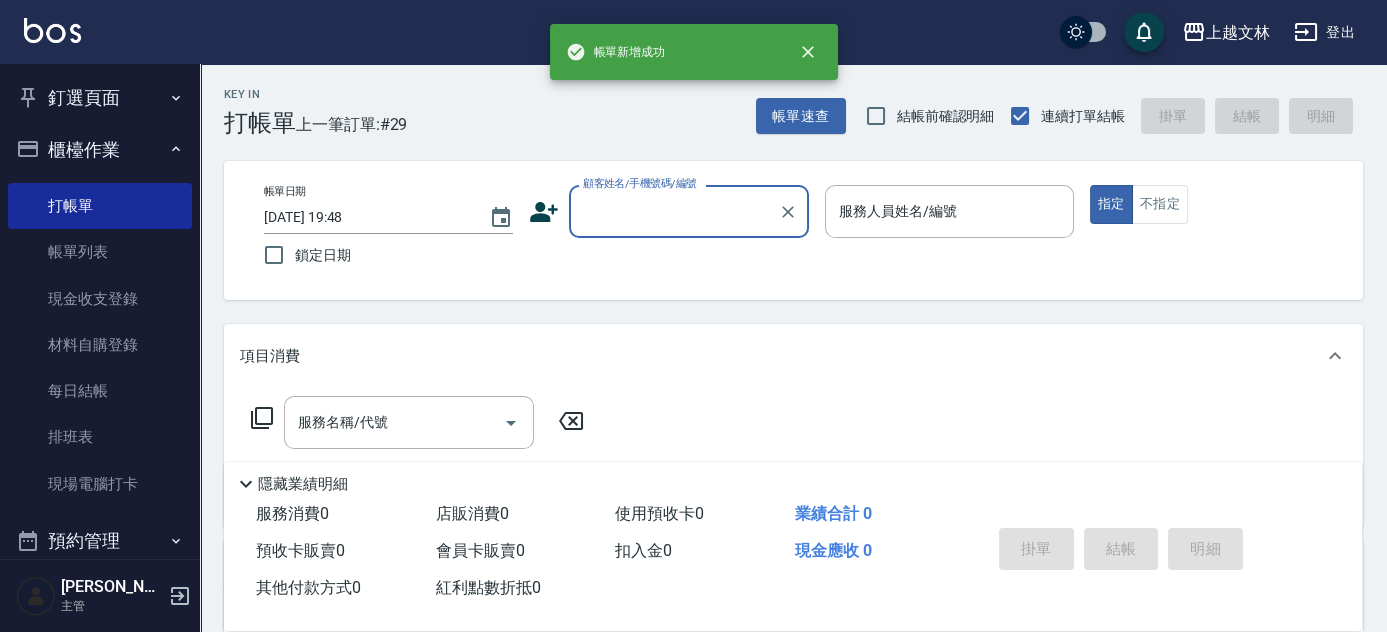 scroll, scrollTop: 0, scrollLeft: 0, axis: both 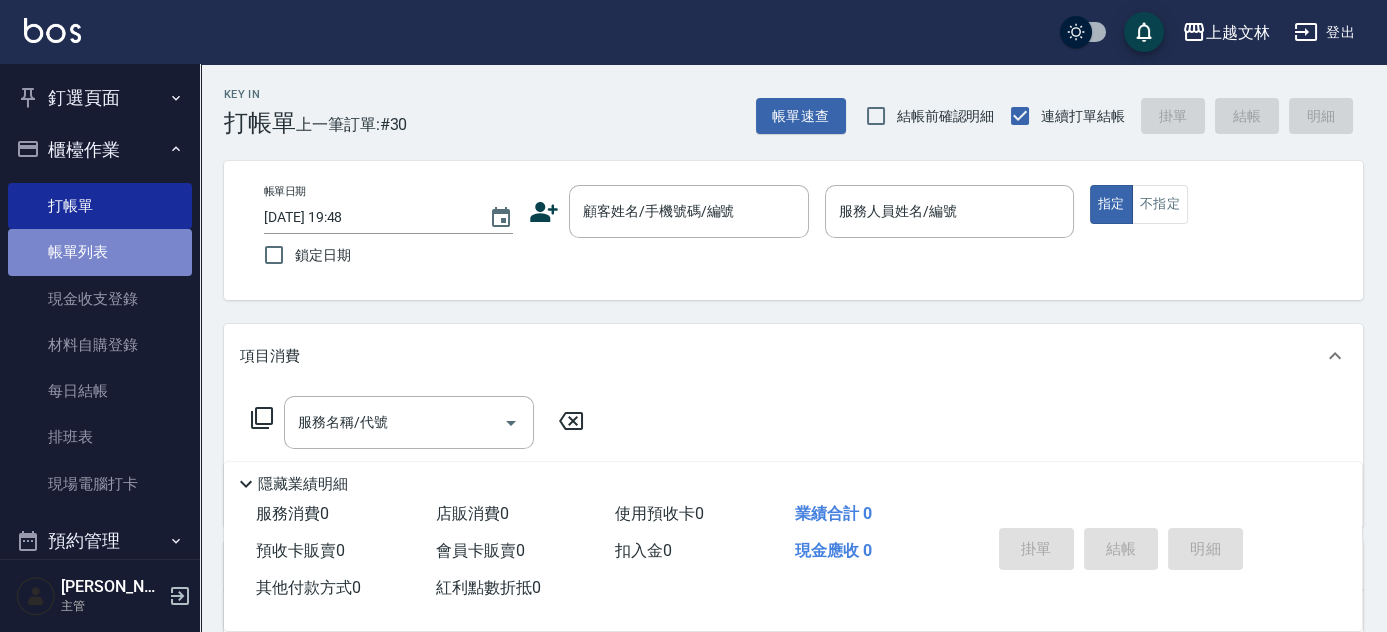 click on "帳單列表" at bounding box center (100, 252) 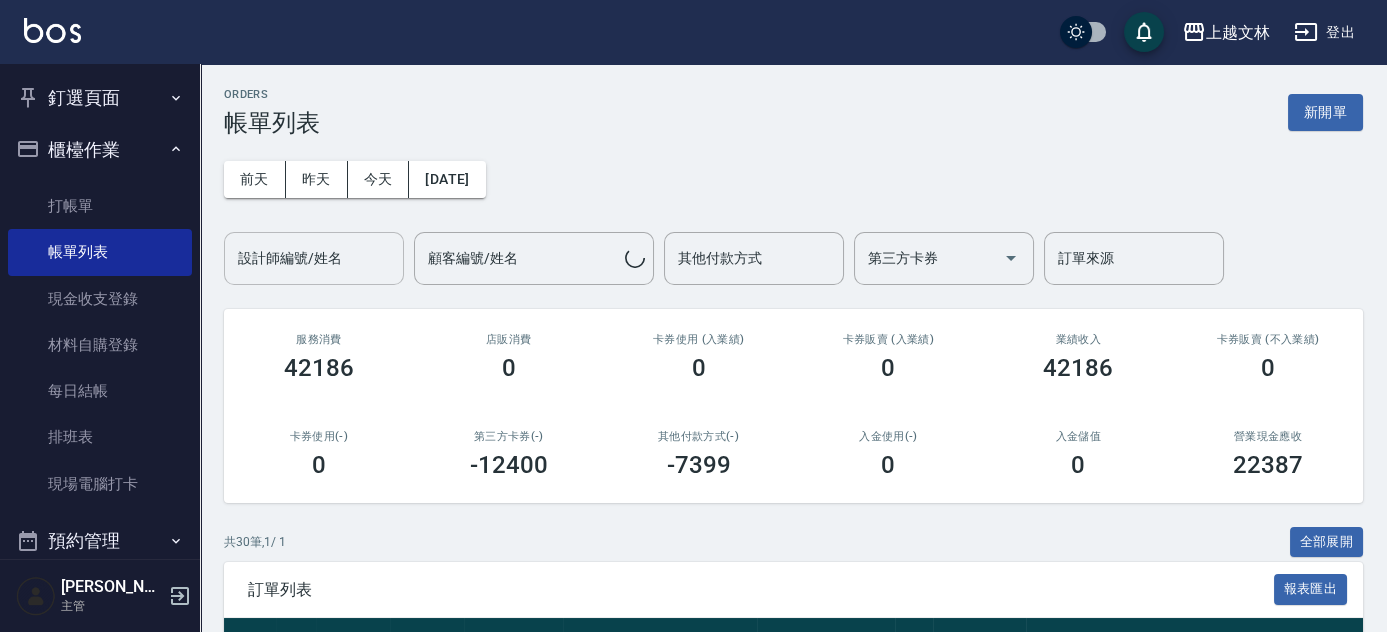 click on "設計師編號/姓名 設計師編號/姓名" at bounding box center [314, 258] 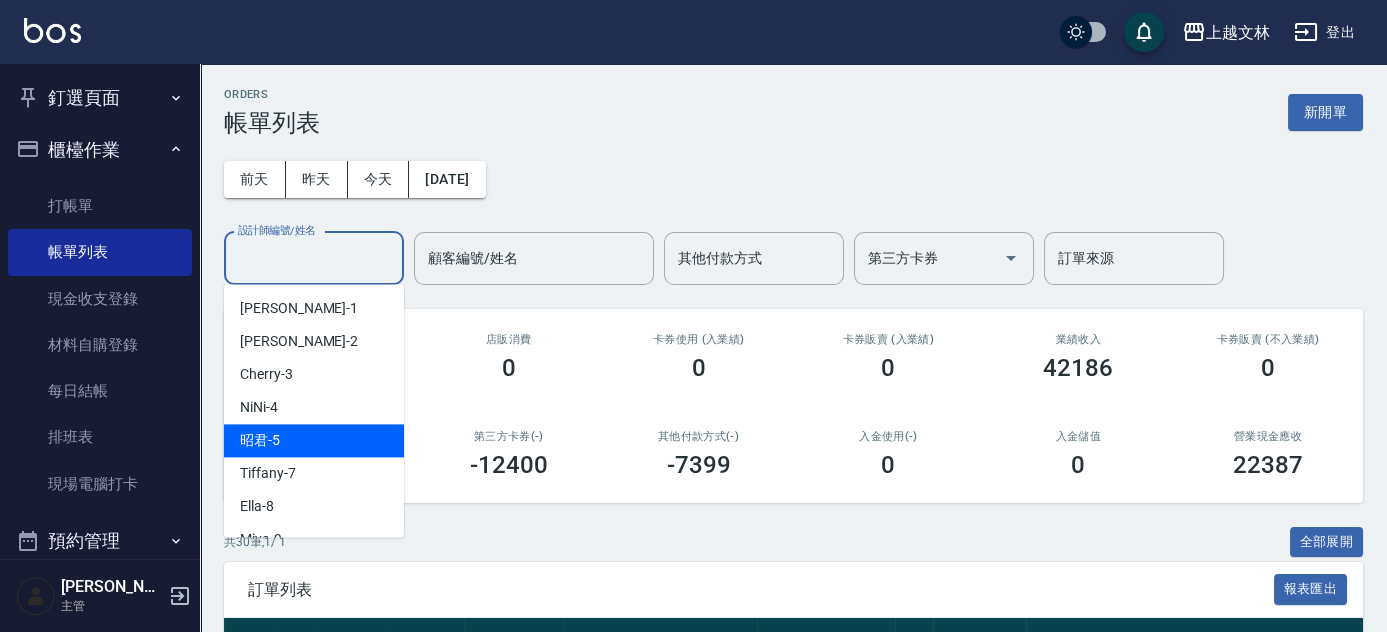 click on "昭君 -5" at bounding box center (314, 440) 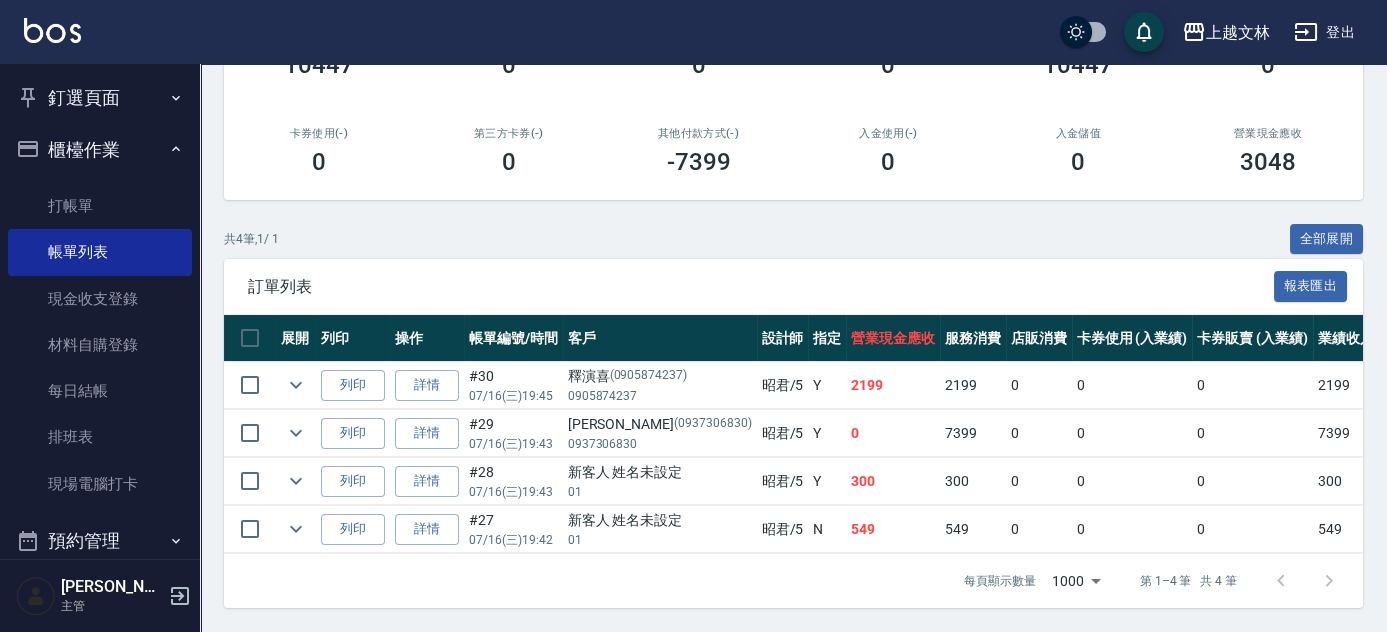 scroll, scrollTop: 312, scrollLeft: 0, axis: vertical 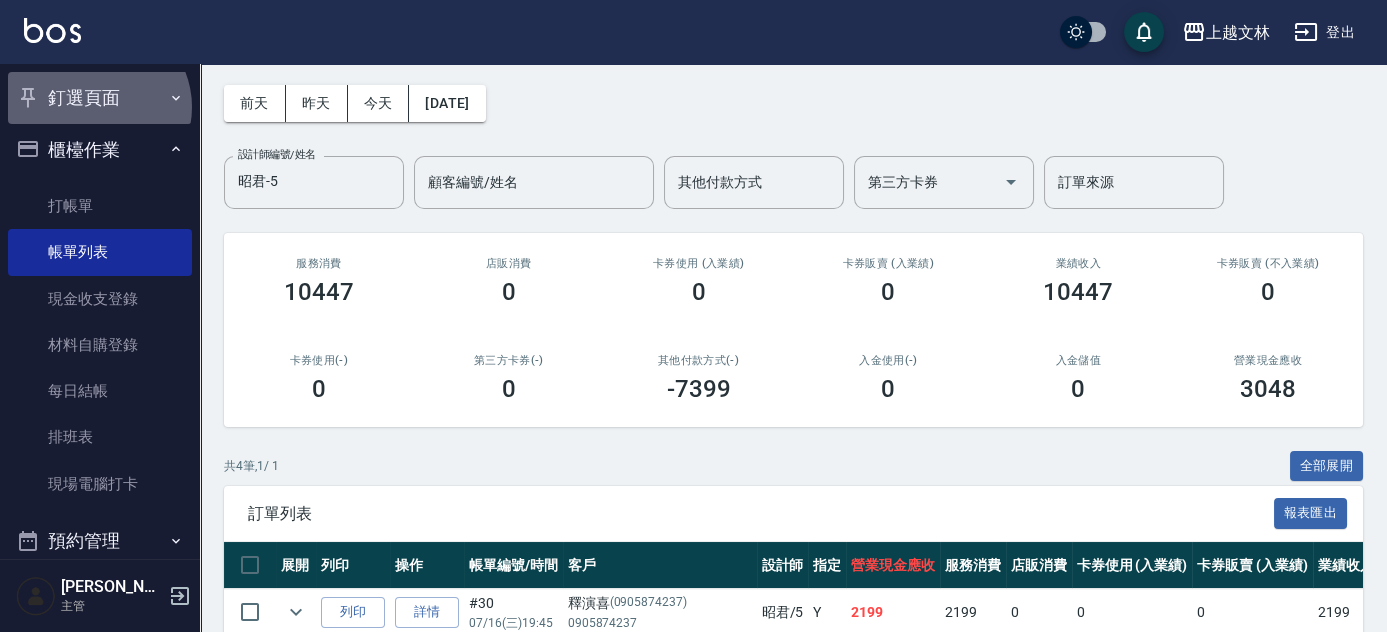click on "釘選頁面" at bounding box center (100, 98) 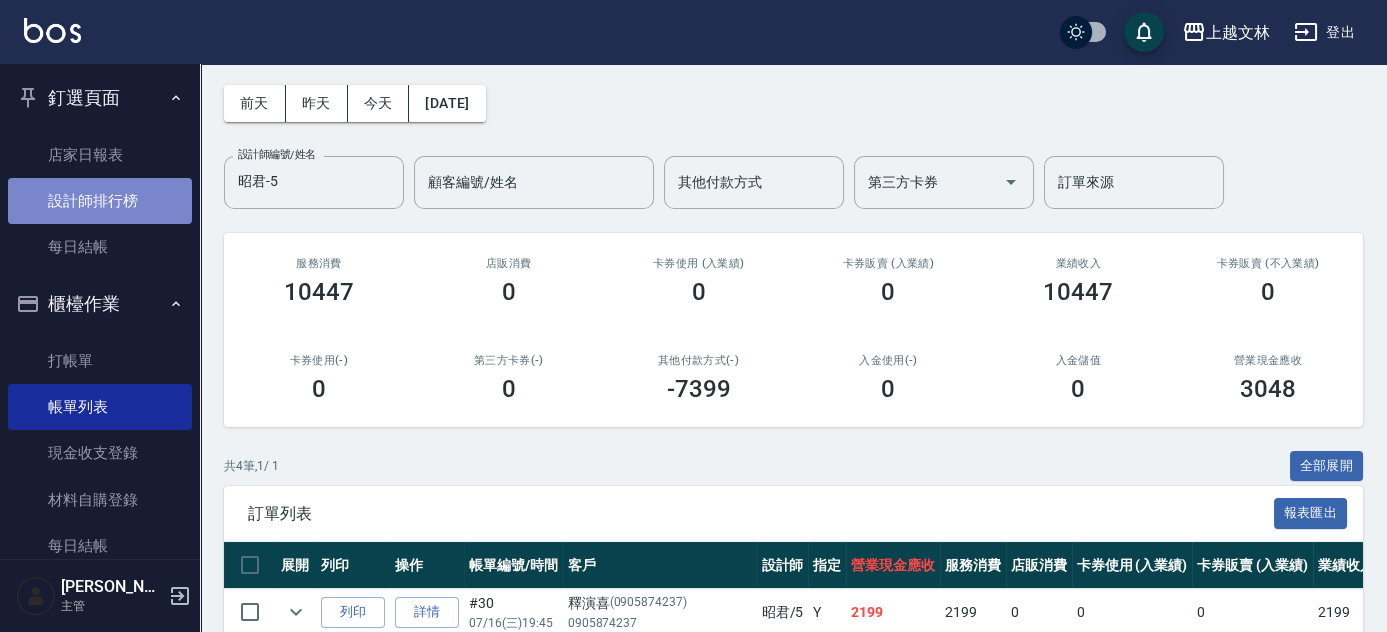click on "設計師排行榜" at bounding box center [100, 201] 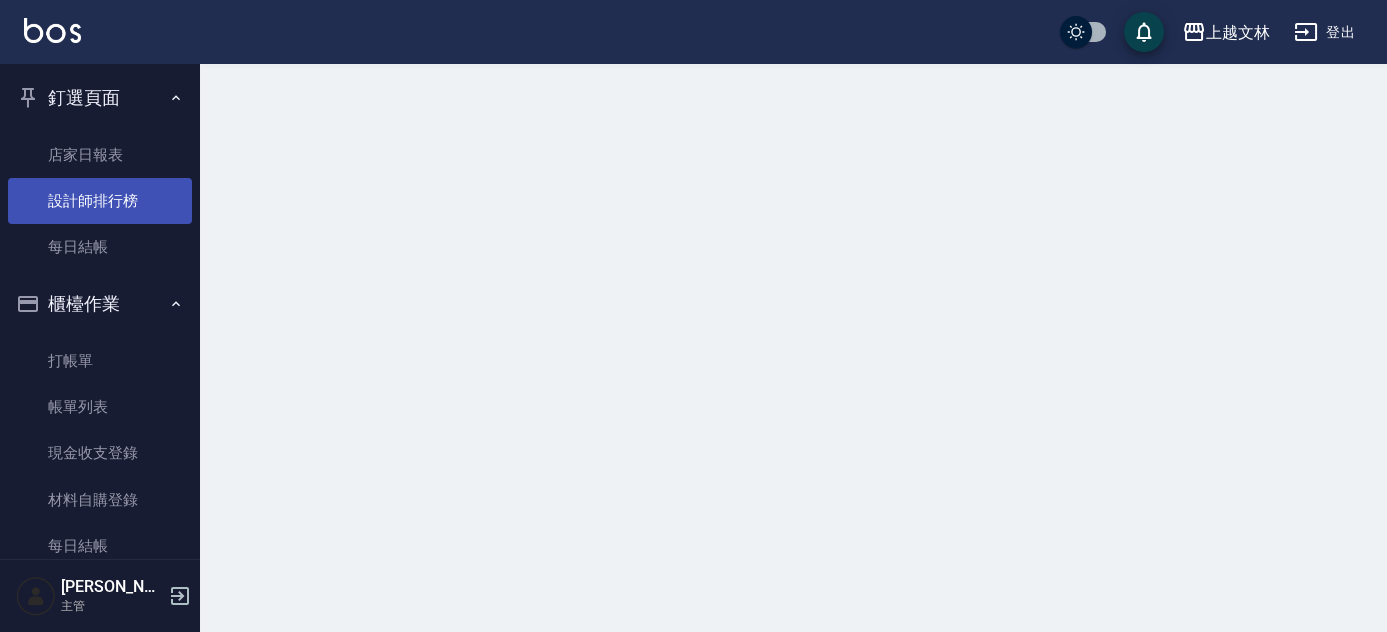scroll, scrollTop: 0, scrollLeft: 0, axis: both 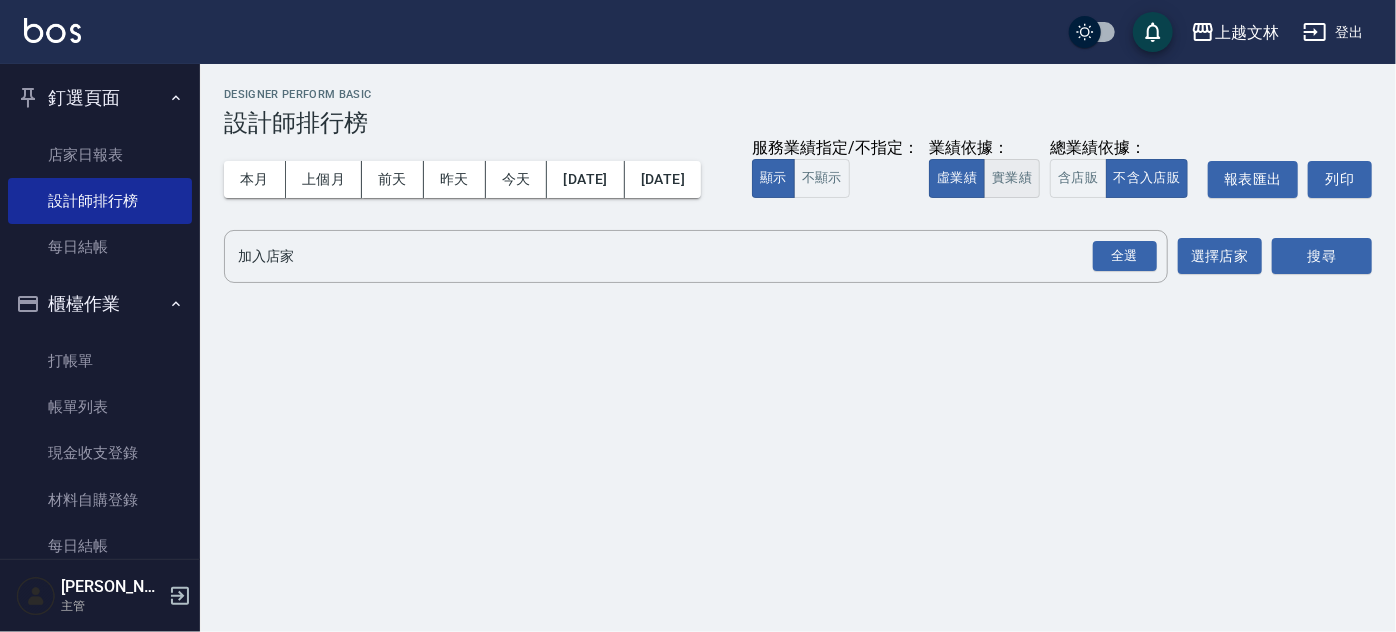 click on "實業績" at bounding box center [1012, 178] 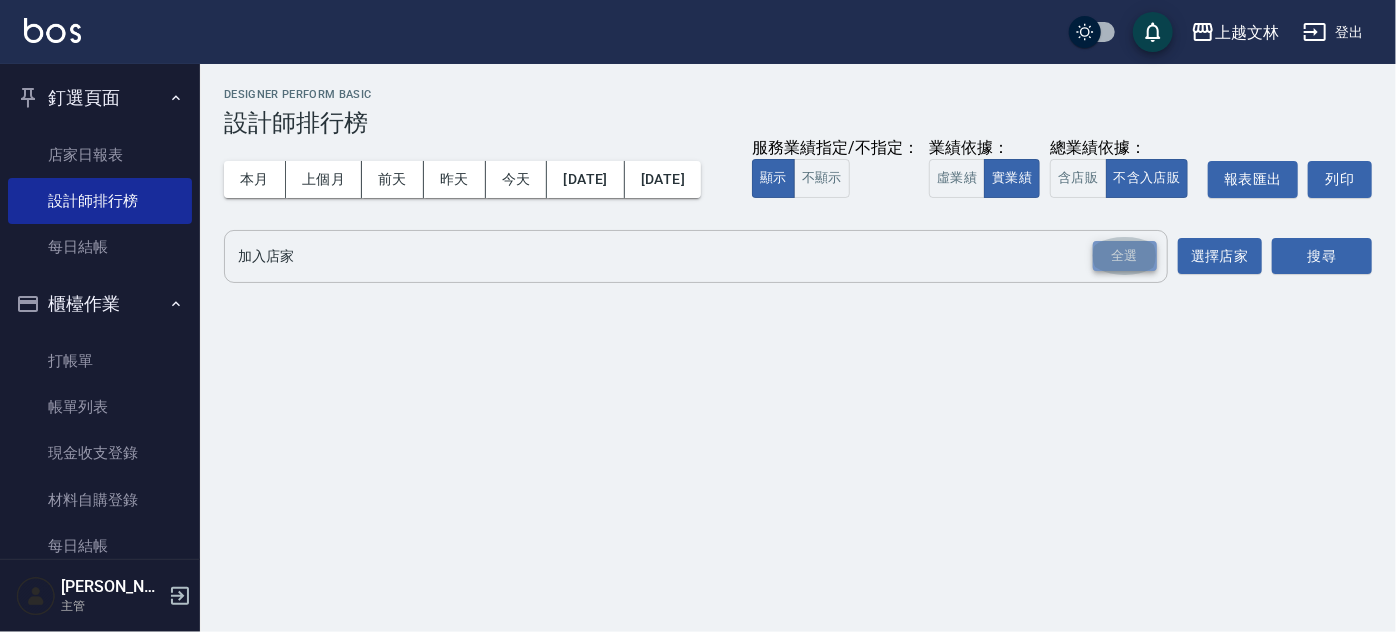 click on "全選" at bounding box center [1125, 256] 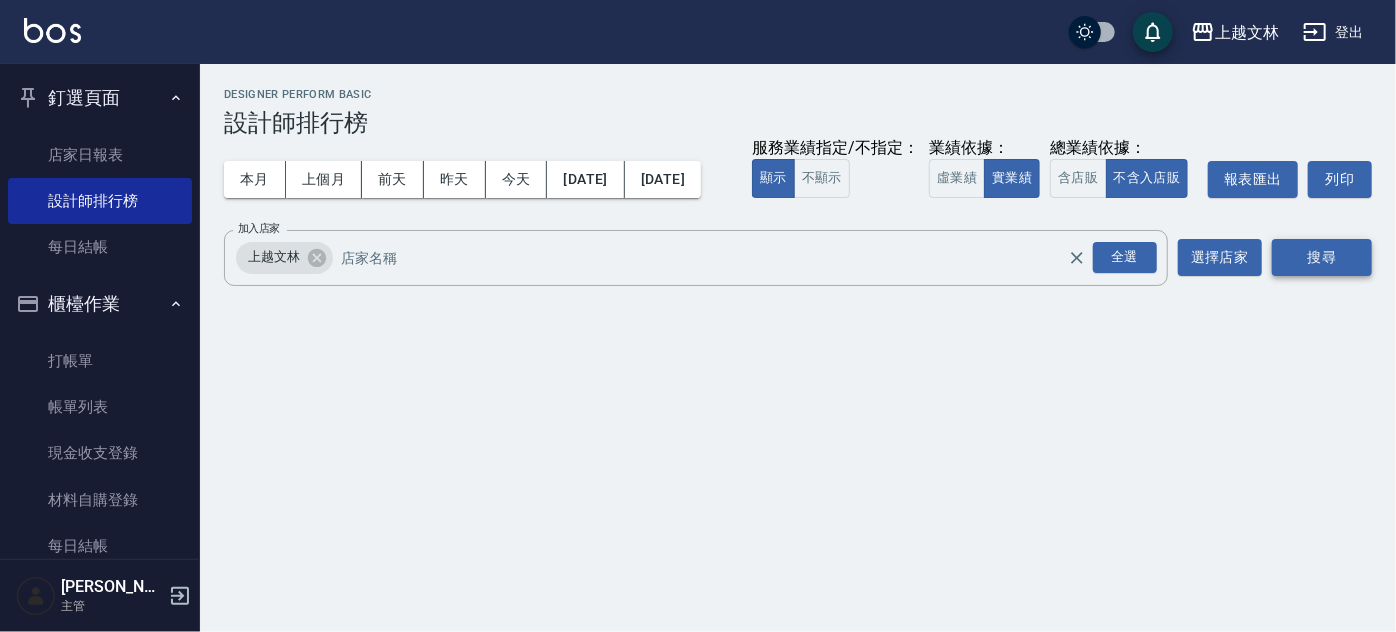click on "搜尋" at bounding box center [1322, 257] 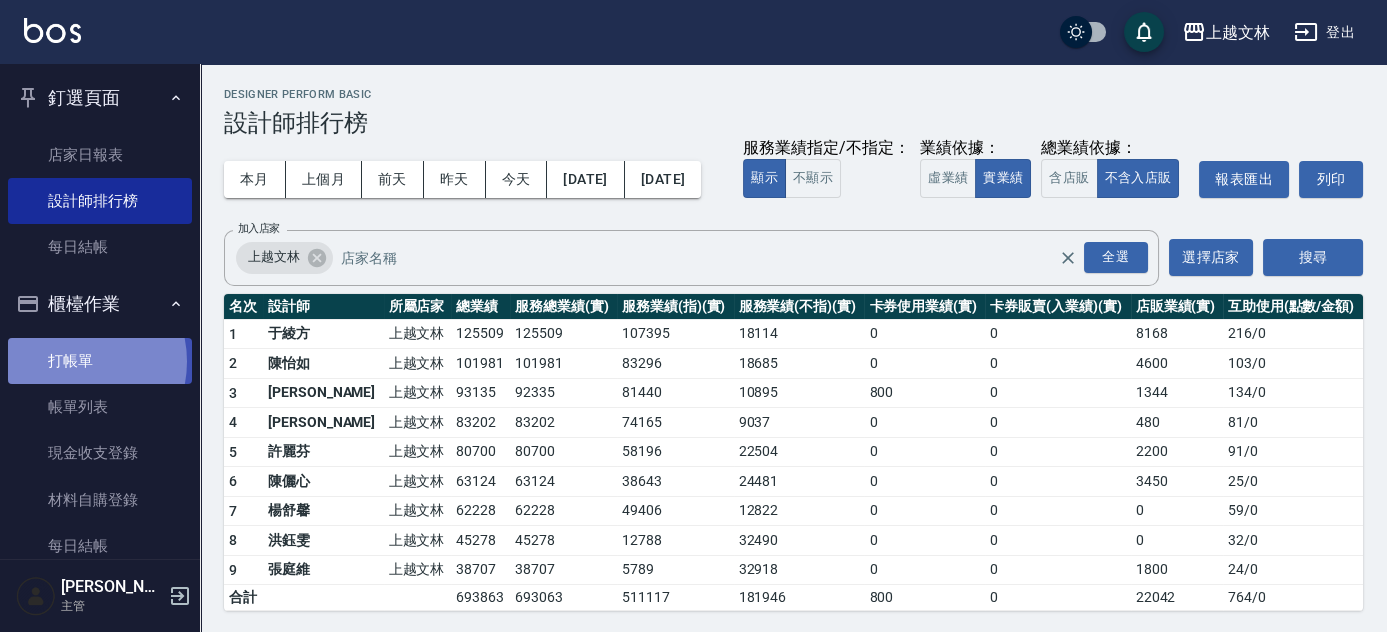 click on "打帳單" at bounding box center (100, 361) 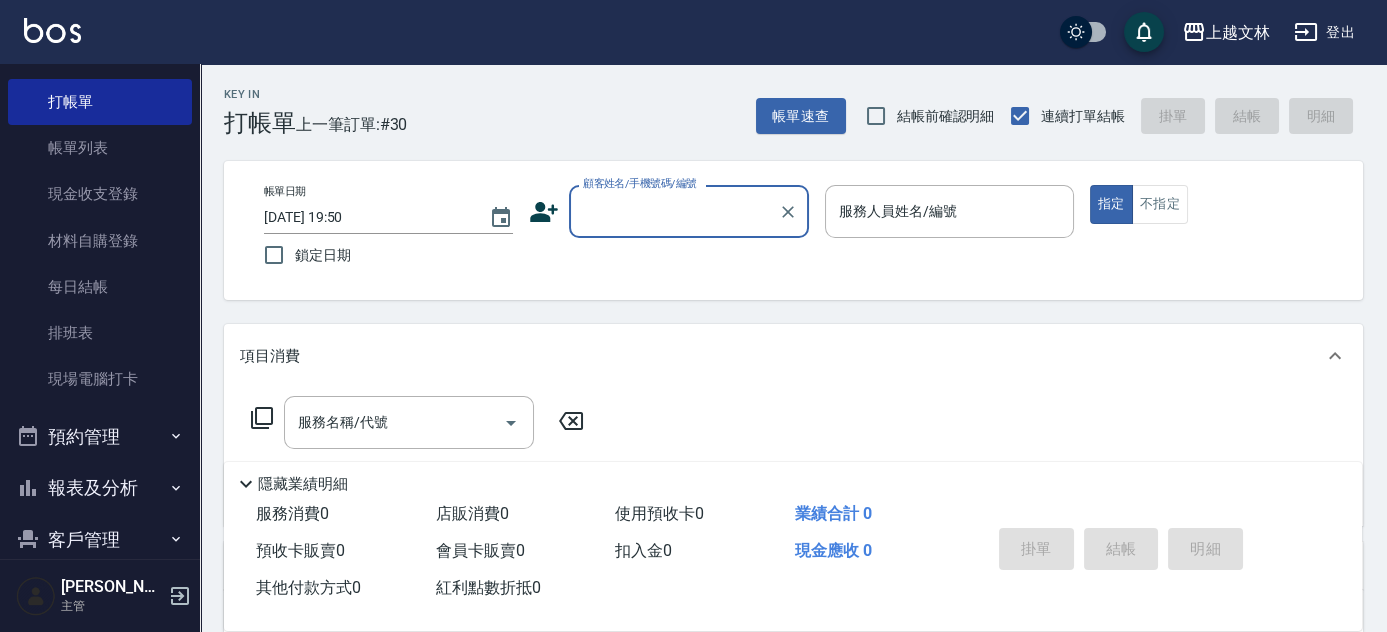 scroll, scrollTop: 293, scrollLeft: 0, axis: vertical 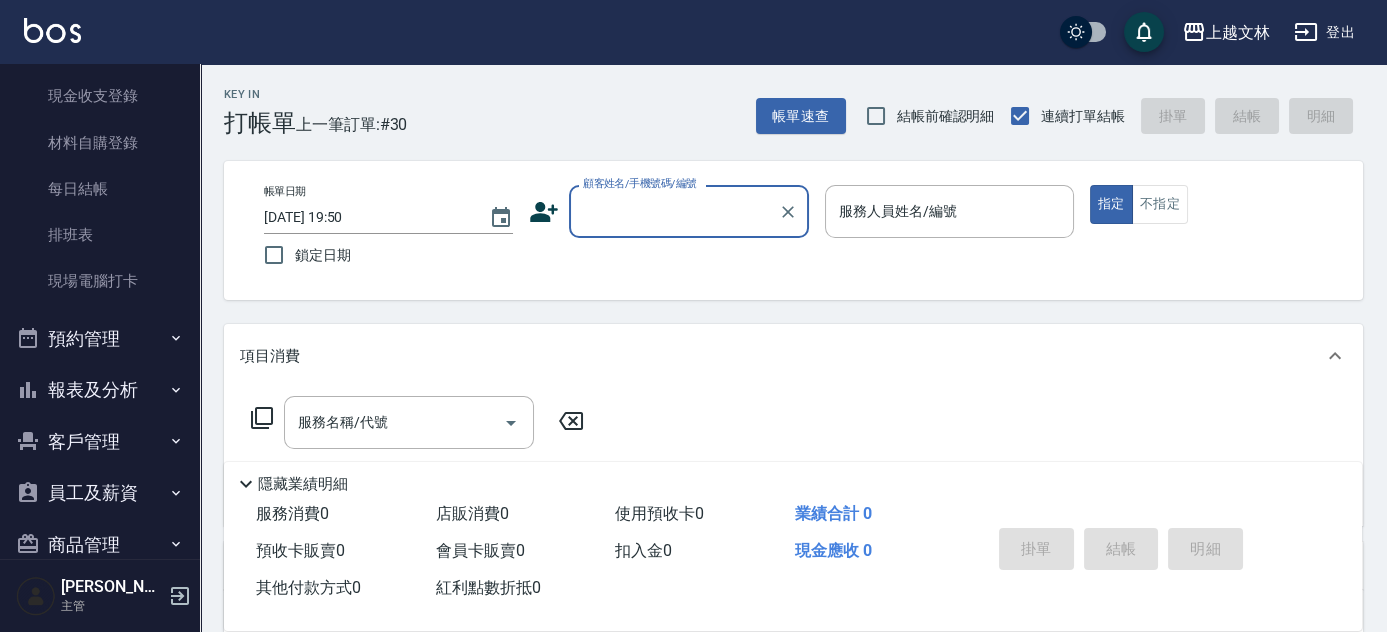 click on "報表及分析" at bounding box center [100, 390] 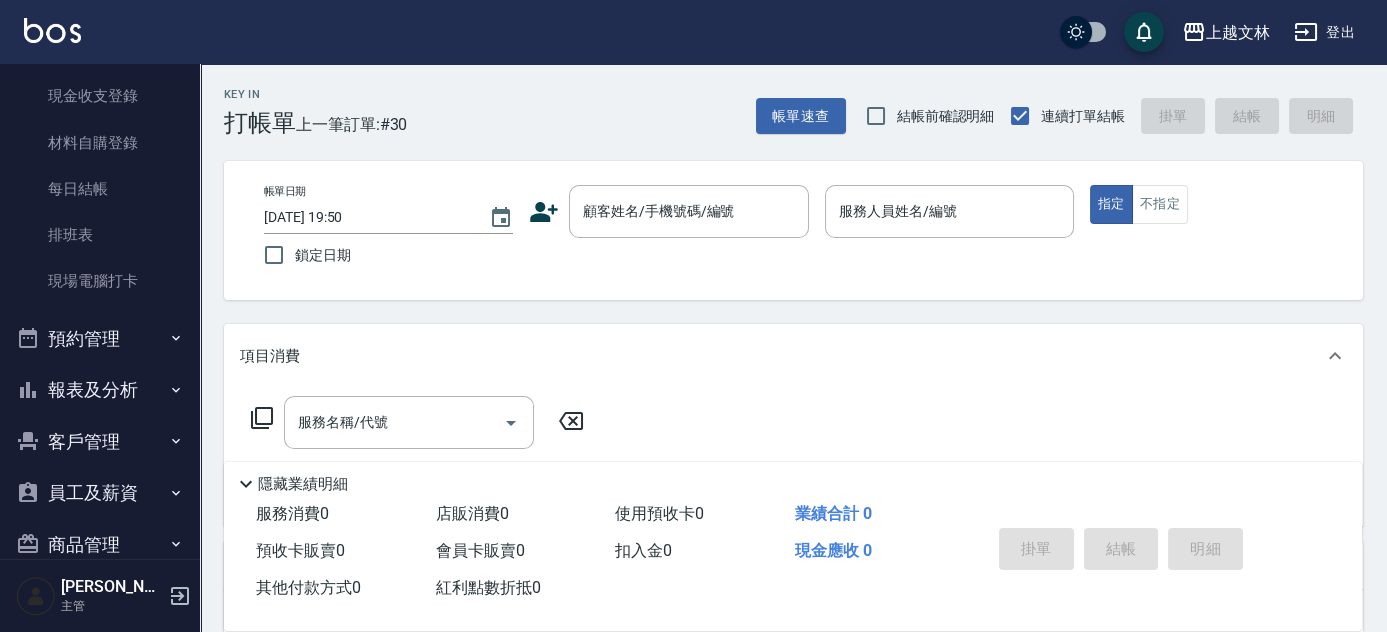 click on "報表及分析" at bounding box center [100, 390] 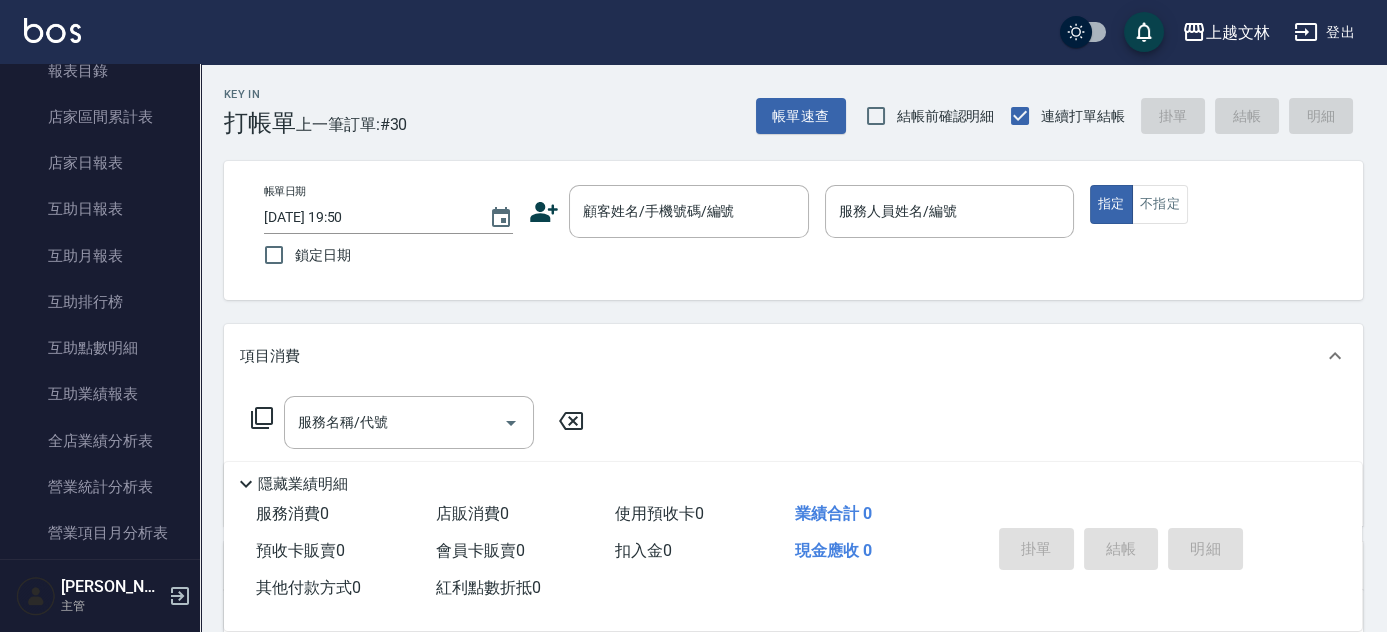 scroll, scrollTop: 737, scrollLeft: 0, axis: vertical 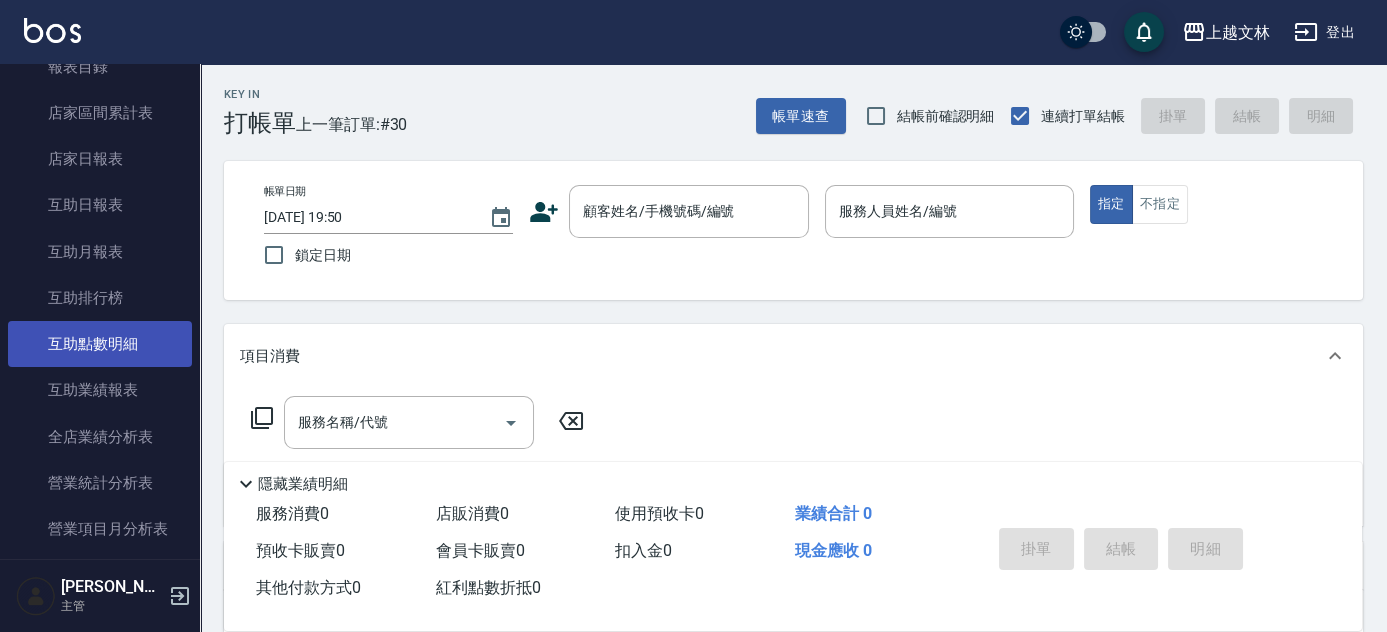 click on "互助點數明細" at bounding box center [100, 344] 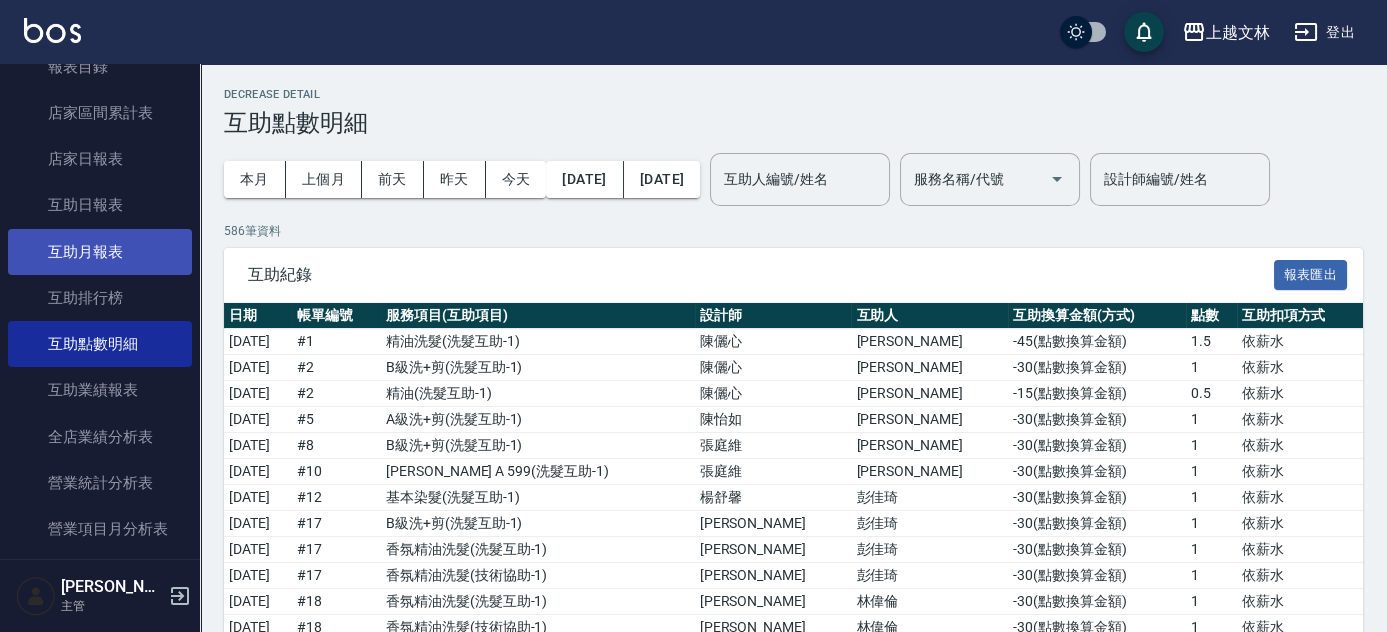 click on "互助月報表" at bounding box center (100, 252) 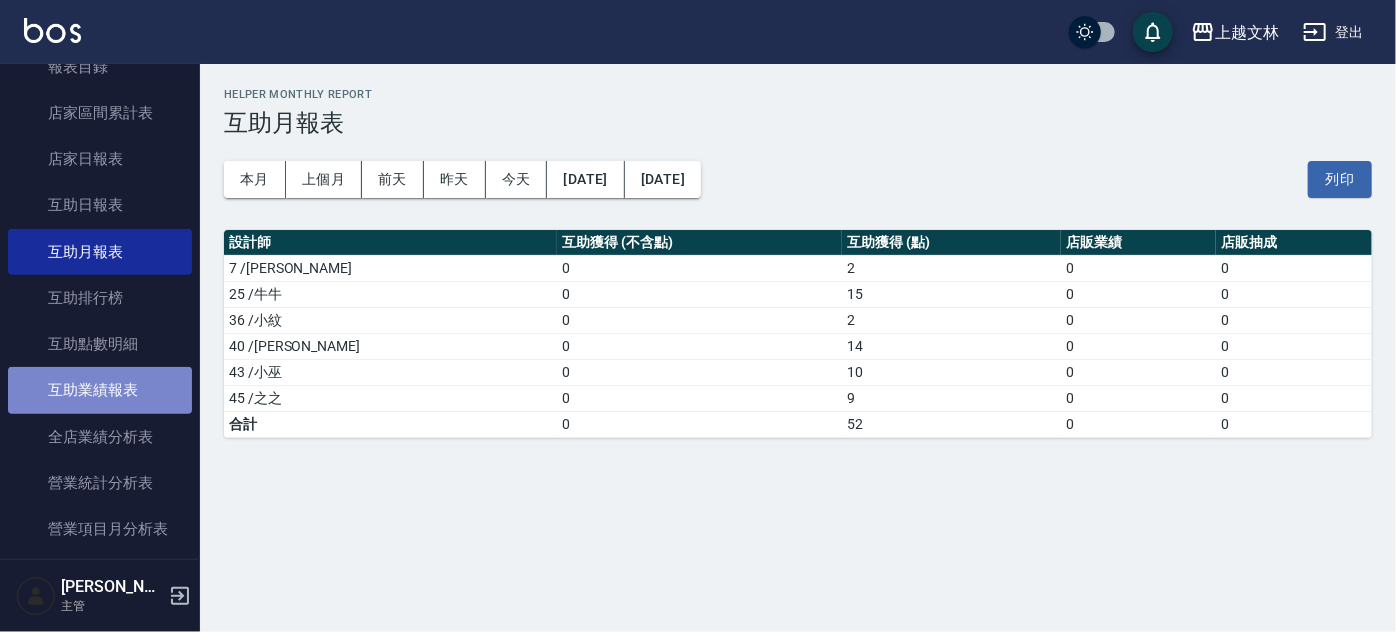 click on "互助業績報表" at bounding box center (100, 390) 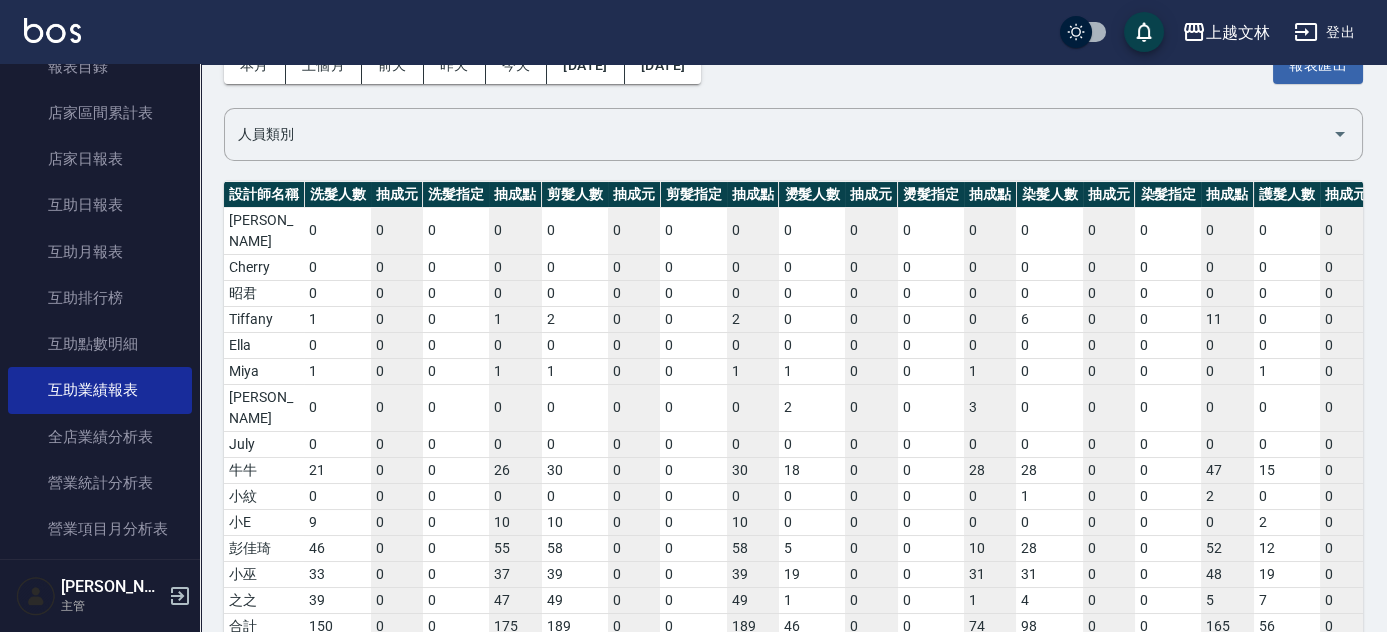 scroll, scrollTop: 117, scrollLeft: 0, axis: vertical 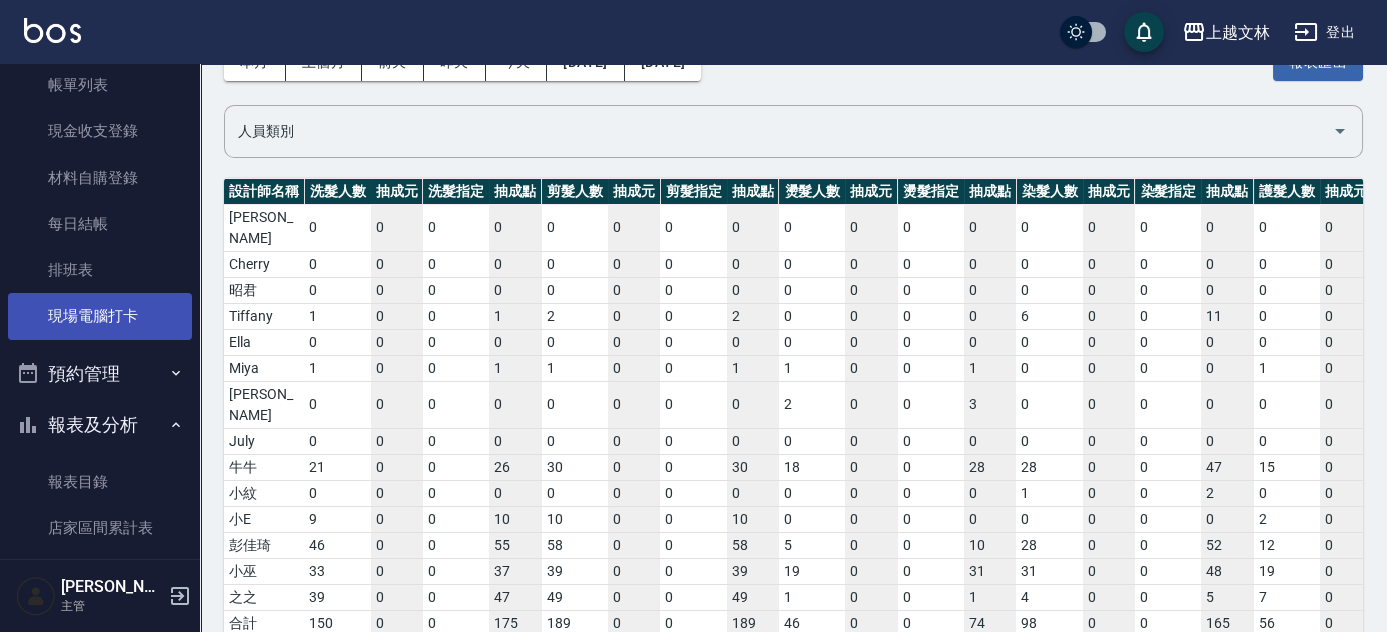 click on "現場電腦打卡" at bounding box center (100, 316) 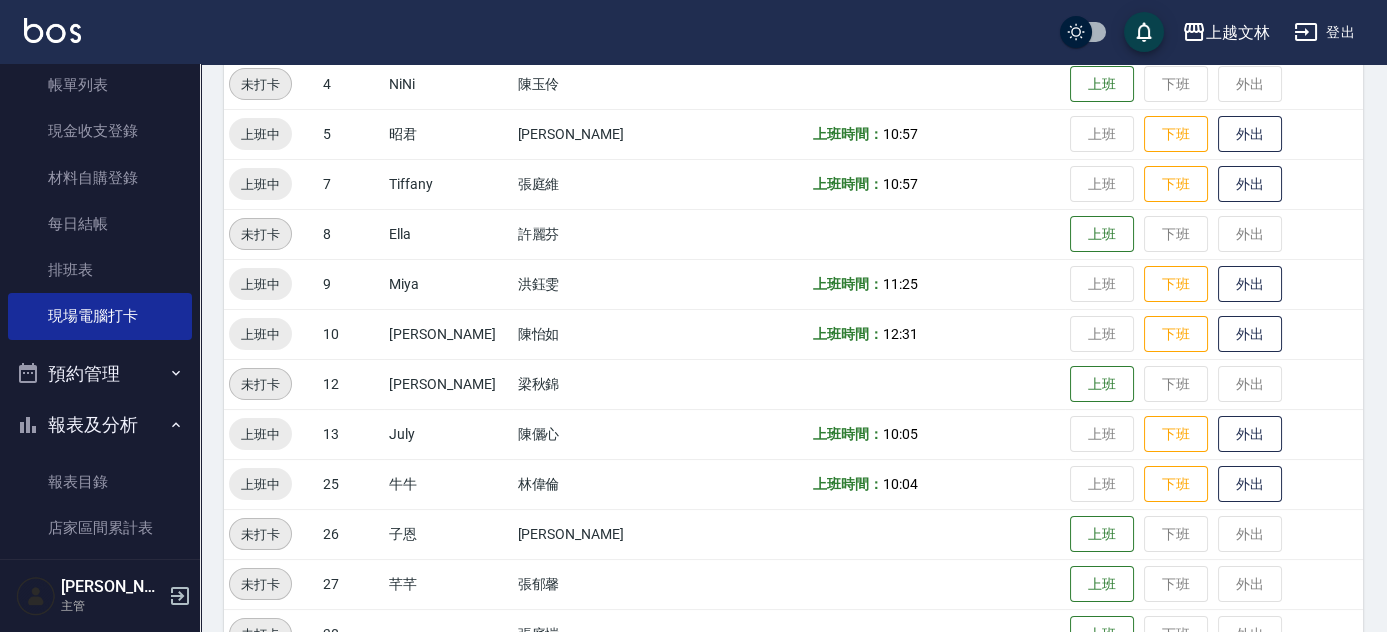 scroll, scrollTop: 443, scrollLeft: 0, axis: vertical 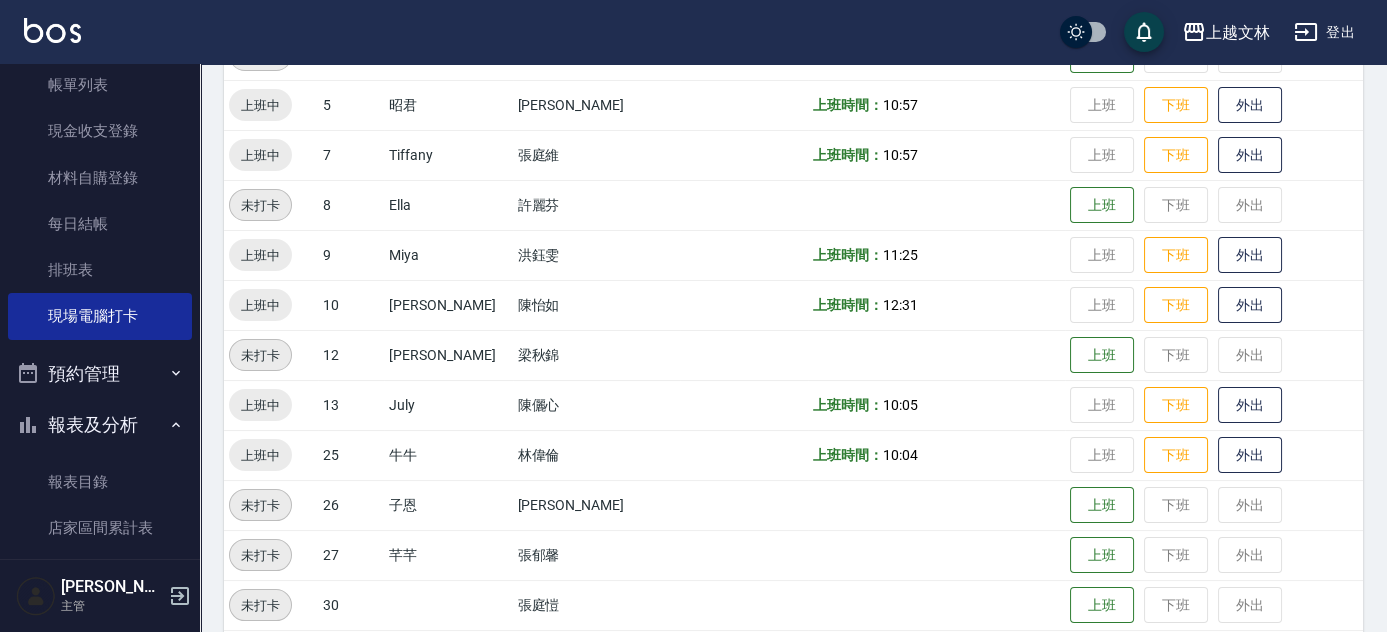 drag, startPoint x: 1383, startPoint y: 314, endPoint x: 1376, endPoint y: 354, distance: 40.60788 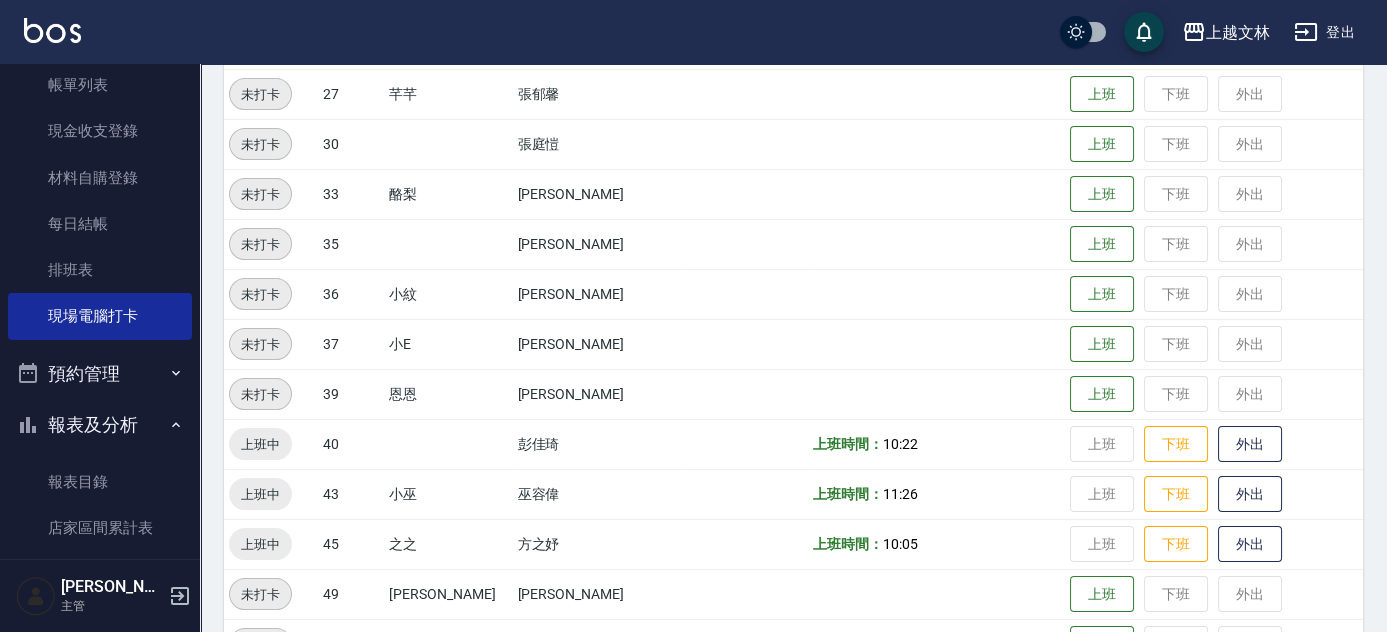 scroll, scrollTop: 905, scrollLeft: 0, axis: vertical 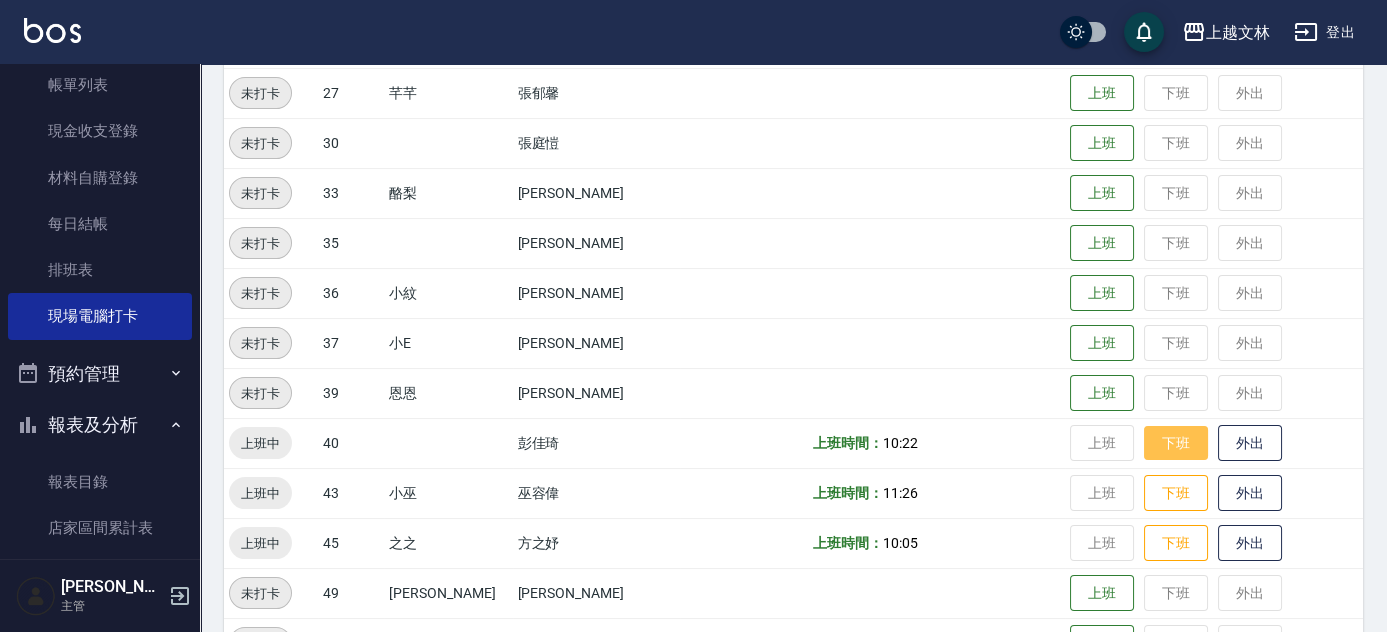 click on "下班" at bounding box center (1176, 443) 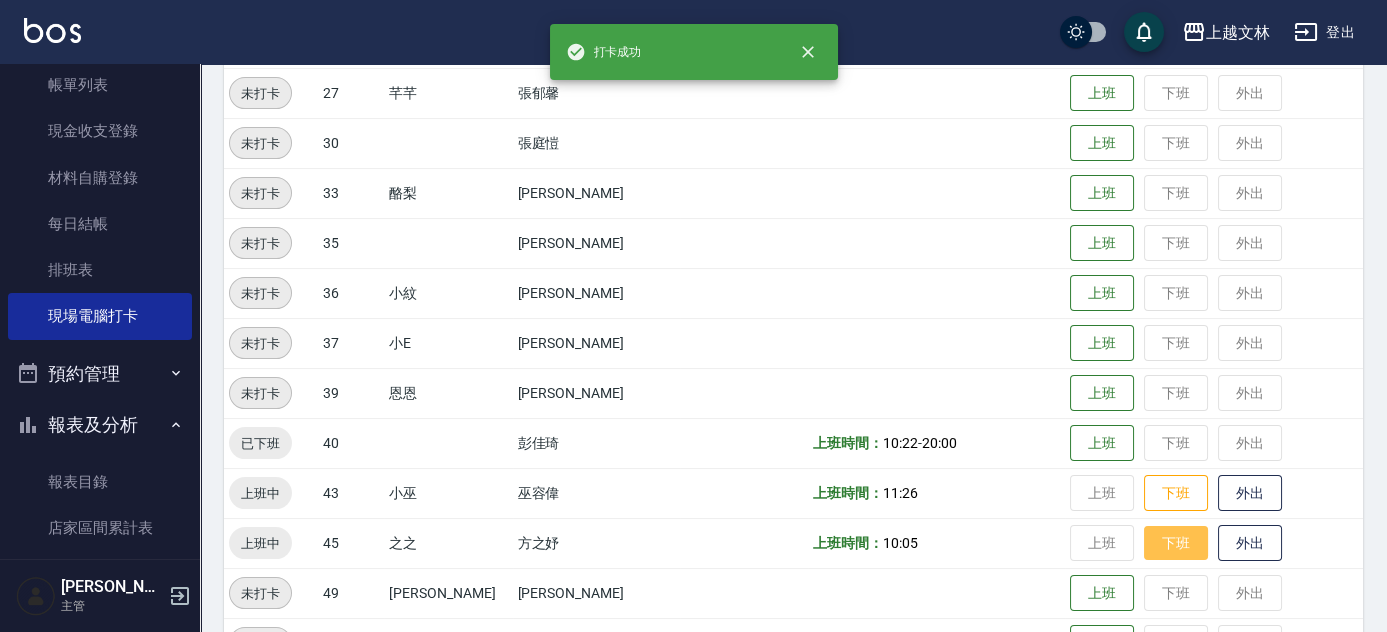 click on "下班" at bounding box center (1176, 543) 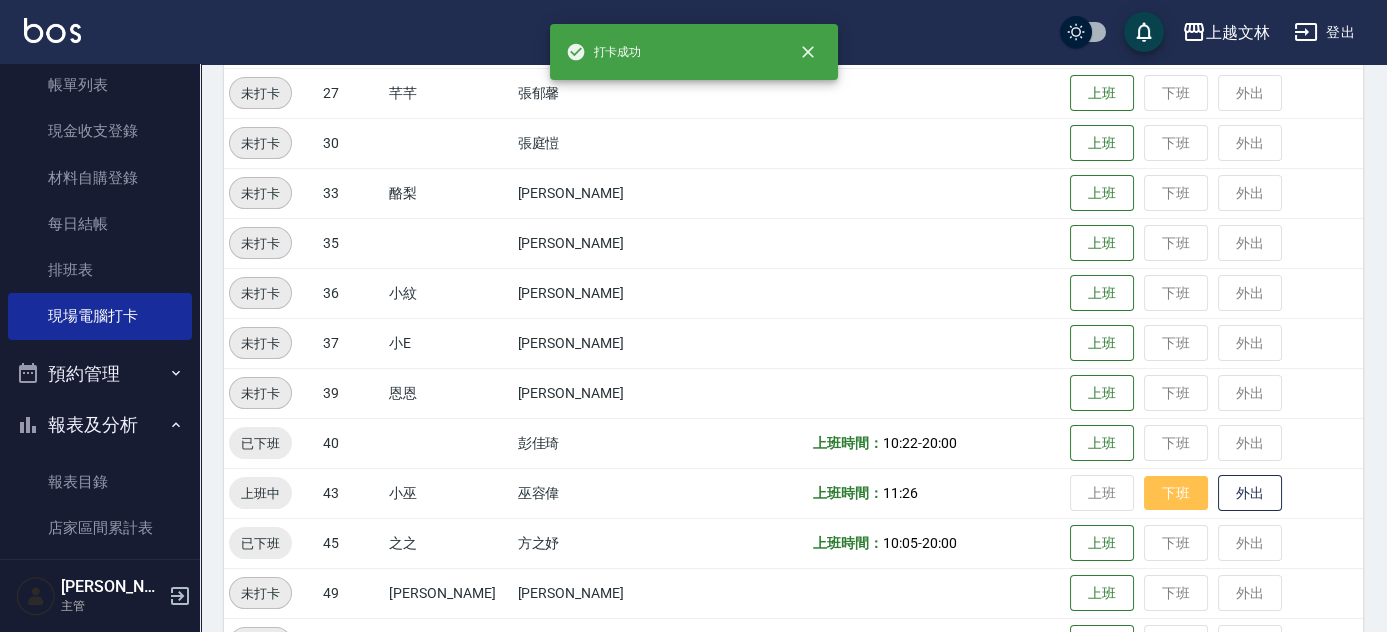 click on "下班" at bounding box center (1176, 493) 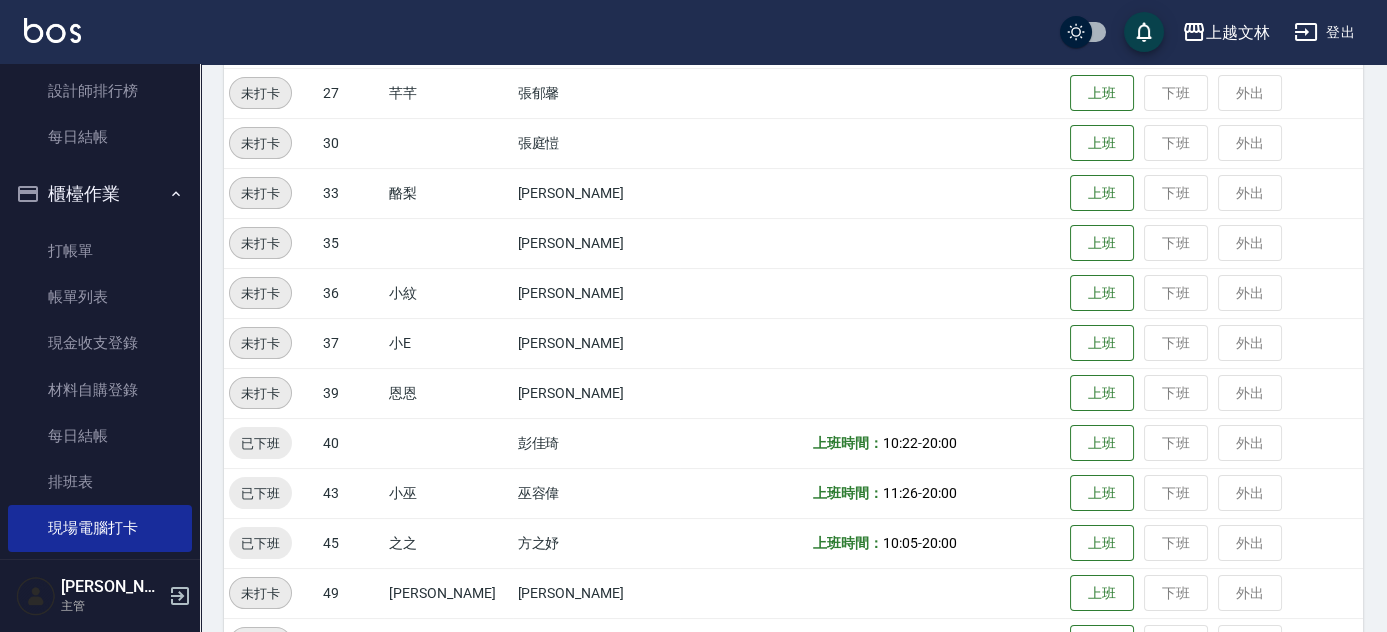 scroll, scrollTop: 0, scrollLeft: 0, axis: both 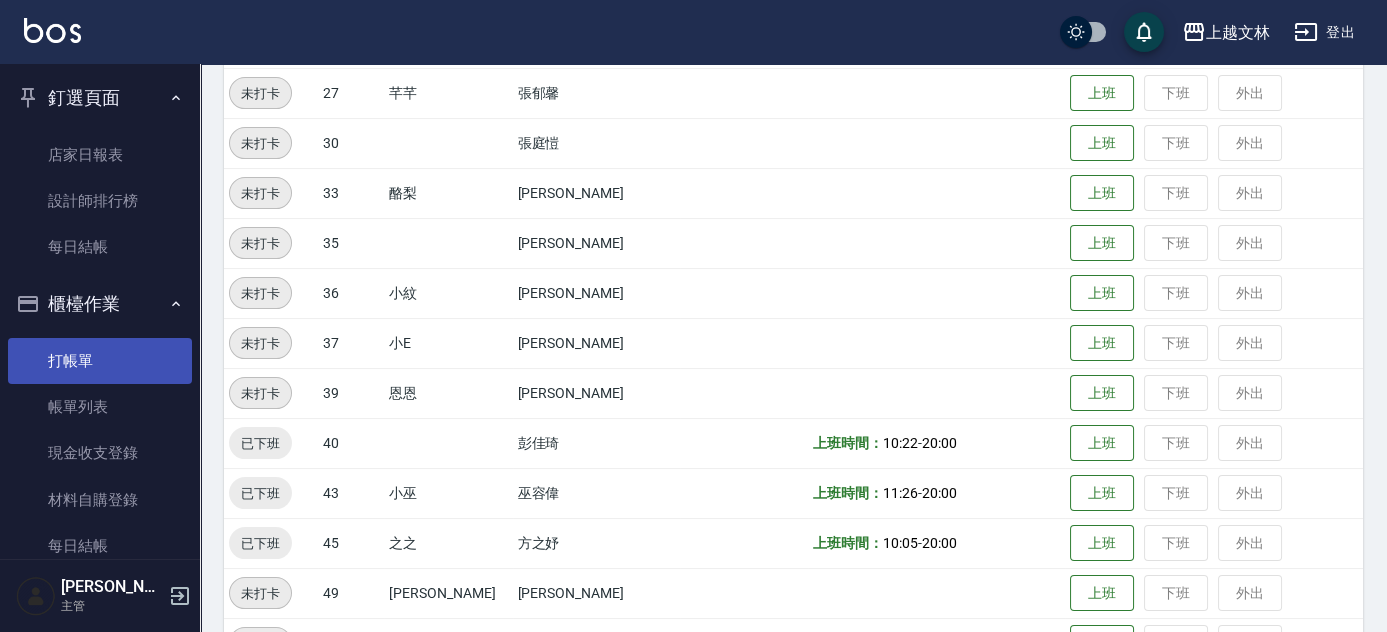 click on "打帳單" at bounding box center [100, 361] 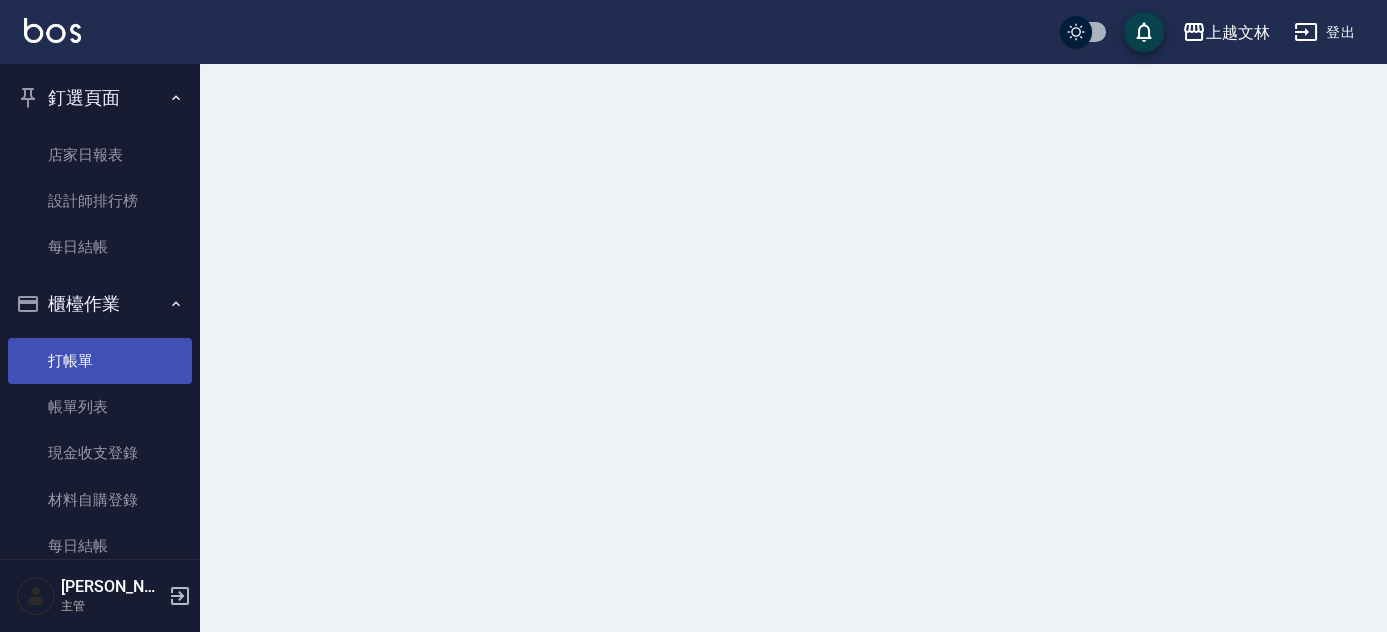 scroll, scrollTop: 0, scrollLeft: 0, axis: both 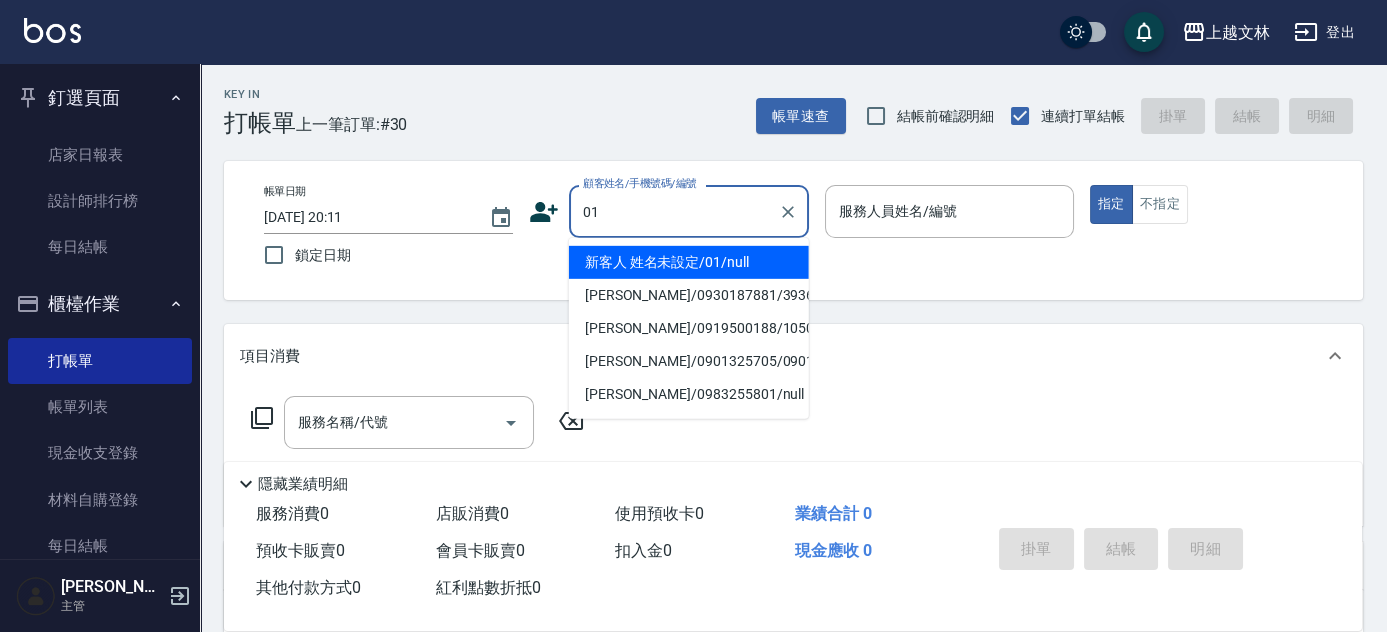 type on "新客人 姓名未設定/01/null" 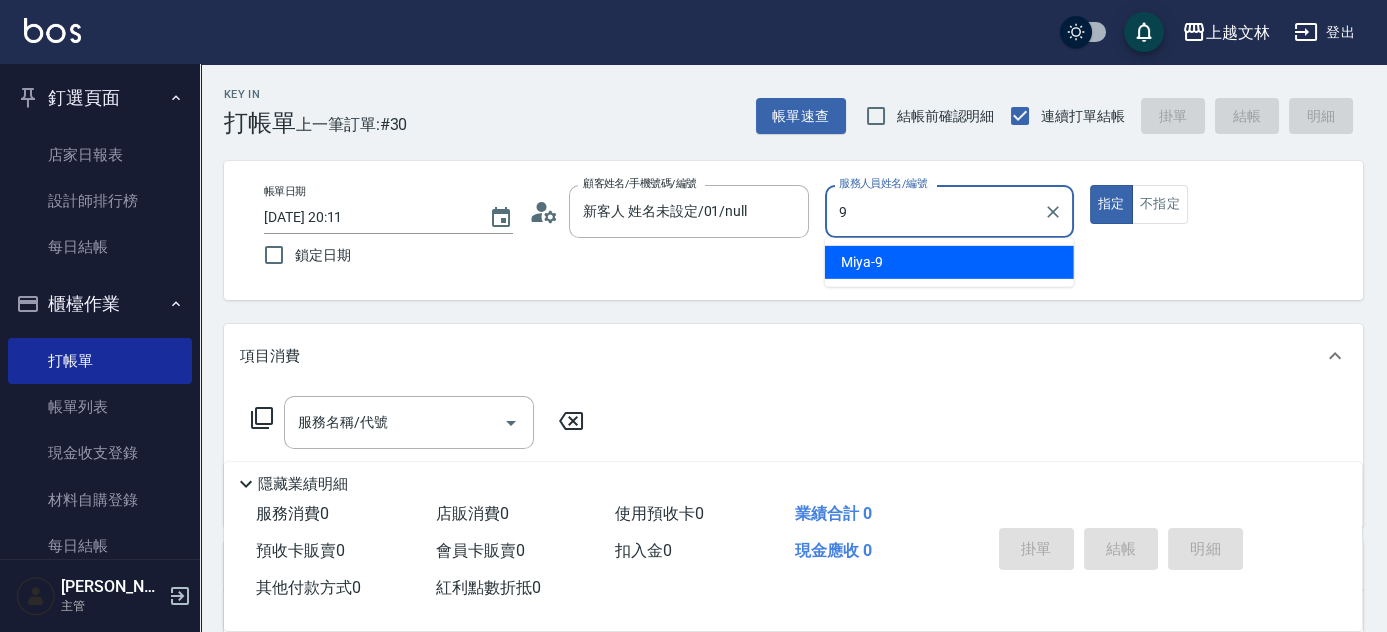 type on "Miya-9" 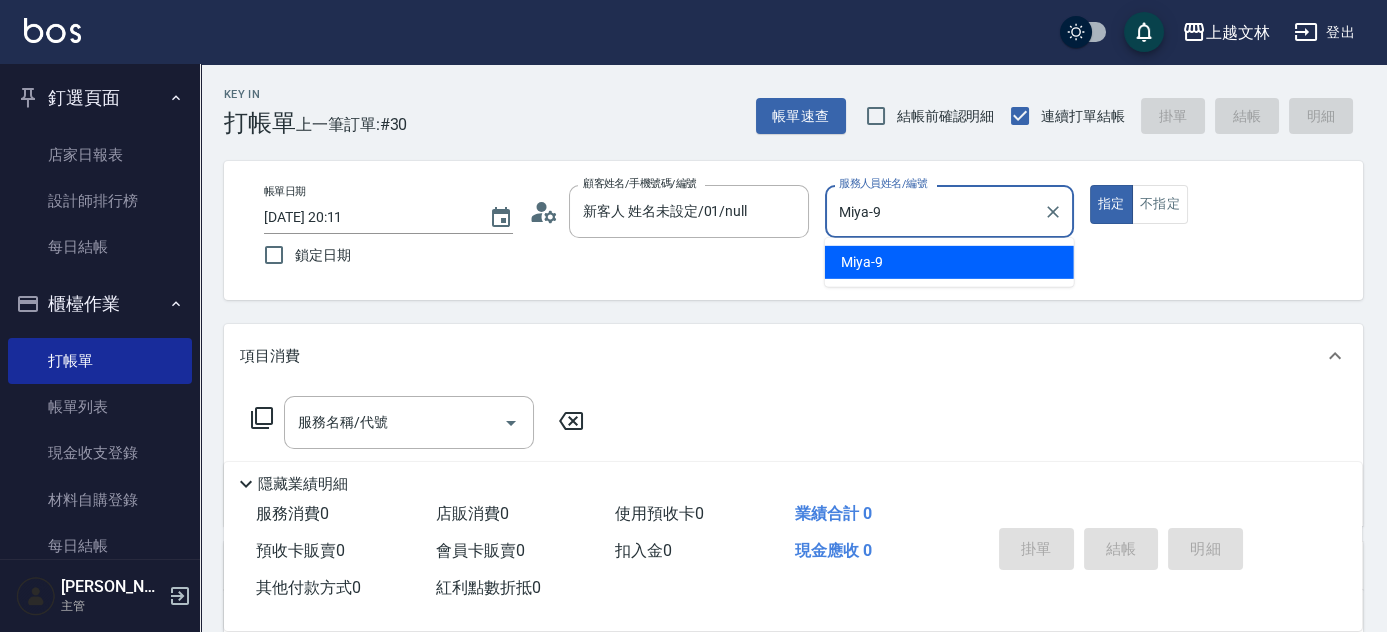 type on "true" 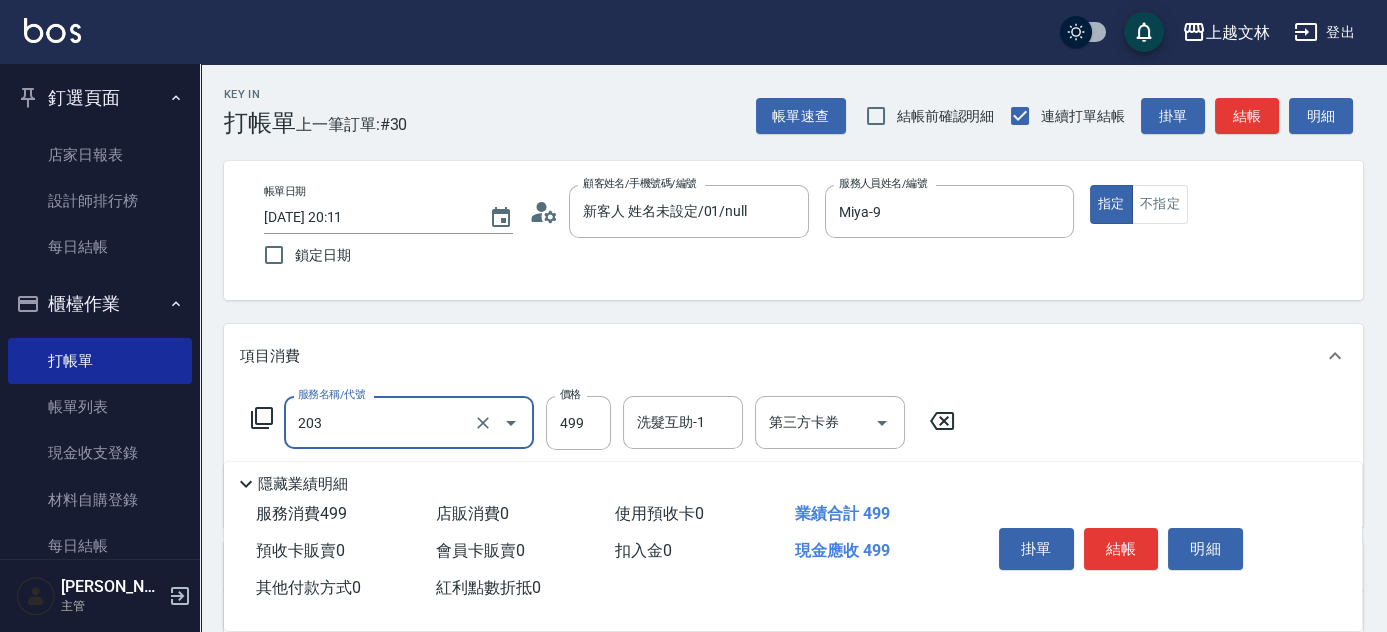 type on "B級洗+剪(203)" 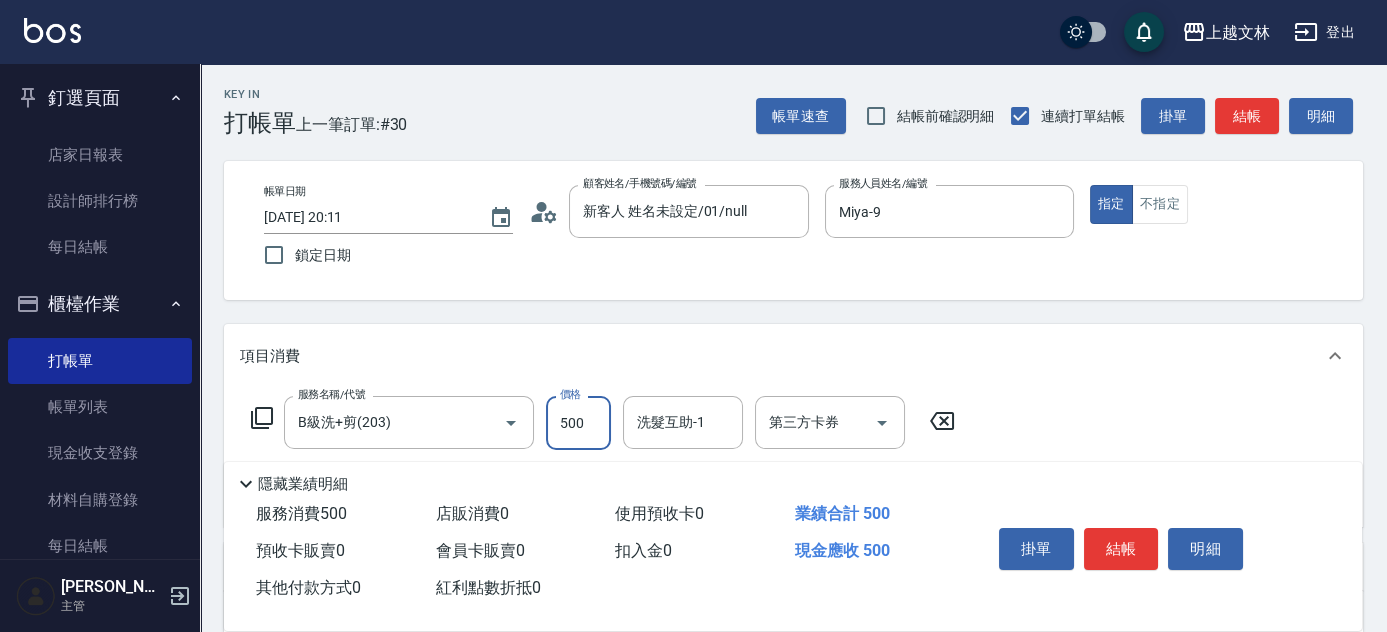 type on "500" 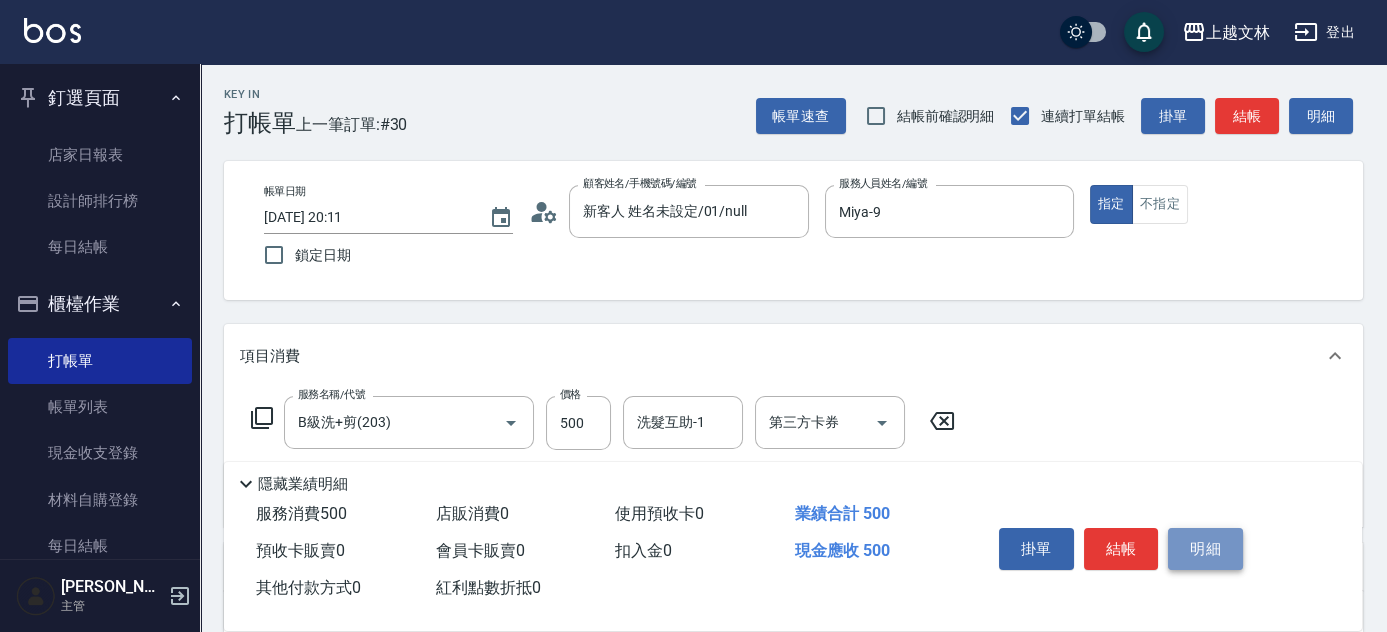 click on "明細" at bounding box center (1205, 549) 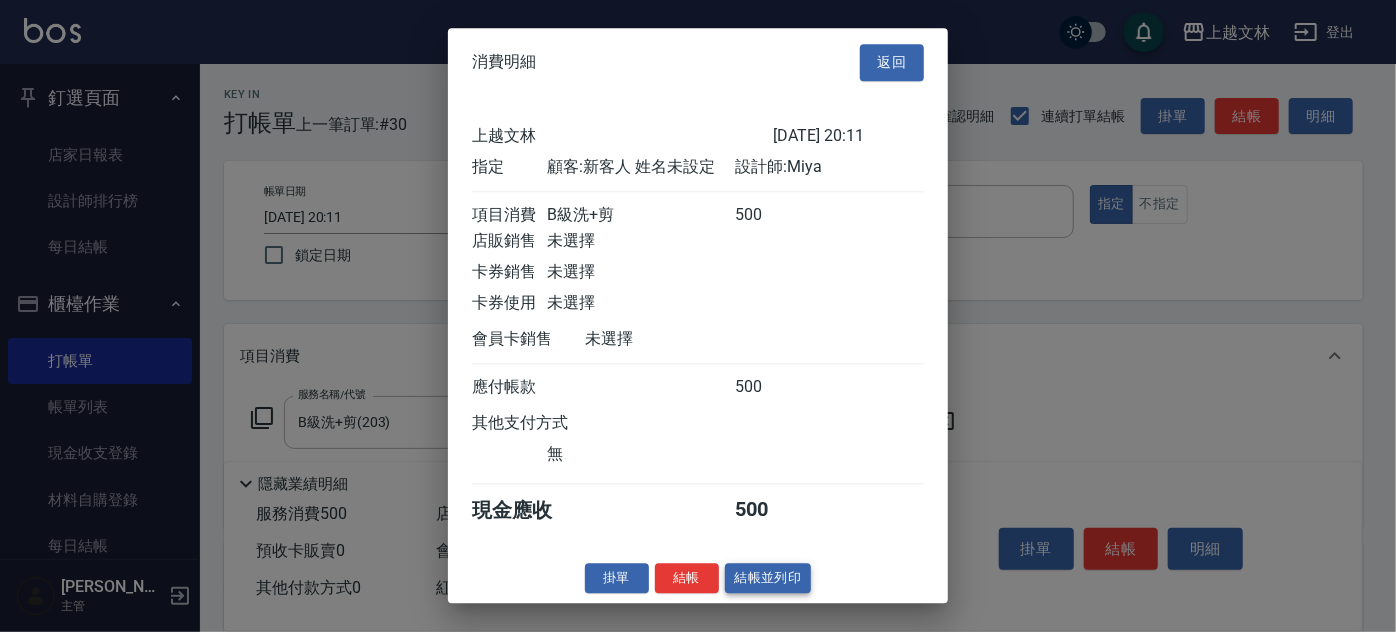 click on "結帳並列印" at bounding box center (768, 578) 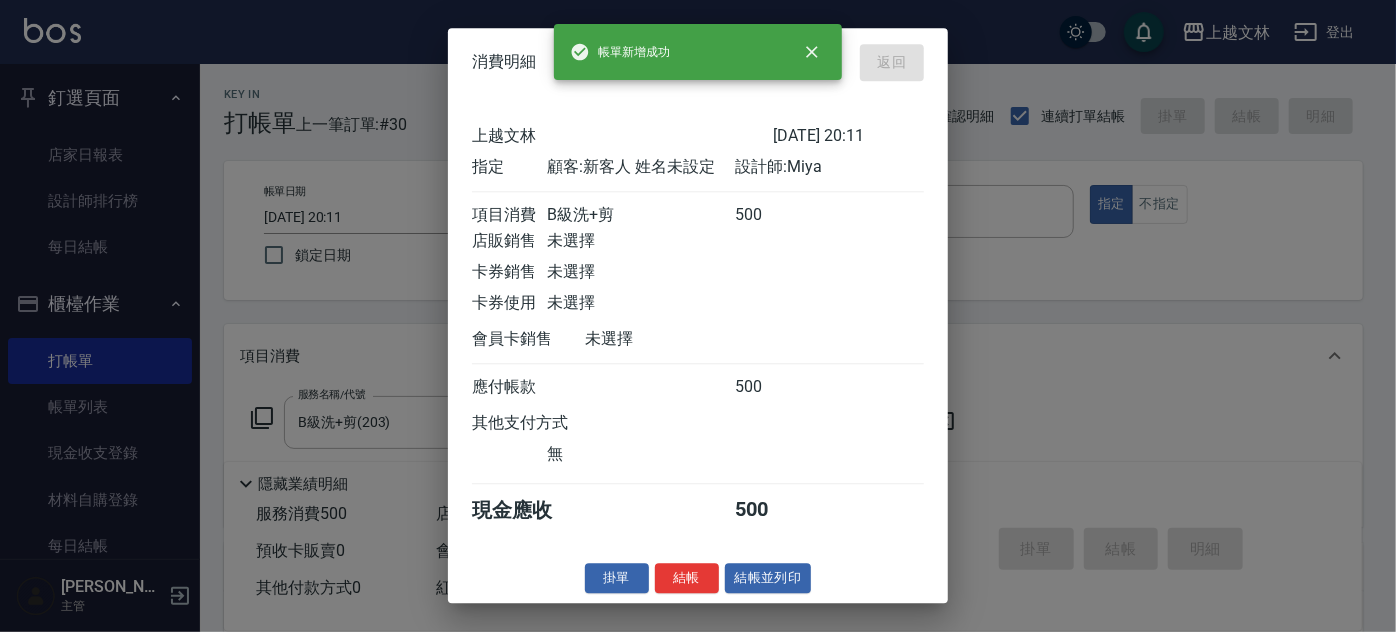 type 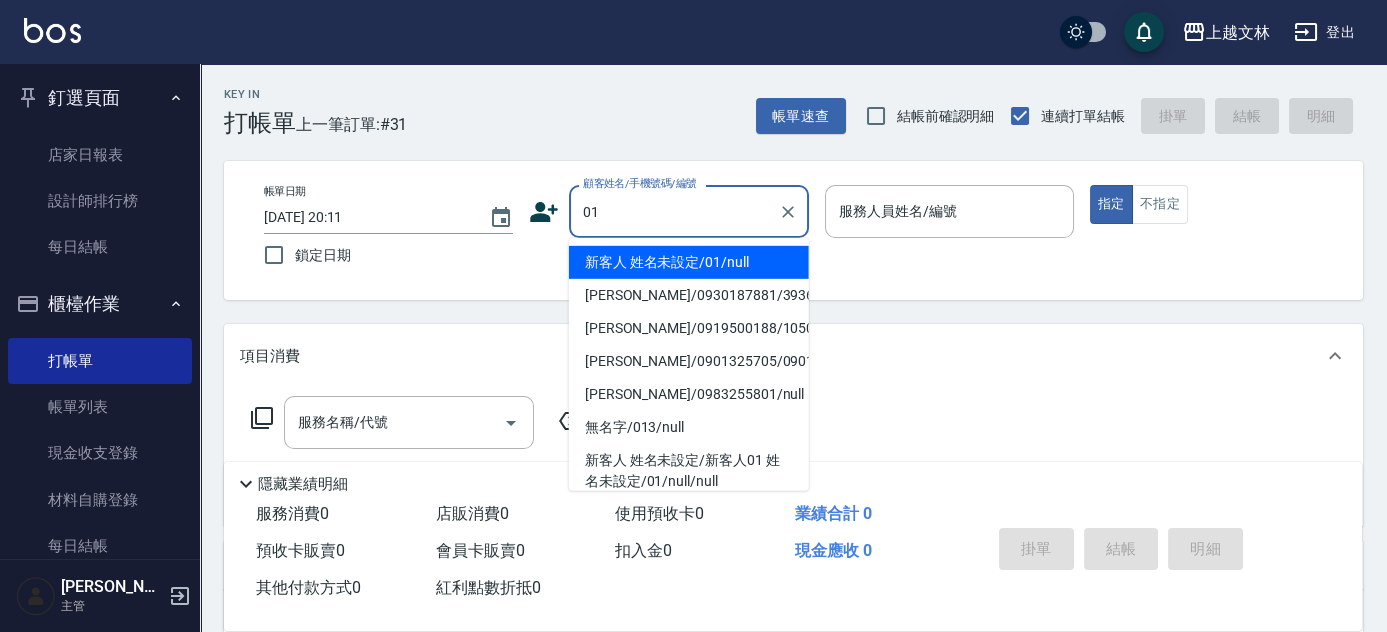 type on "新客人 姓名未設定/01/null" 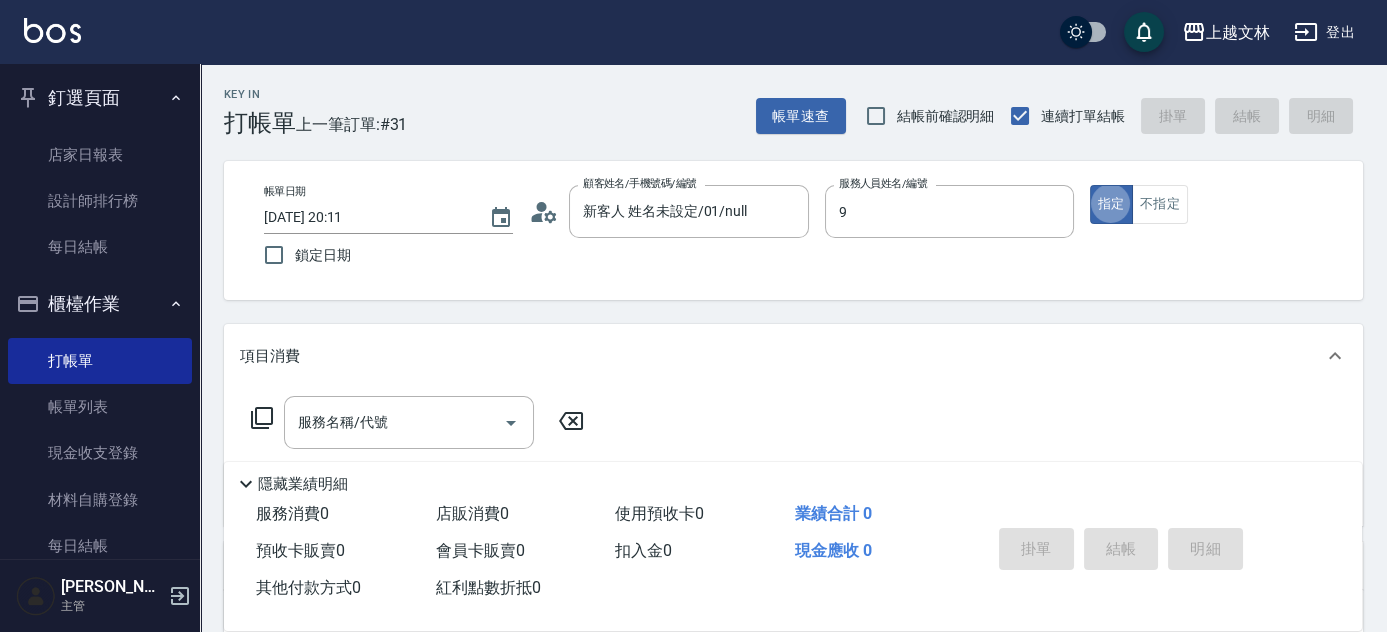 type on "Miya-9" 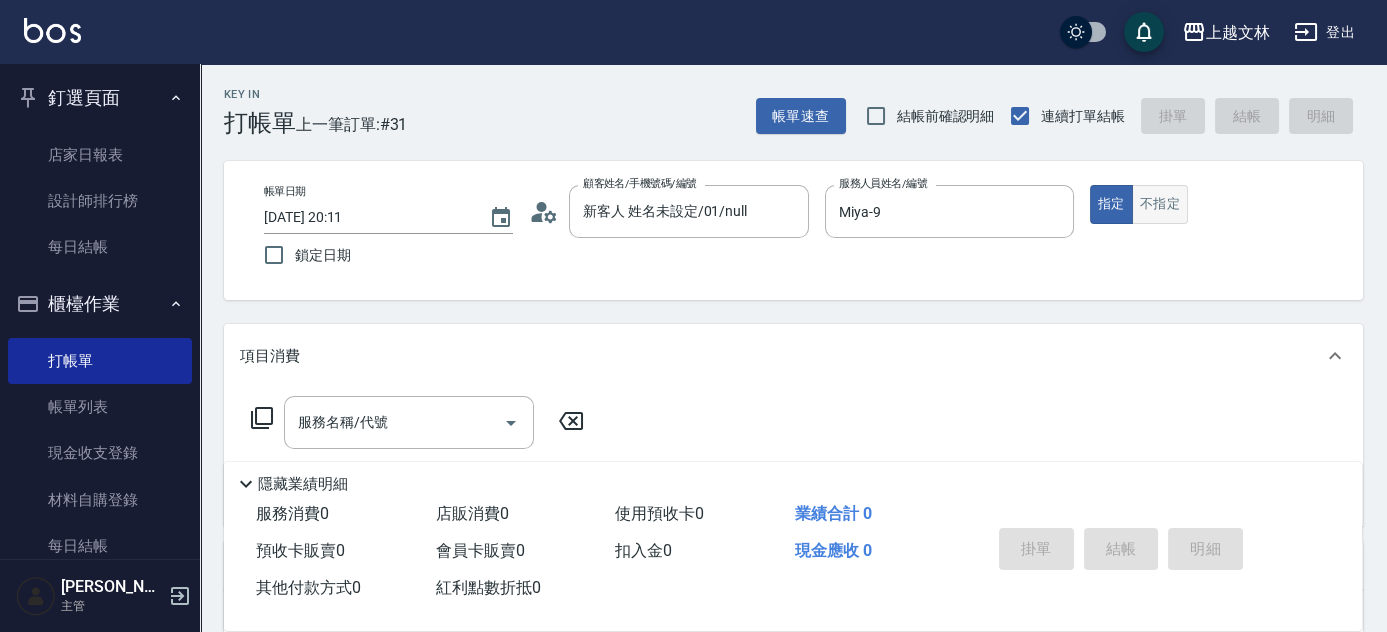 click on "不指定" at bounding box center (1160, 204) 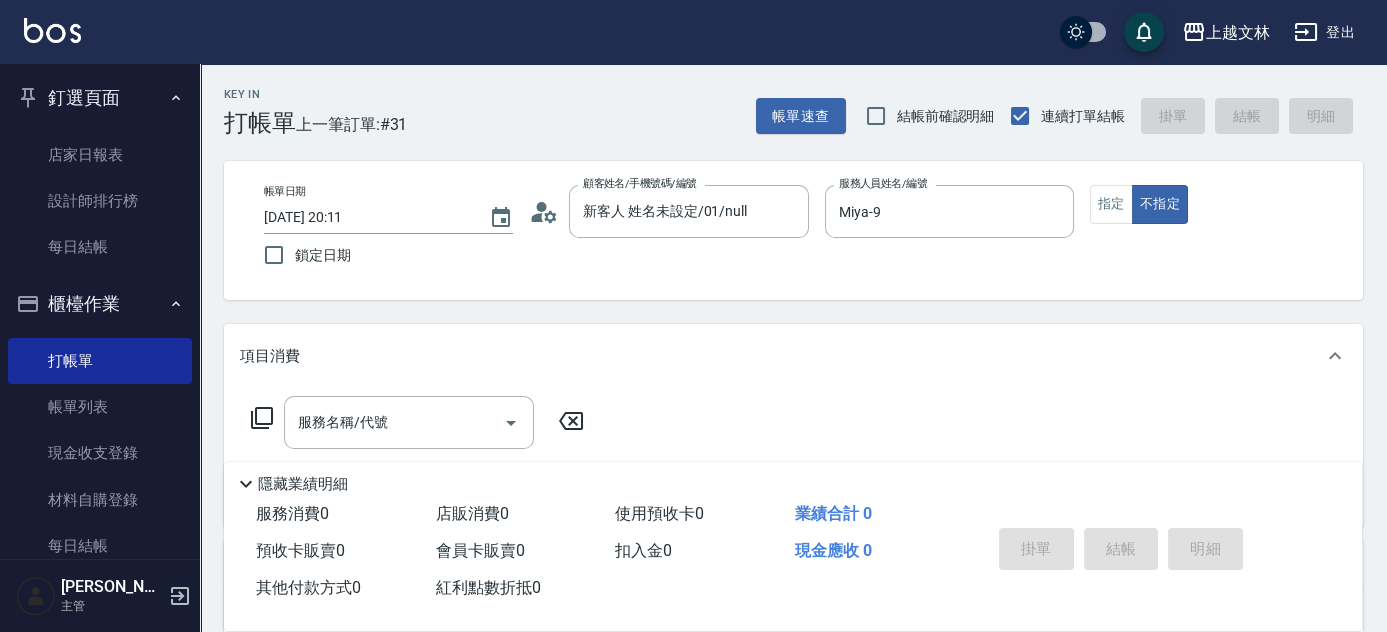 type on "false" 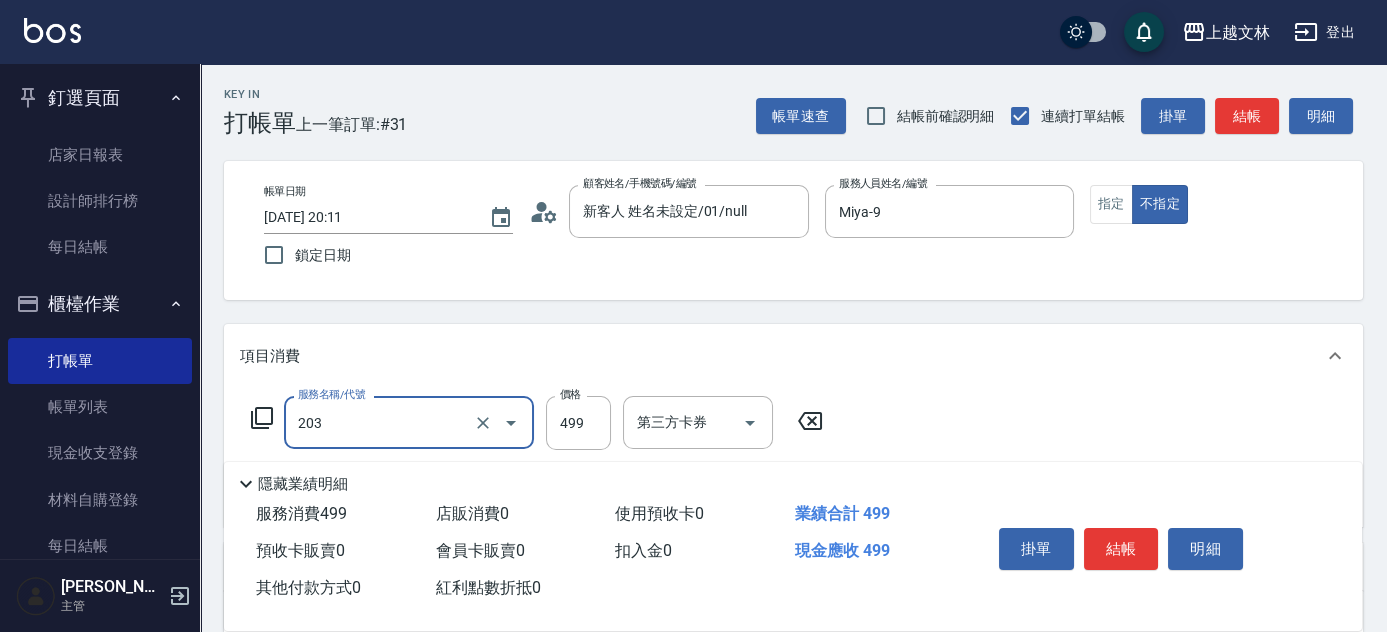 type on "B級洗+剪(203)" 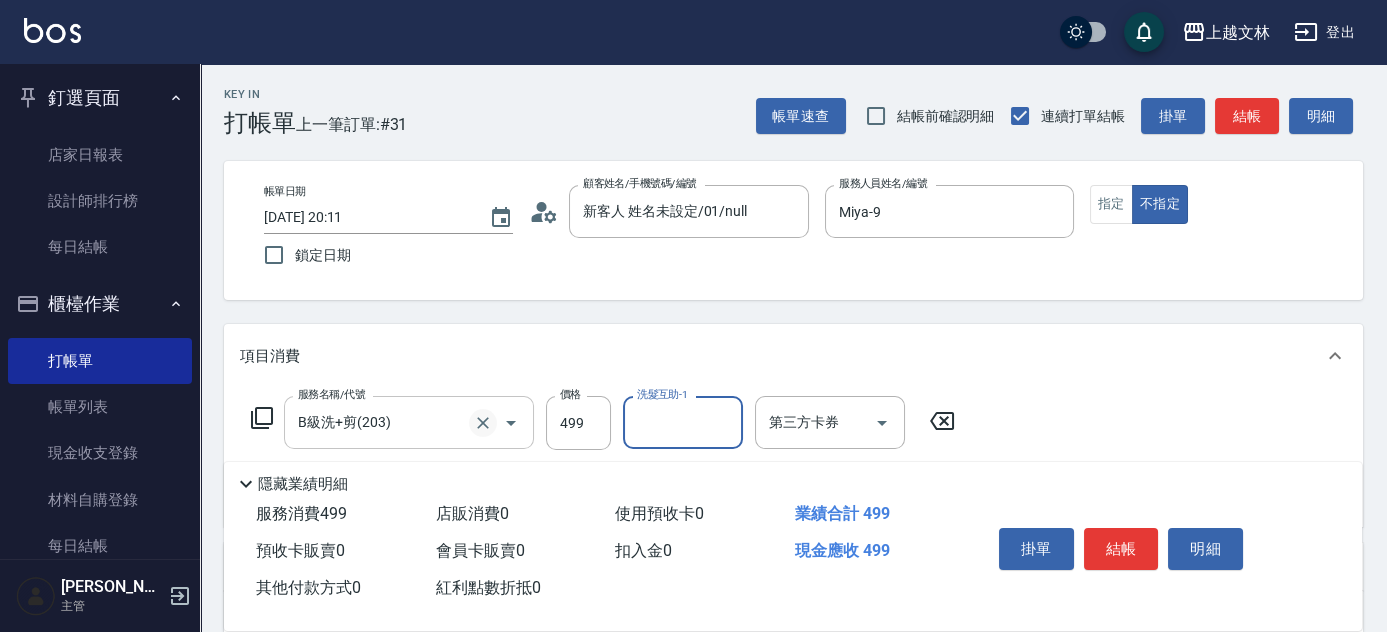 click 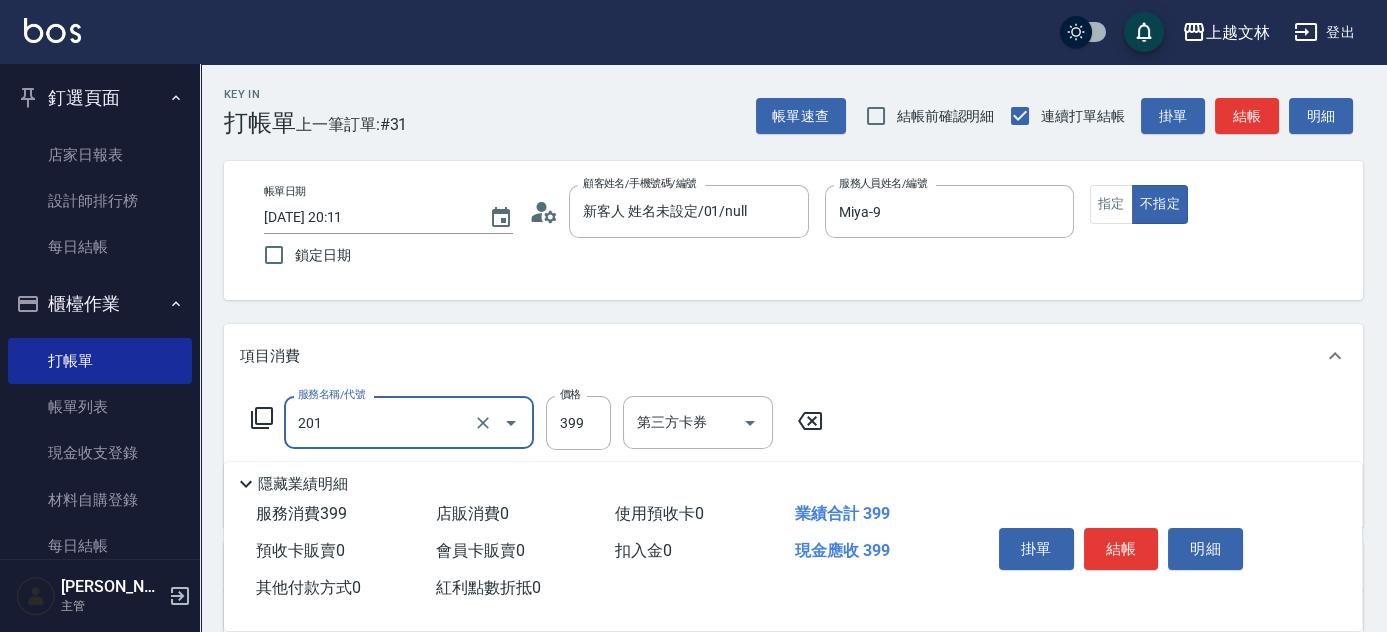 type on "B級單剪(201)" 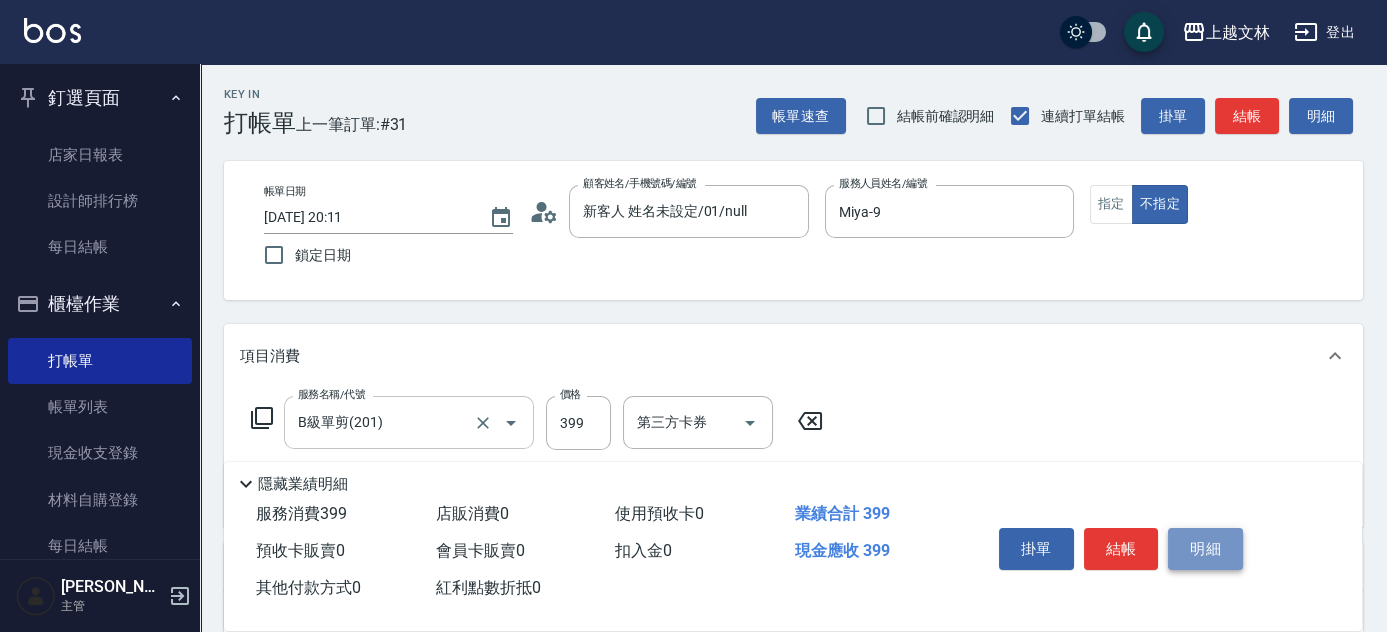 click on "明細" at bounding box center [1205, 549] 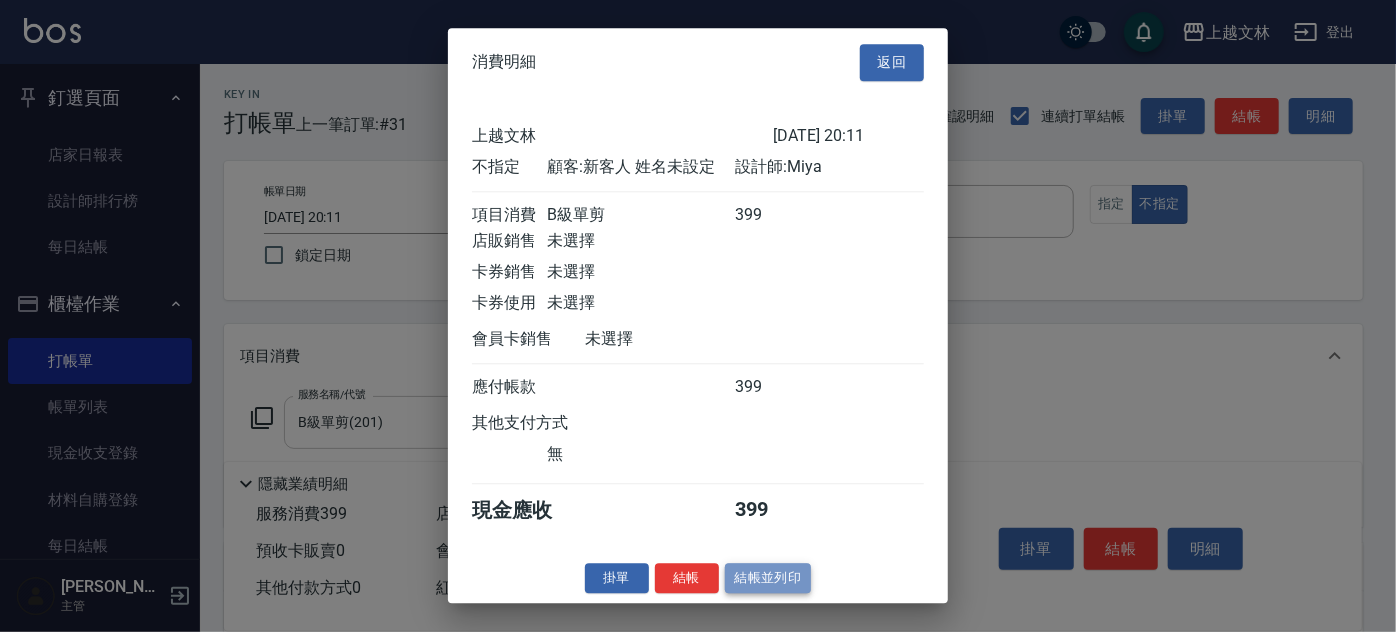 click on "結帳並列印" at bounding box center [768, 578] 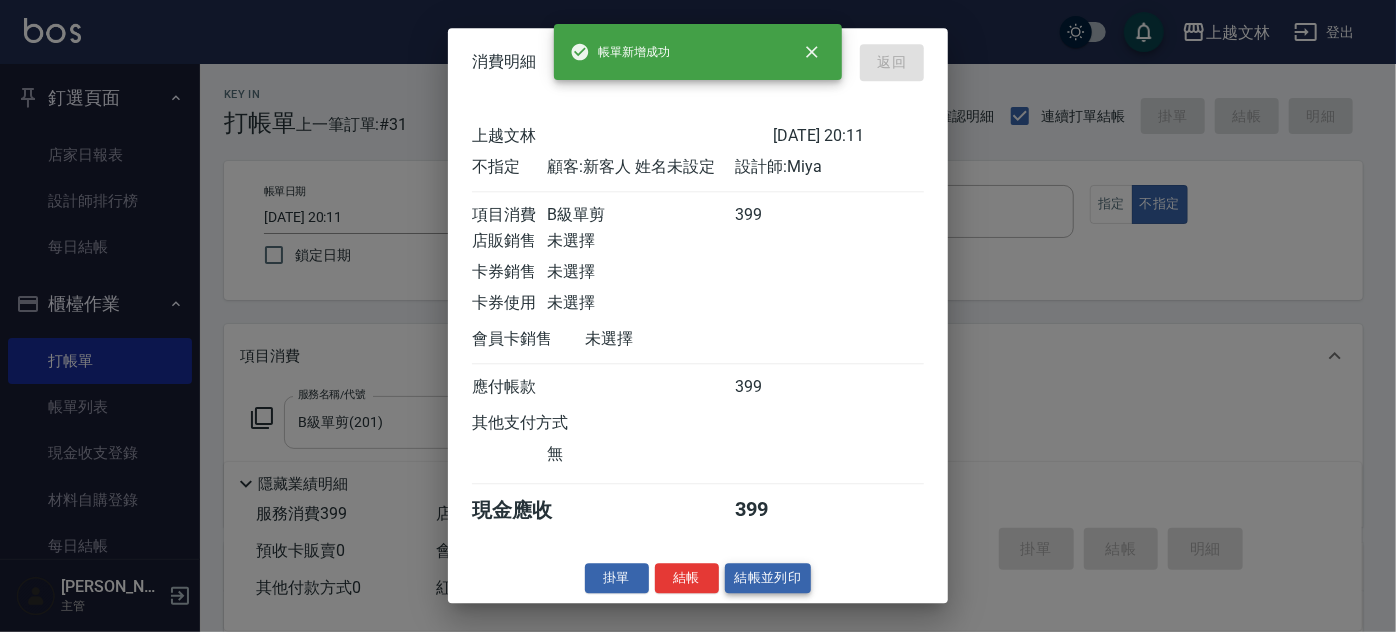type on "[DATE] 20:12" 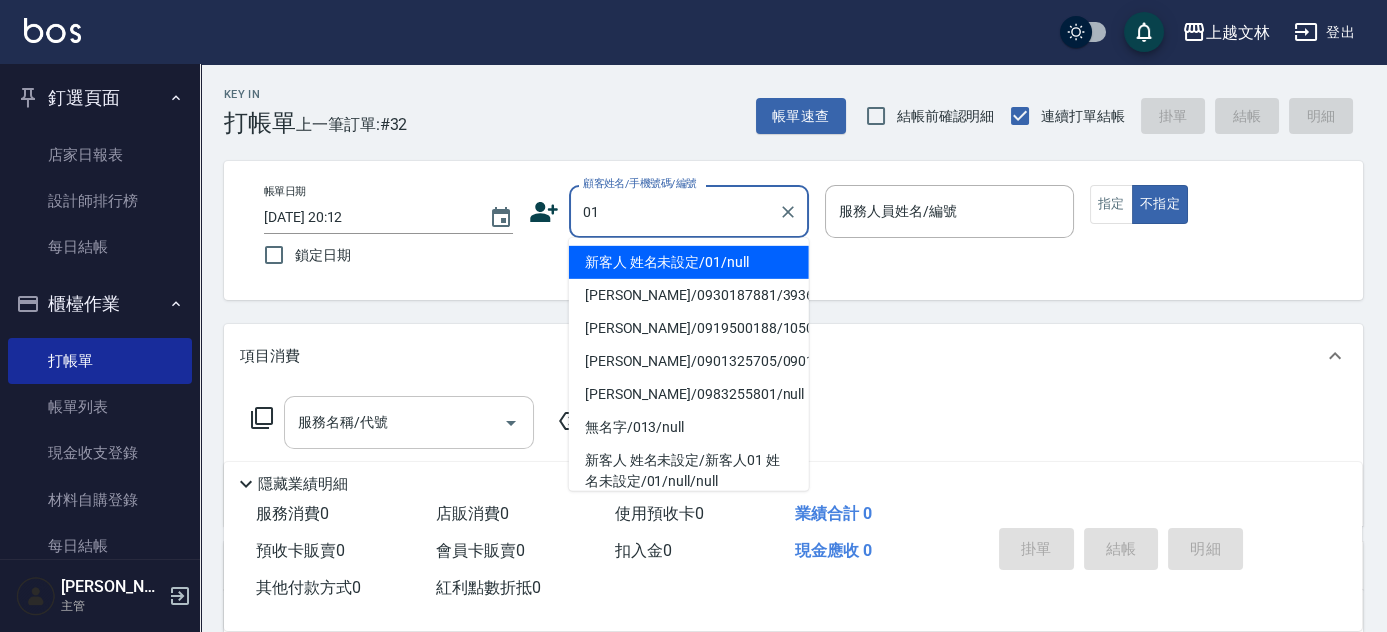 type on "新客人 姓名未設定/01/null" 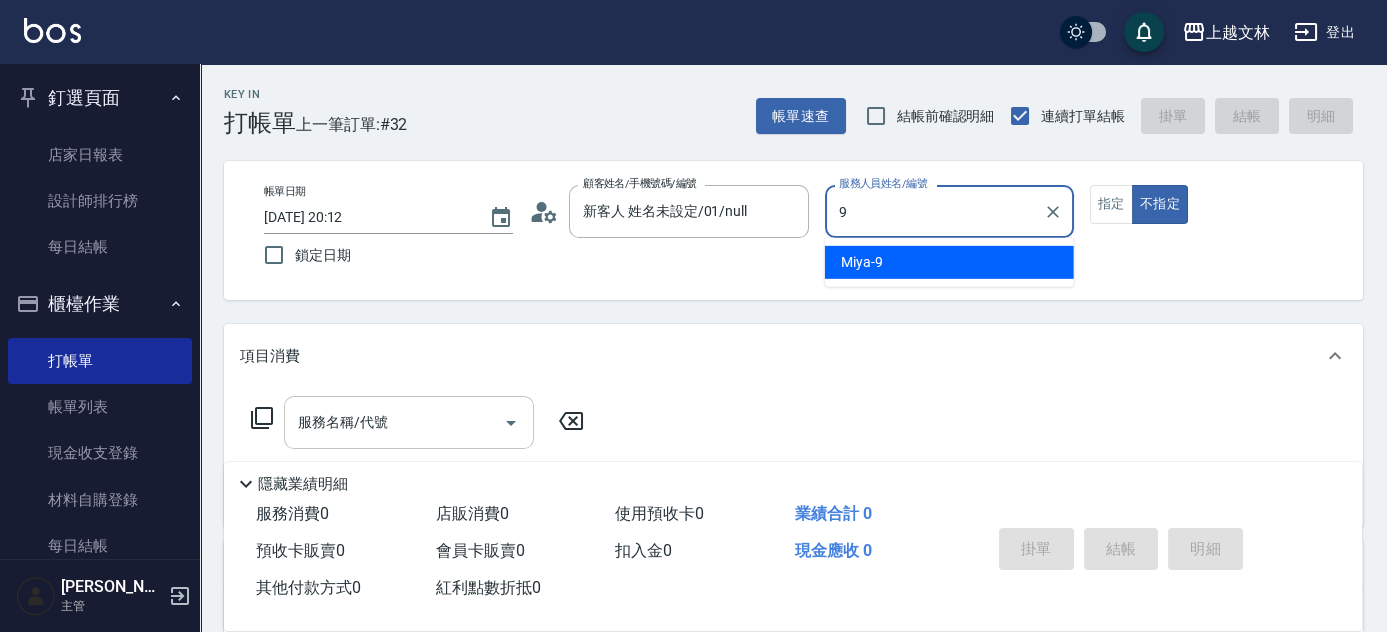 type on "Miya-9" 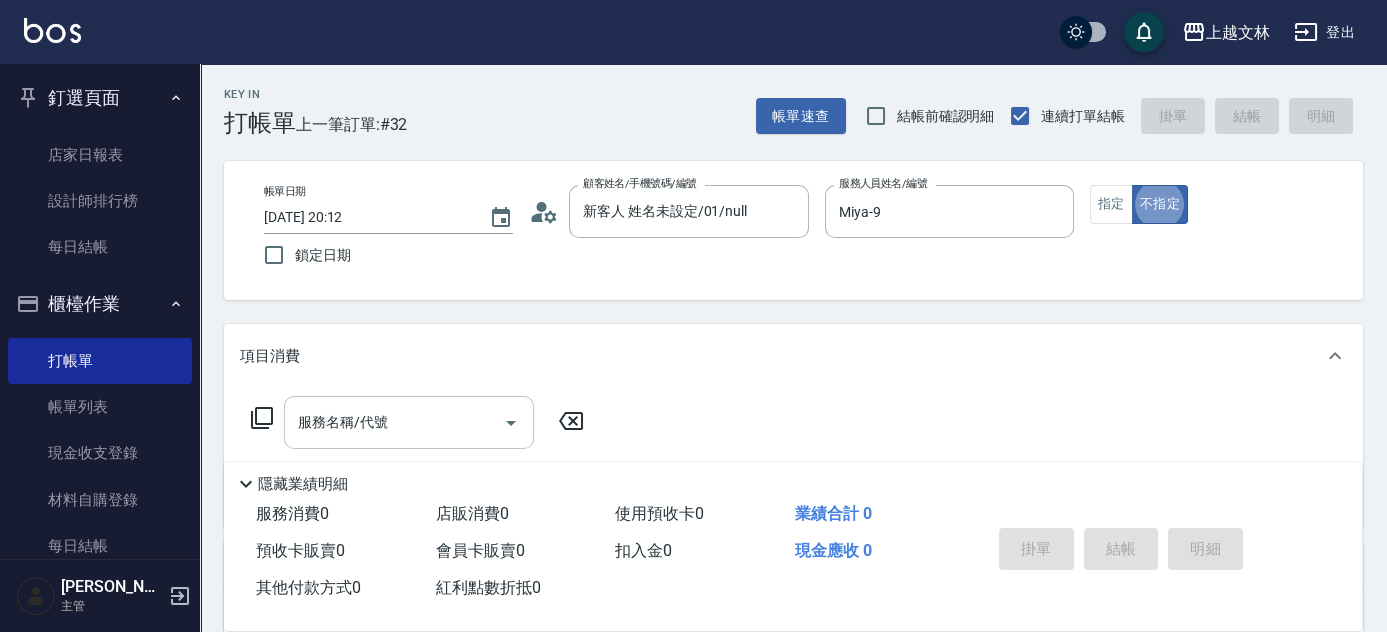 click on "服務名稱/代號" at bounding box center (394, 422) 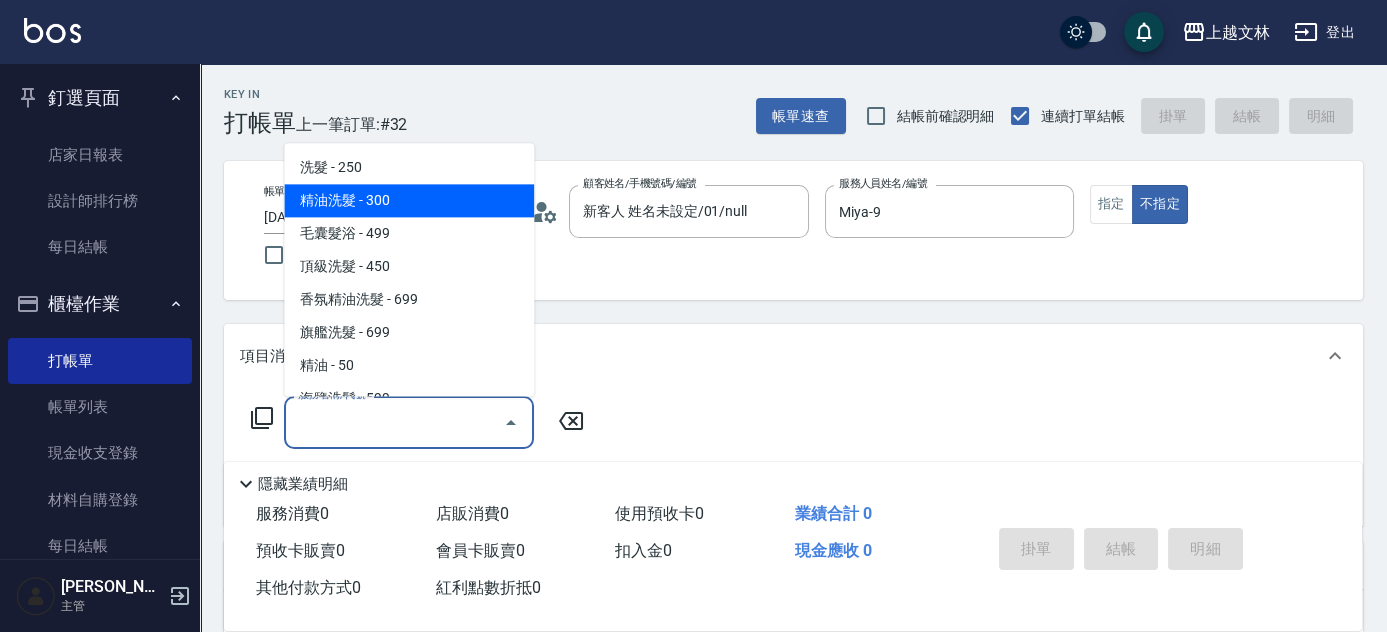 click on "精油洗髮 - 300" at bounding box center (409, 201) 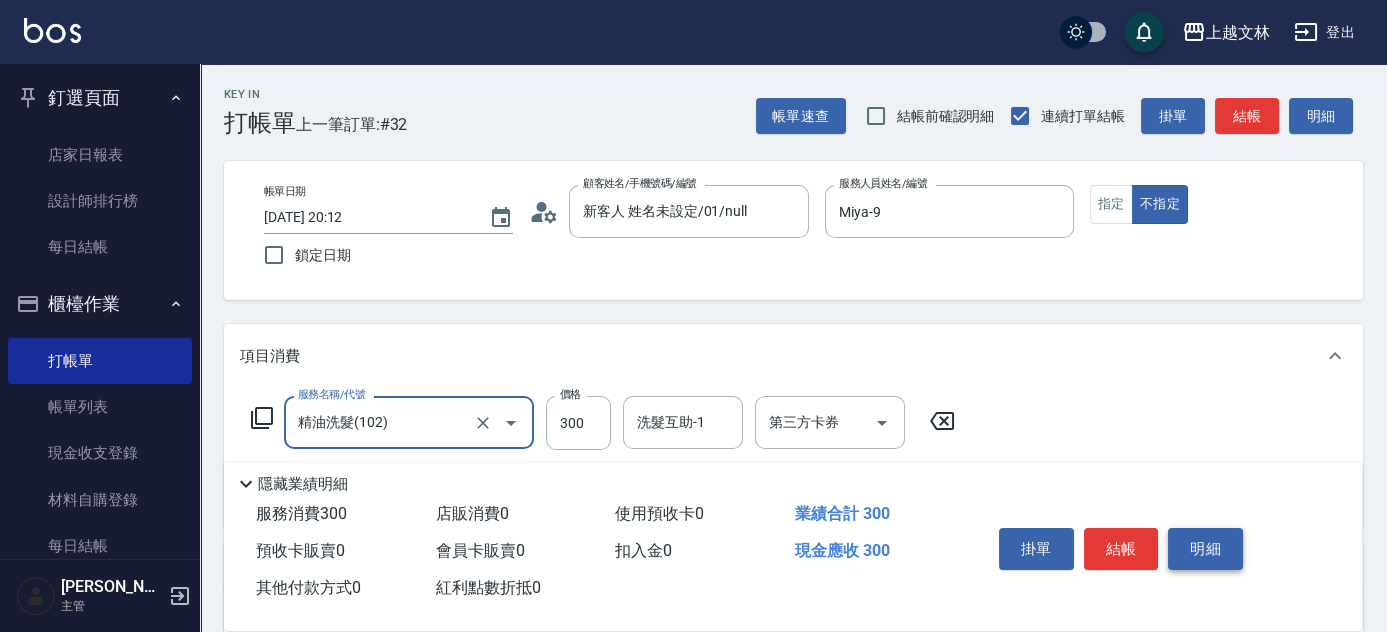 click on "明細" at bounding box center [1205, 549] 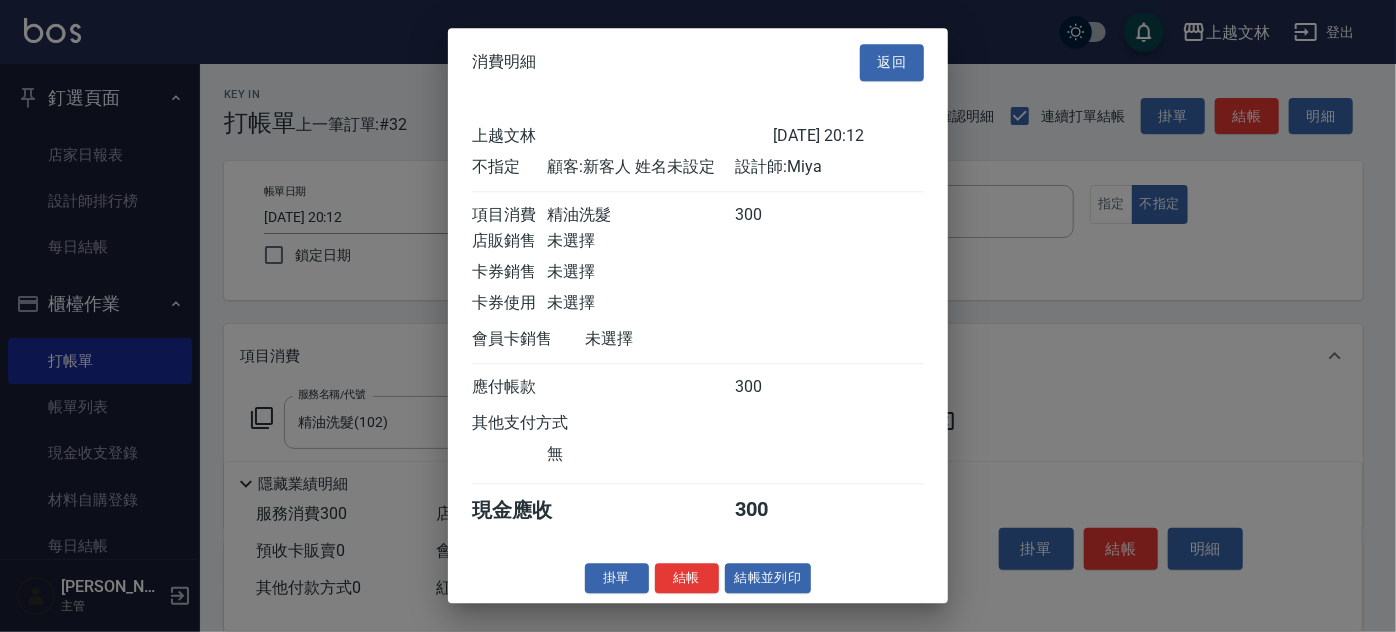 click on "結帳並列印" at bounding box center (768, 578) 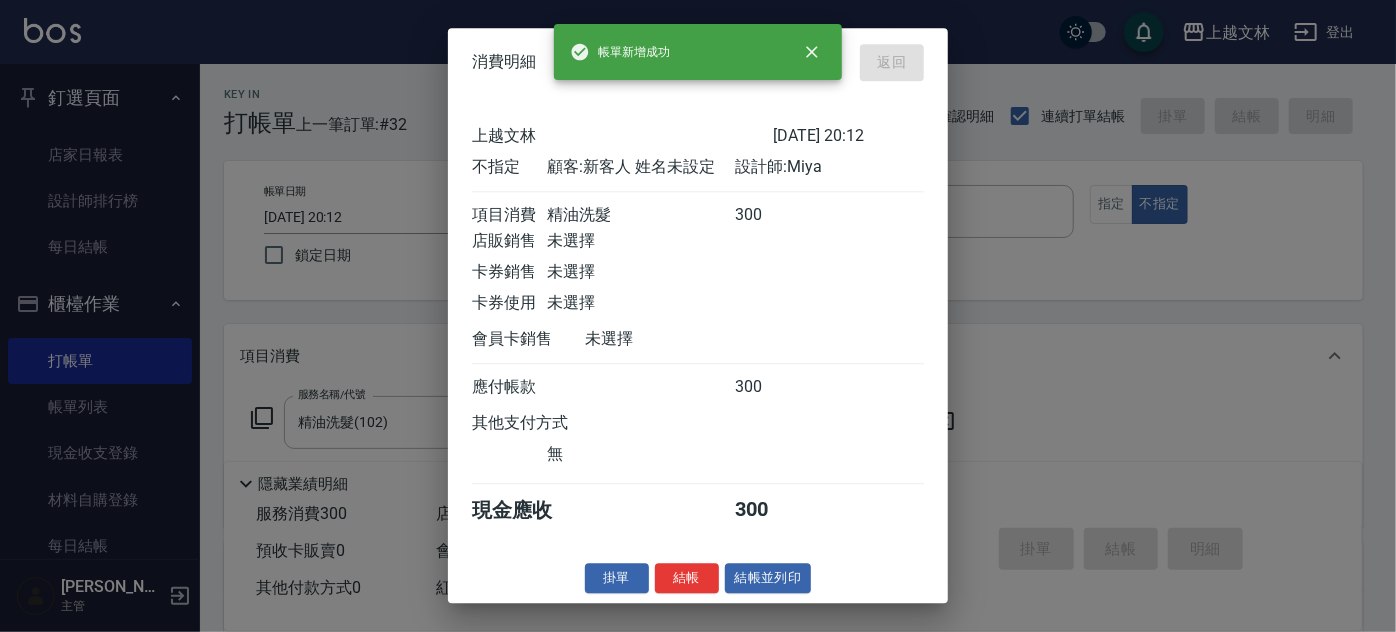 type 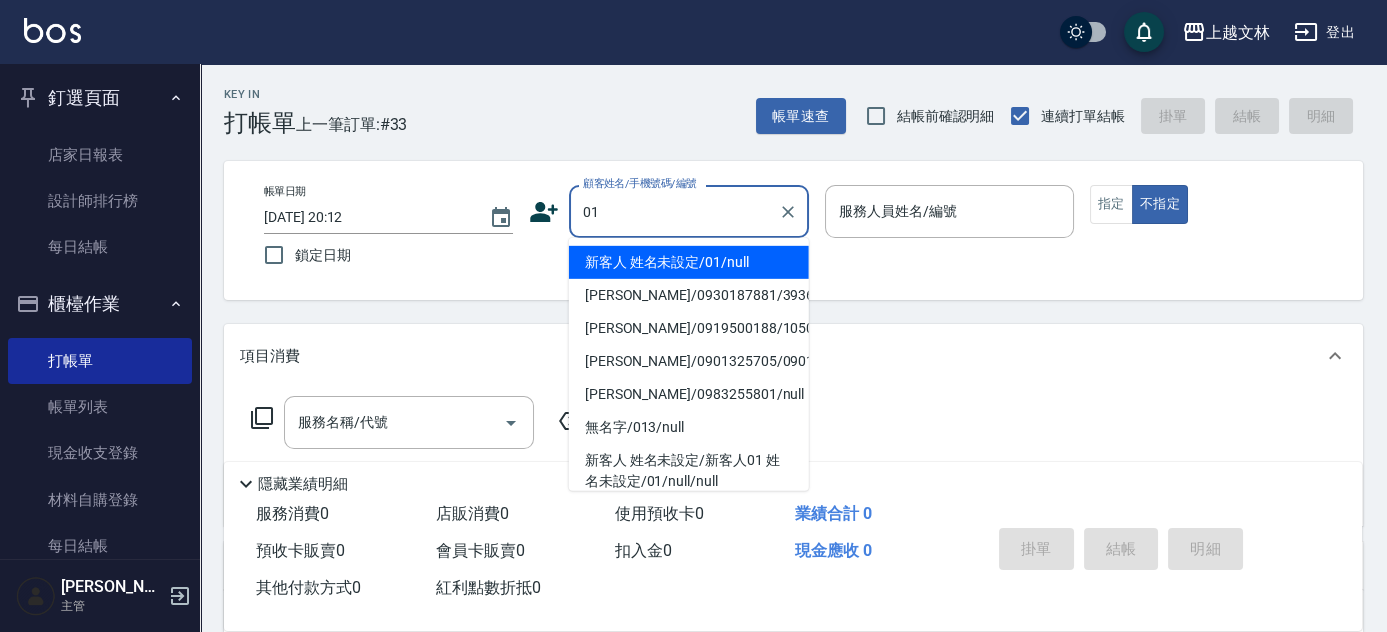 type on "01" 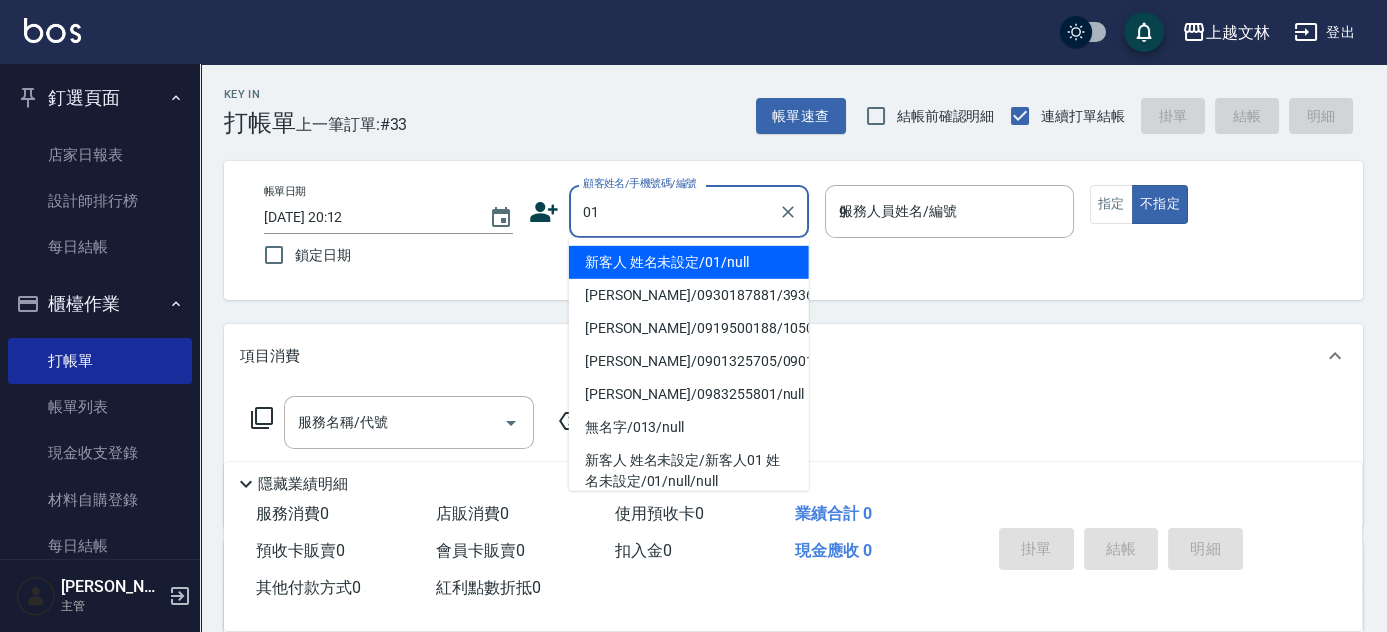 type on "新客人 姓名未設定/01/null" 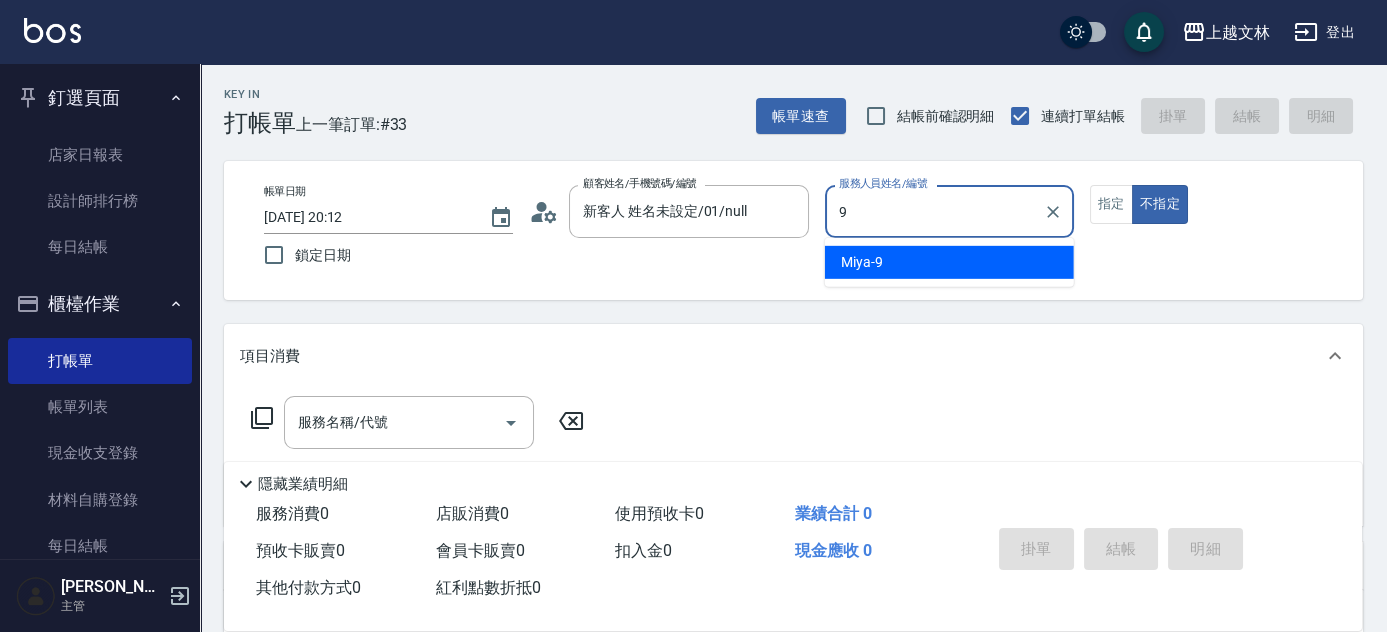 type on "Miya-9" 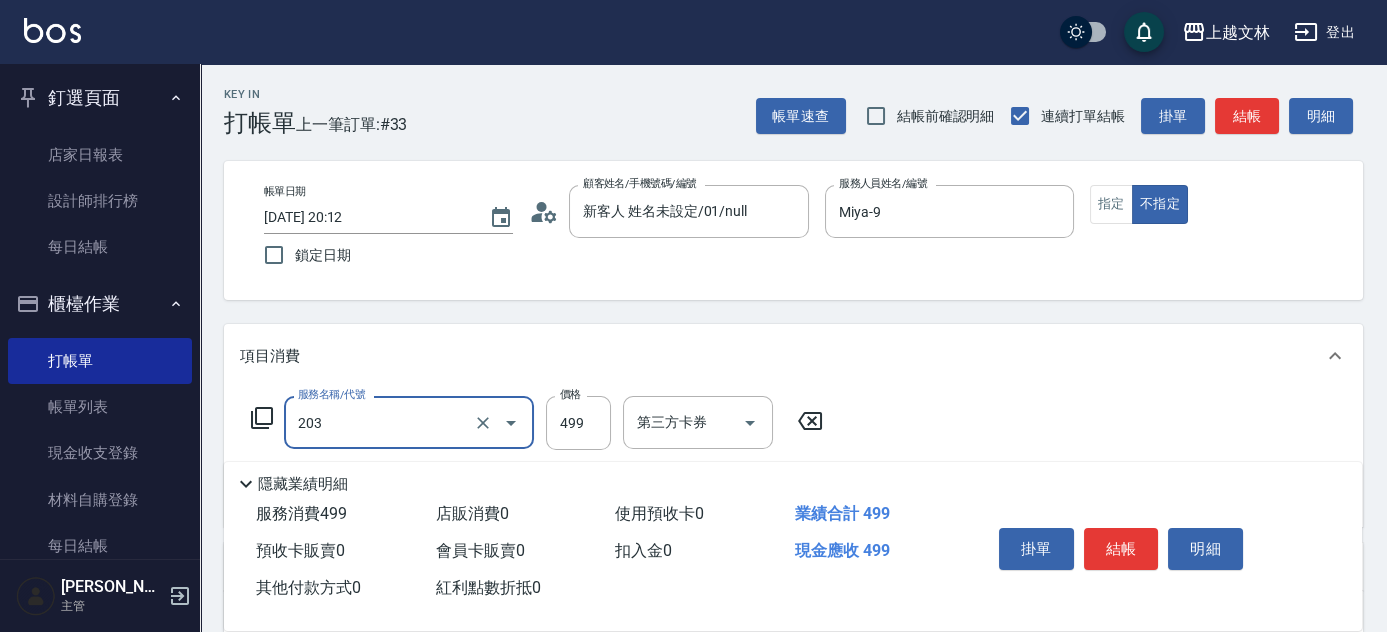 type on "B級洗+剪(203)" 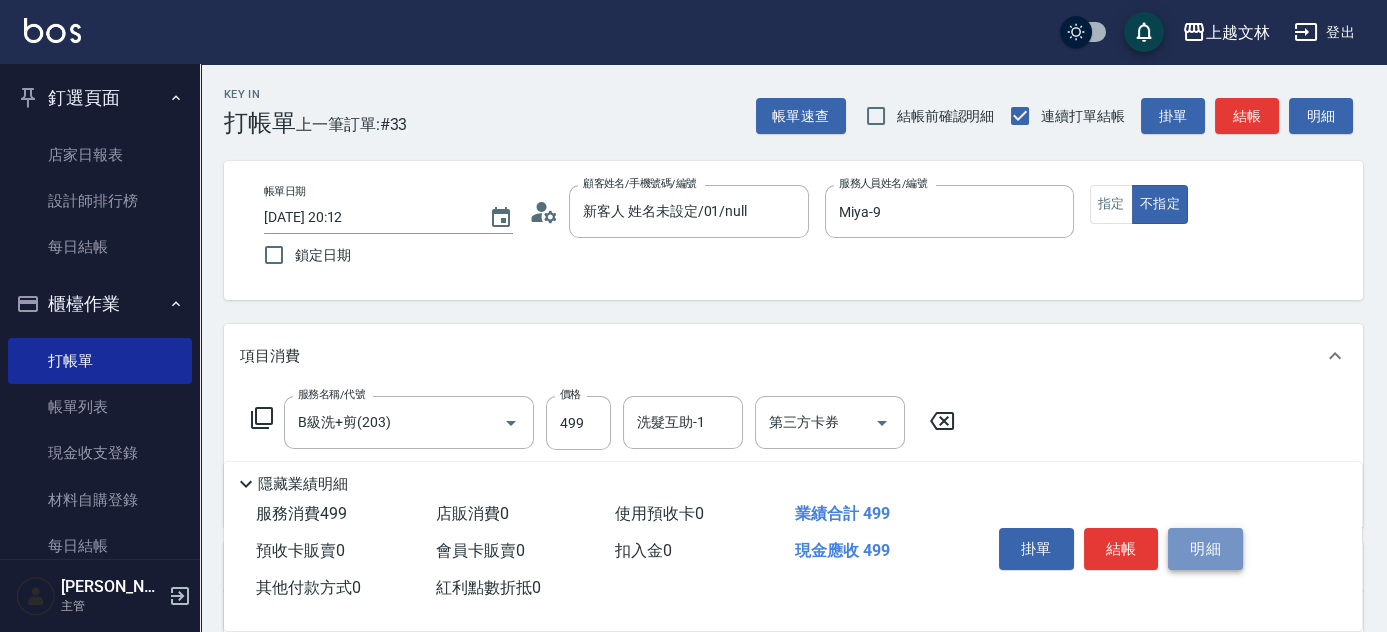 click on "明細" at bounding box center (1205, 549) 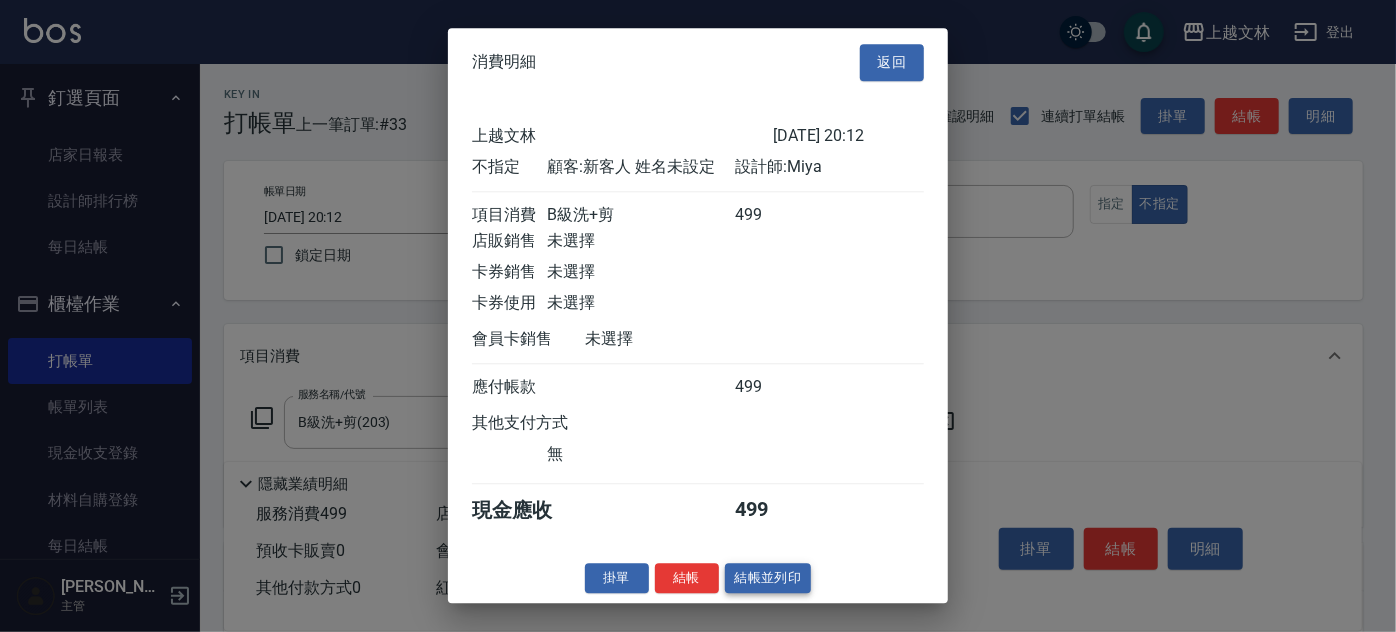 click on "結帳並列印" at bounding box center [768, 578] 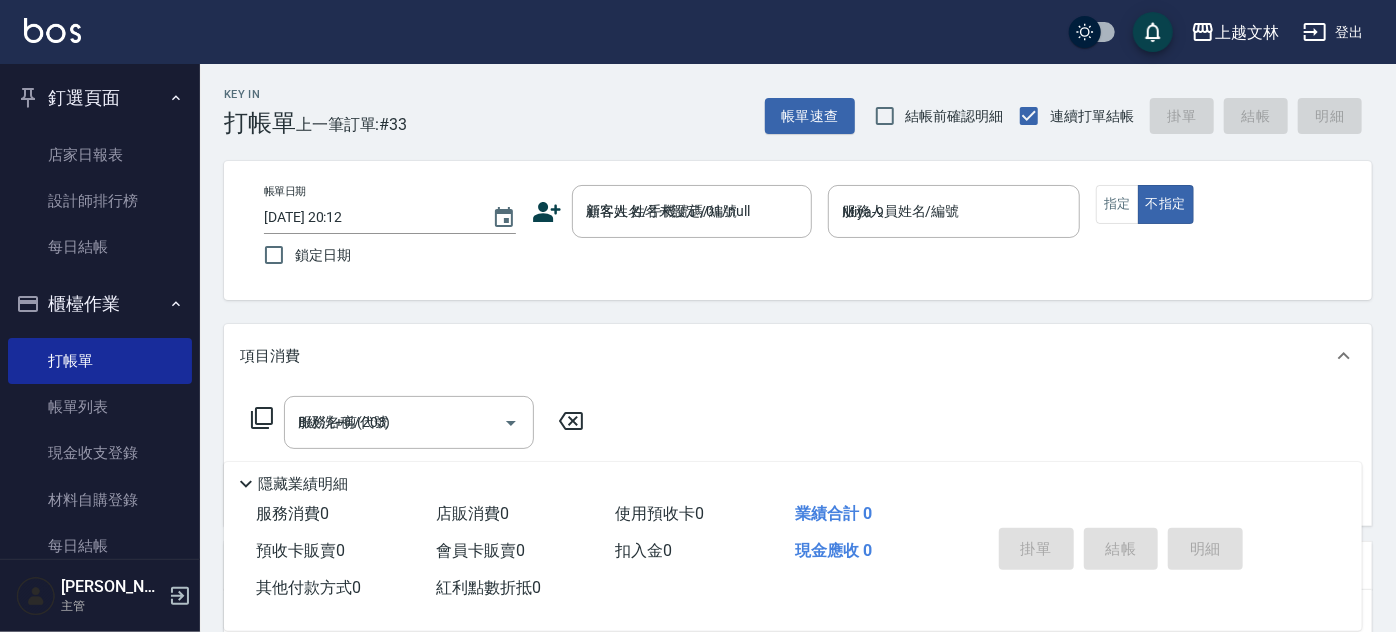 type 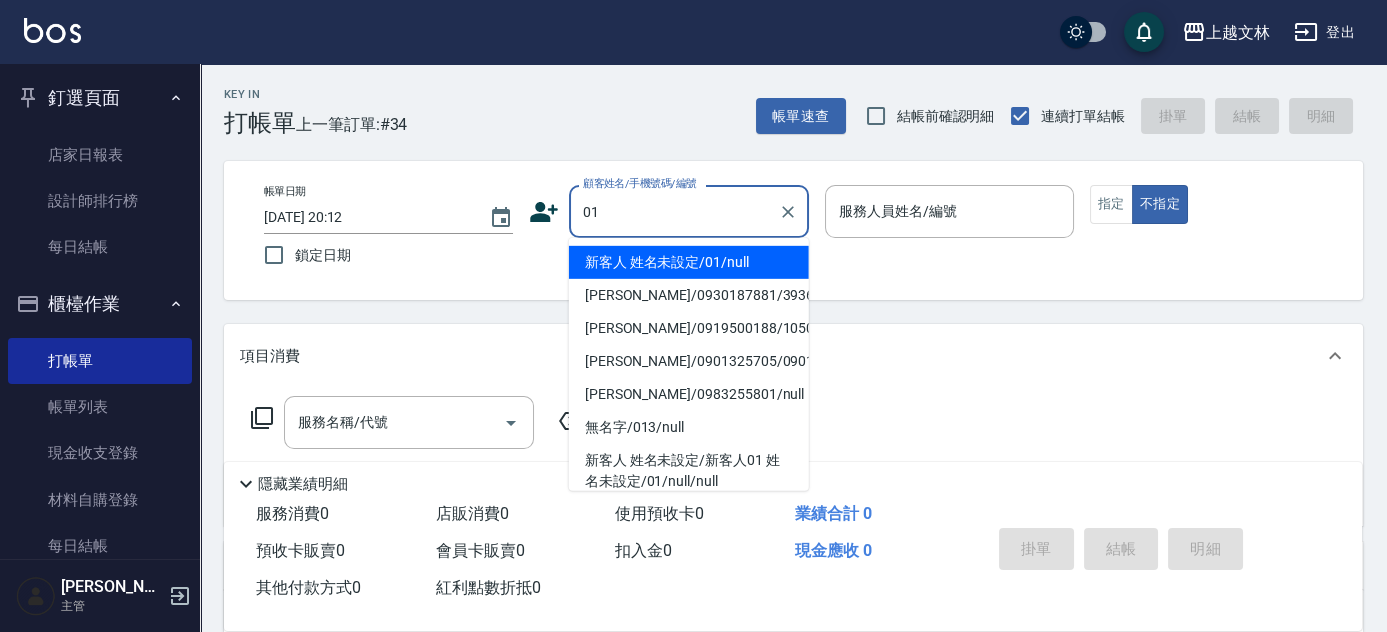 type on "01" 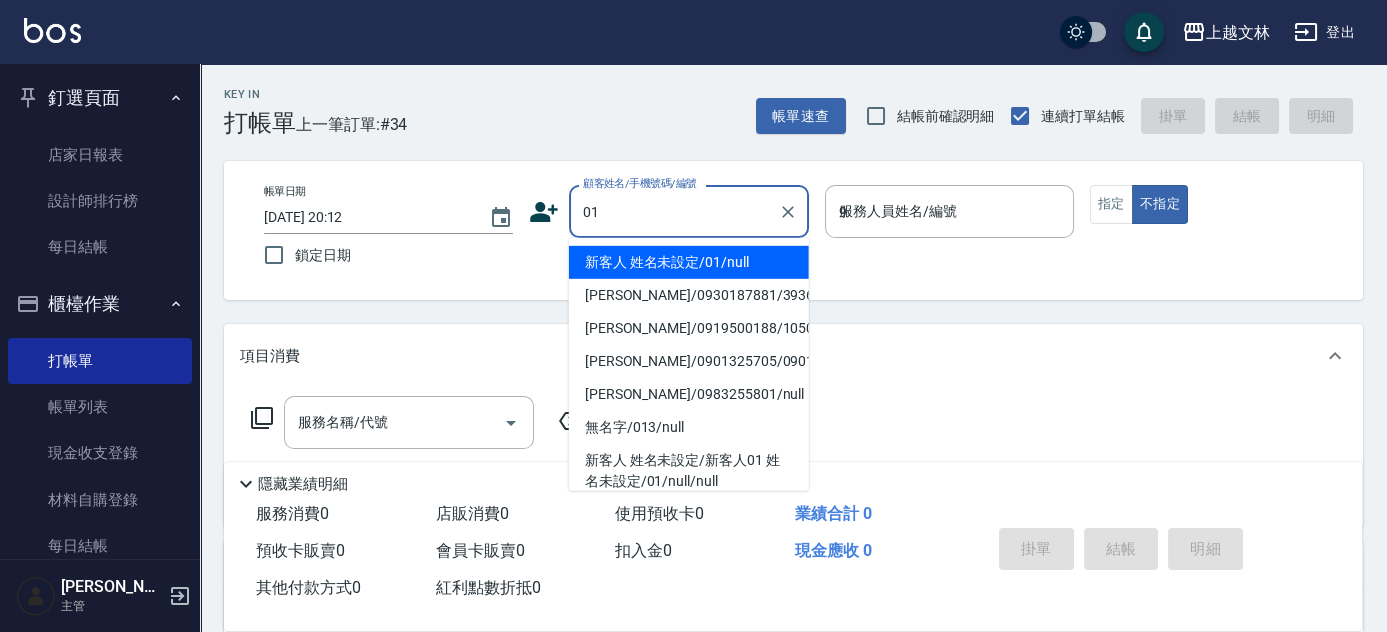 type on "新客人 姓名未設定/01/null" 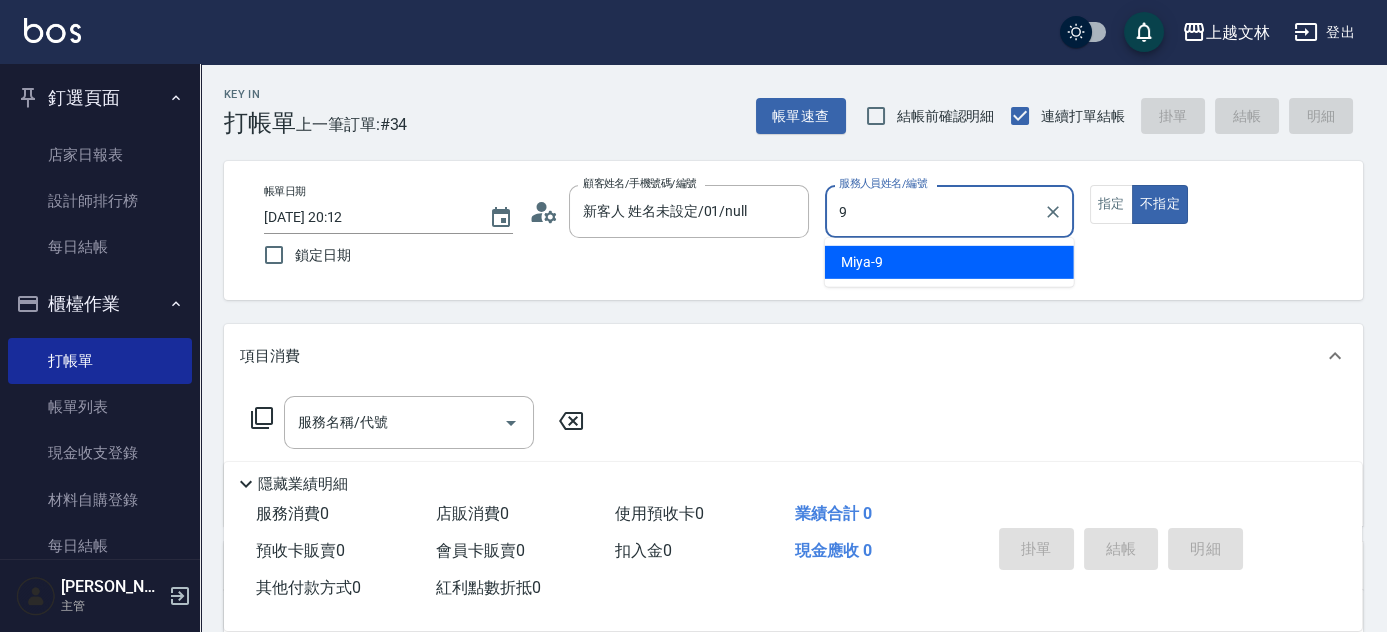 type on "Miya-9" 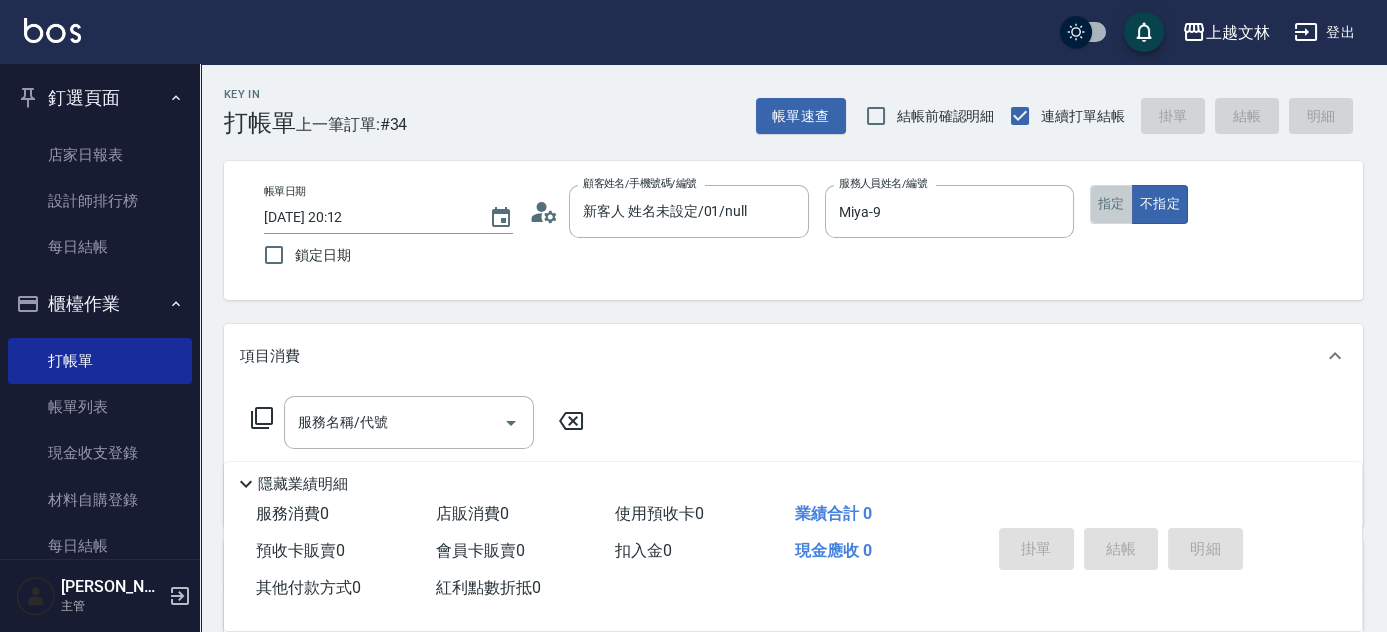 click on "指定" at bounding box center [1111, 204] 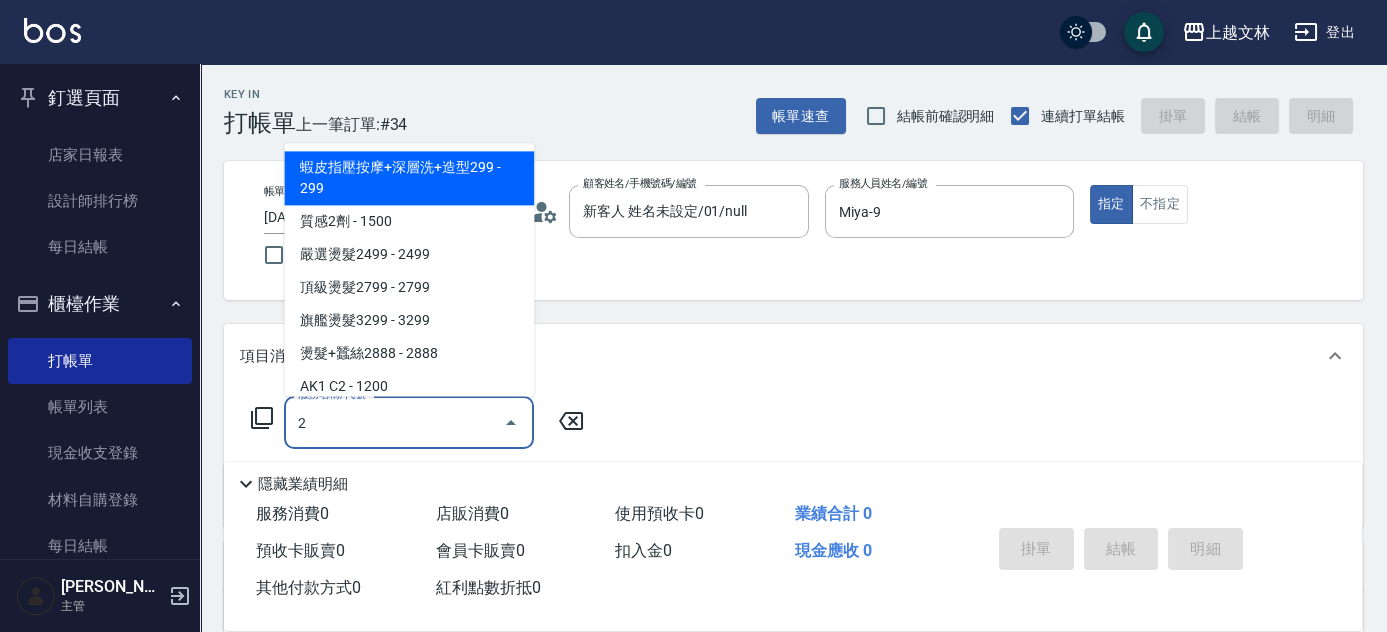 type on "2" 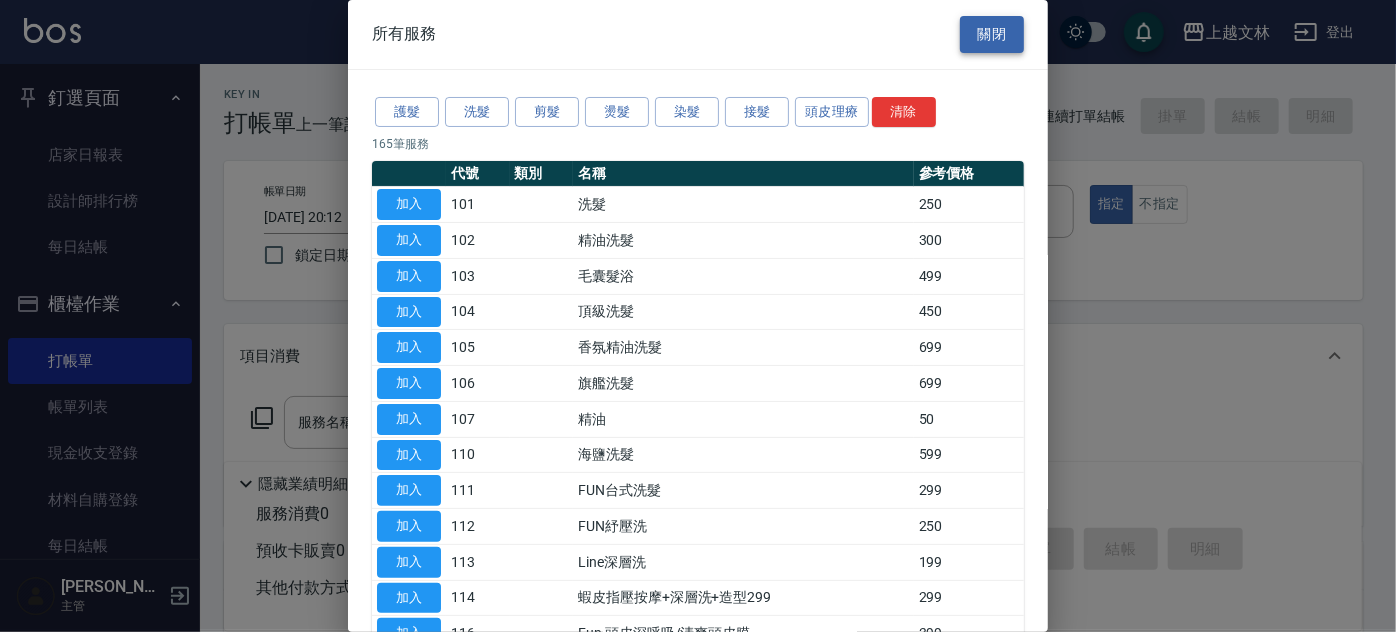 click on "關閉" at bounding box center (992, 34) 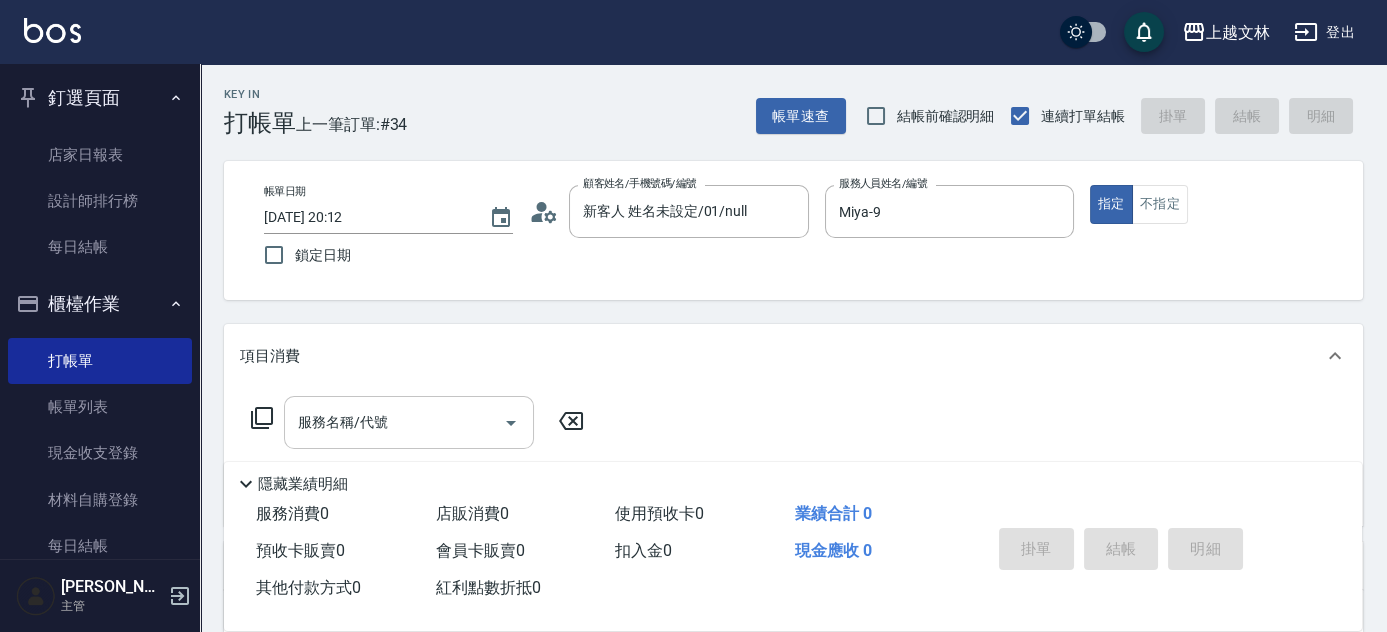 click on "服務名稱/代號" at bounding box center (394, 422) 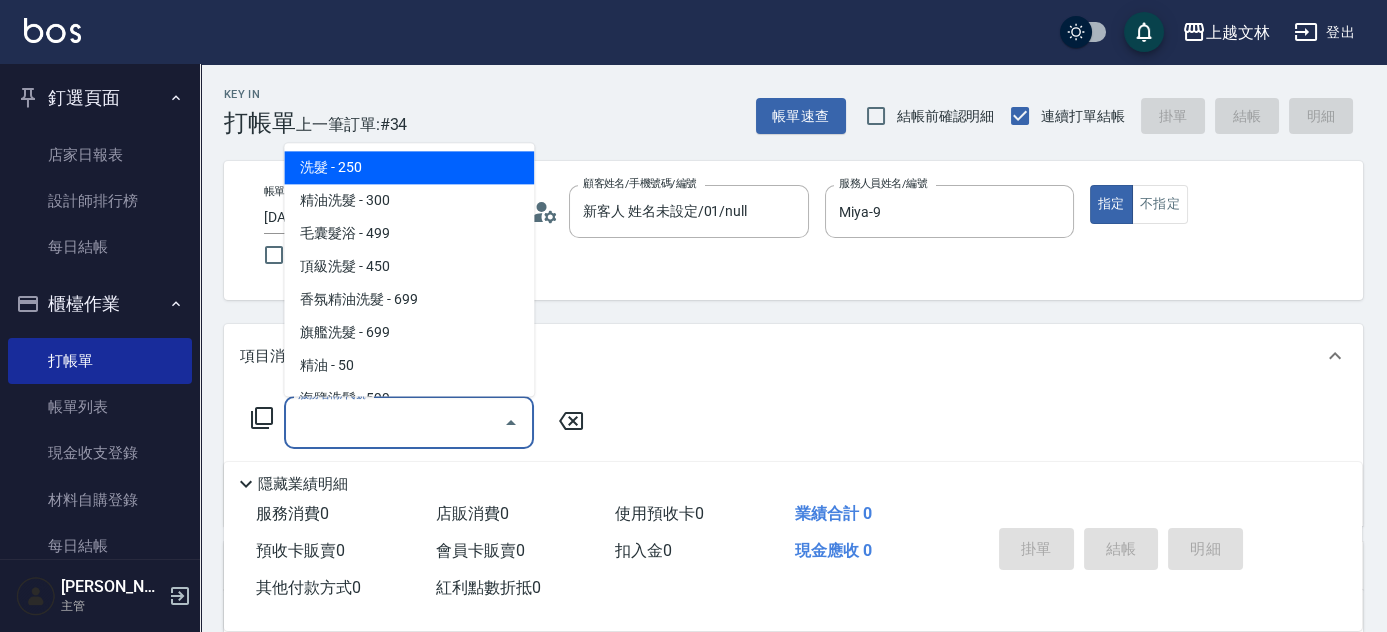 click on "洗髮 - 250" at bounding box center [409, 168] 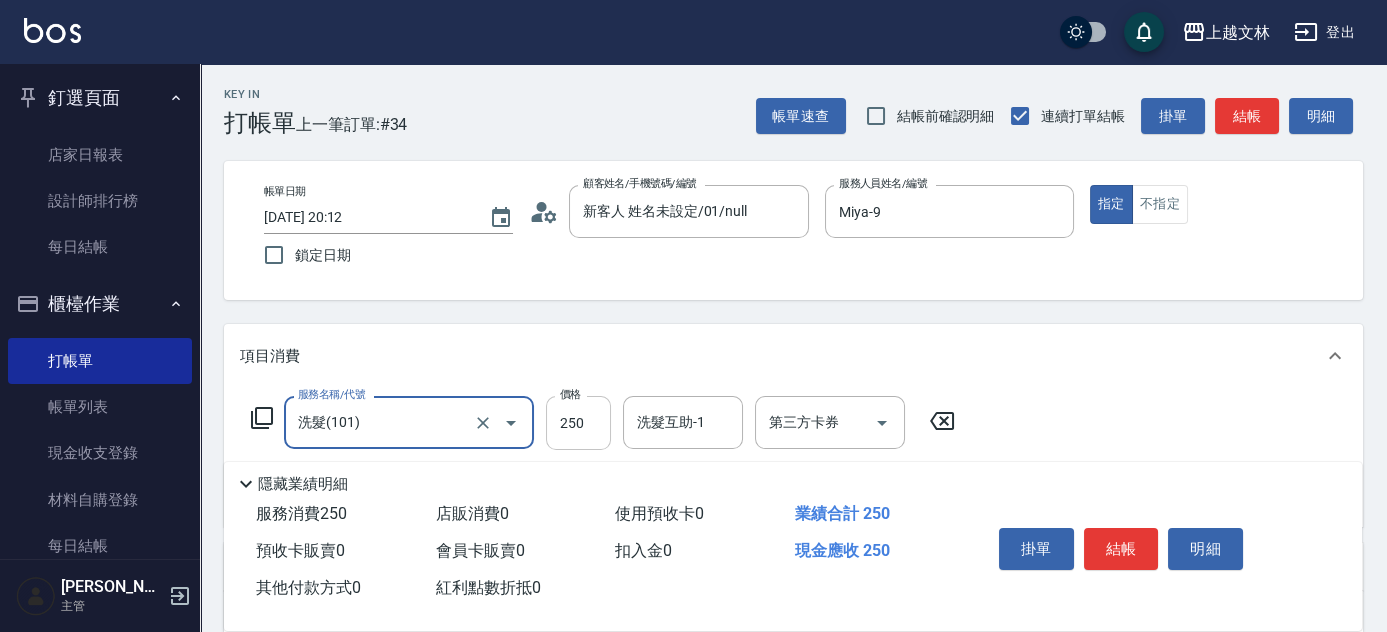 click on "250" at bounding box center (578, 423) 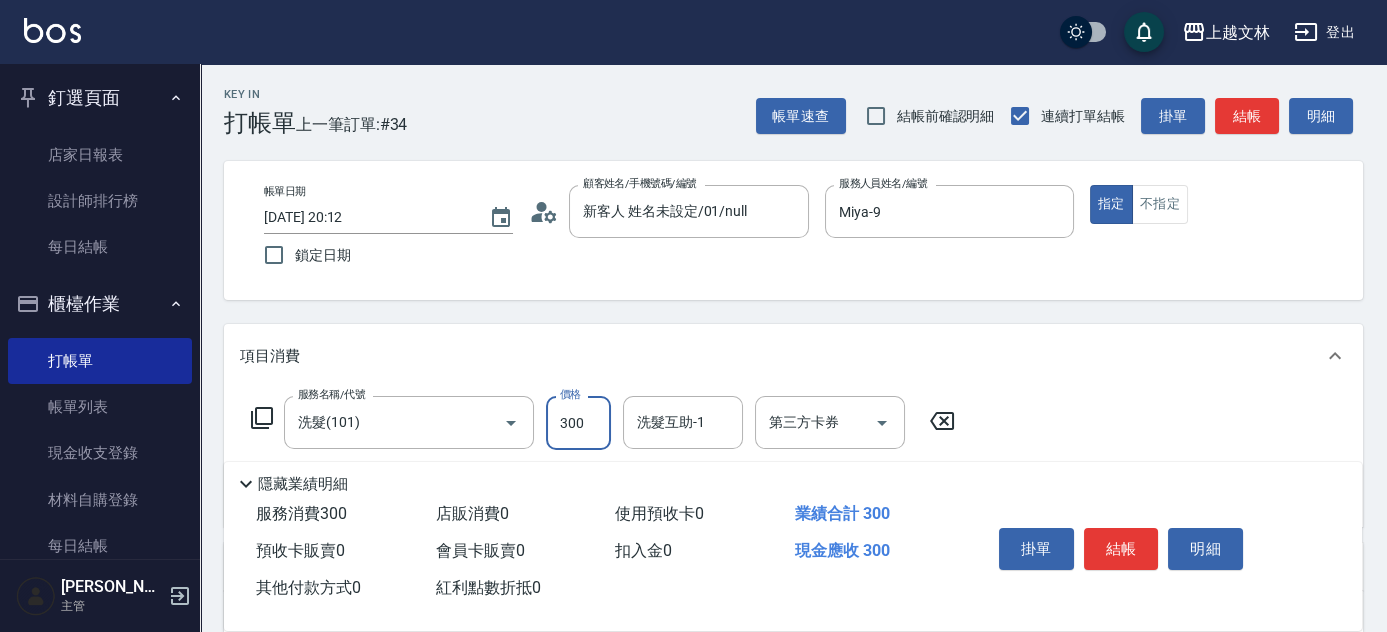 type on "300" 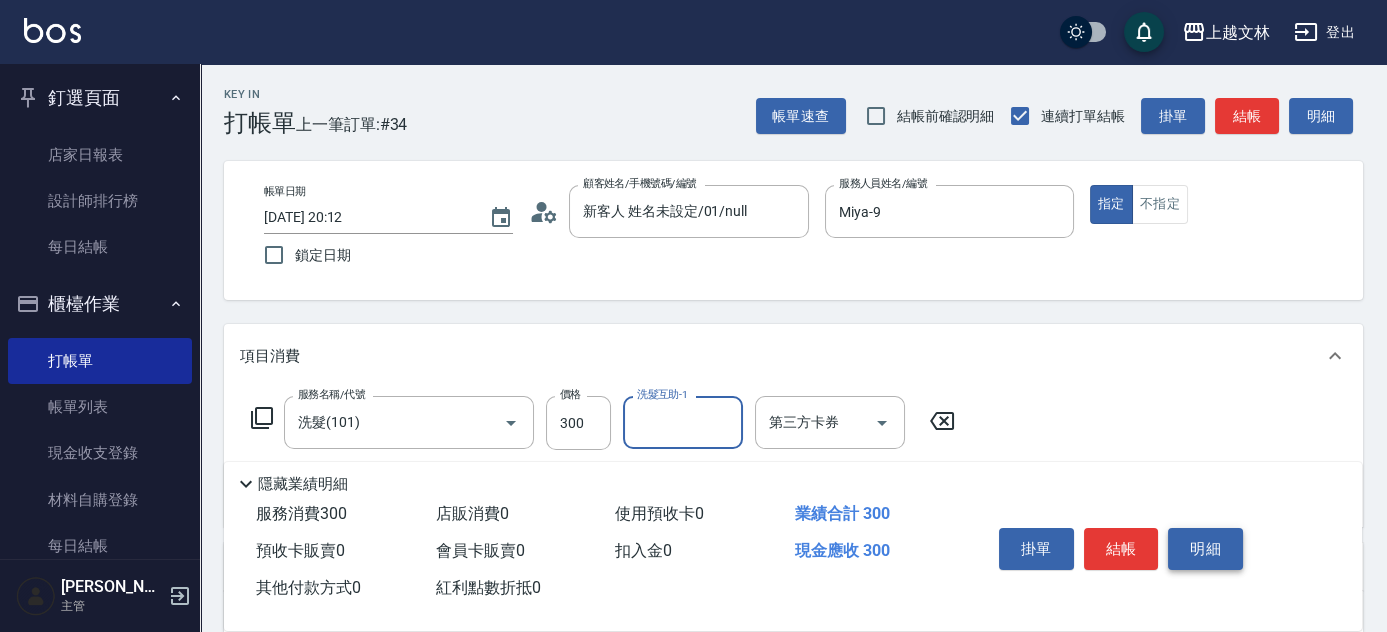 click on "明細" at bounding box center (1205, 549) 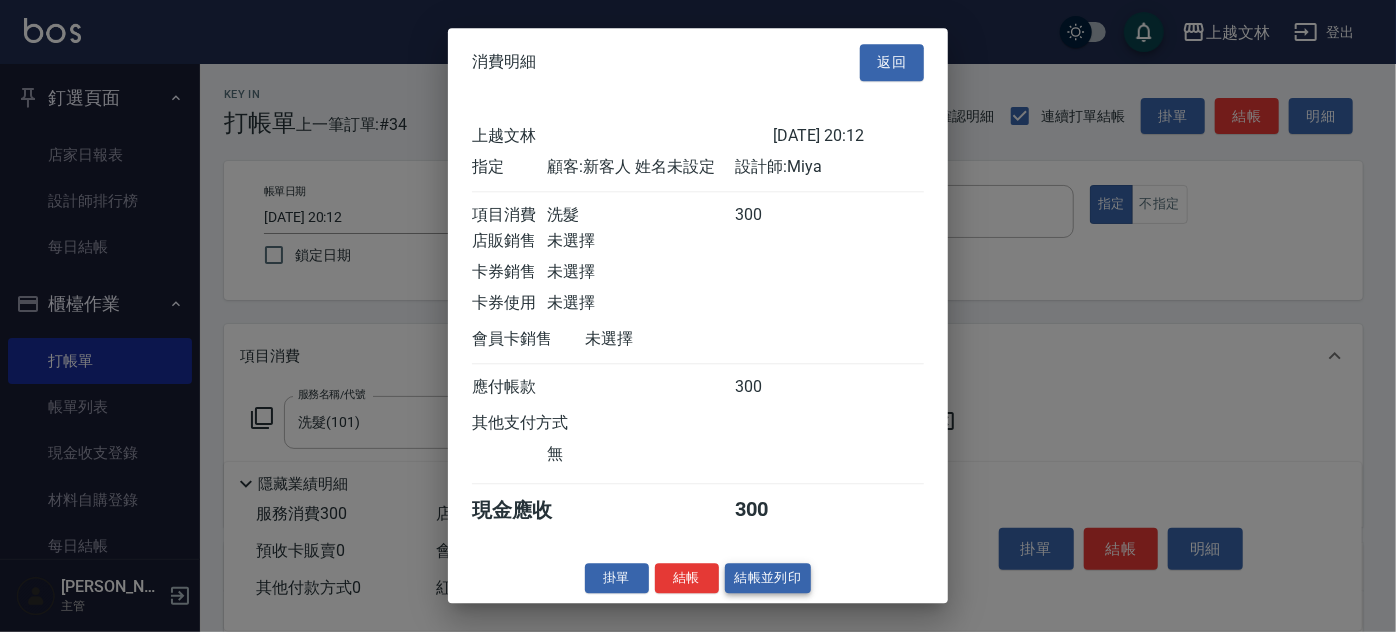 click on "結帳並列印" at bounding box center [768, 578] 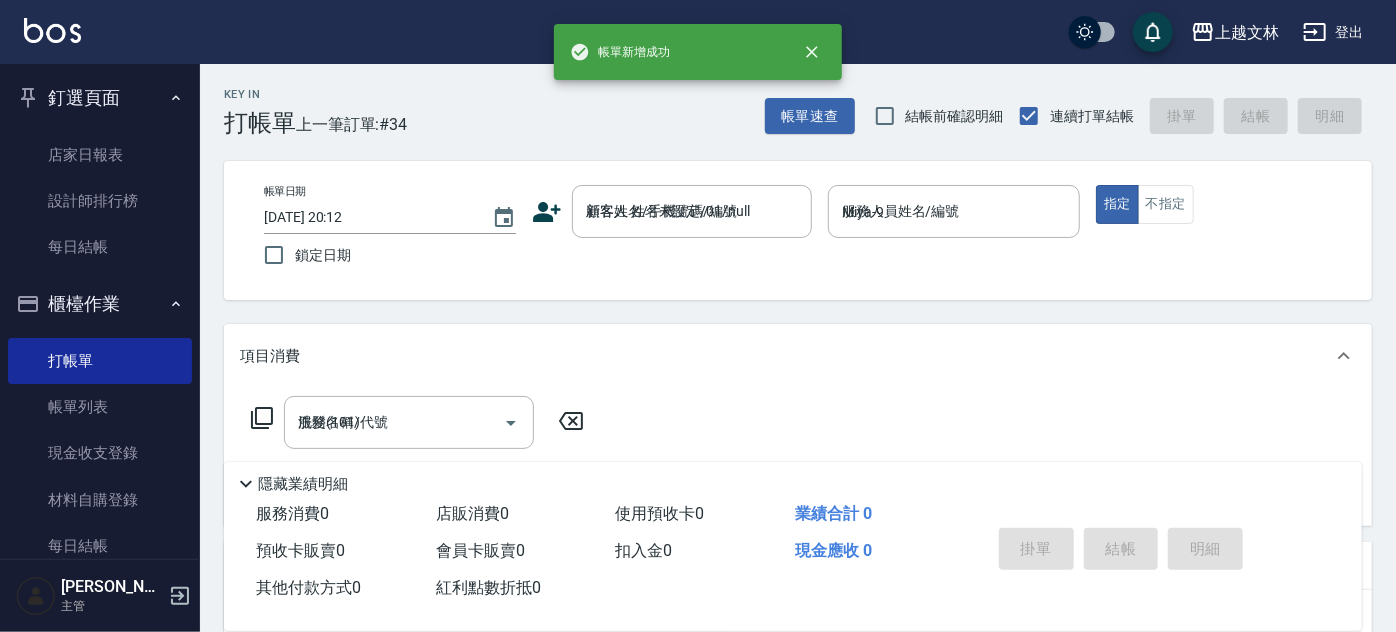 type on "[DATE] 20:13" 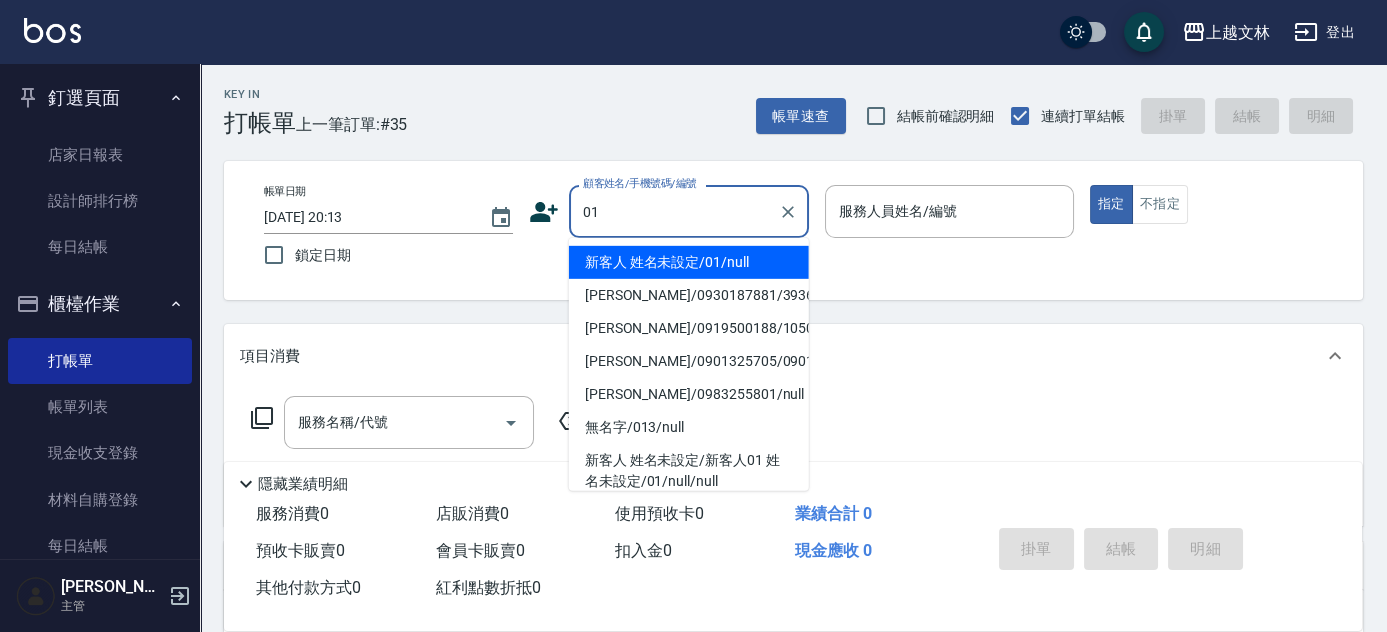 type on "01" 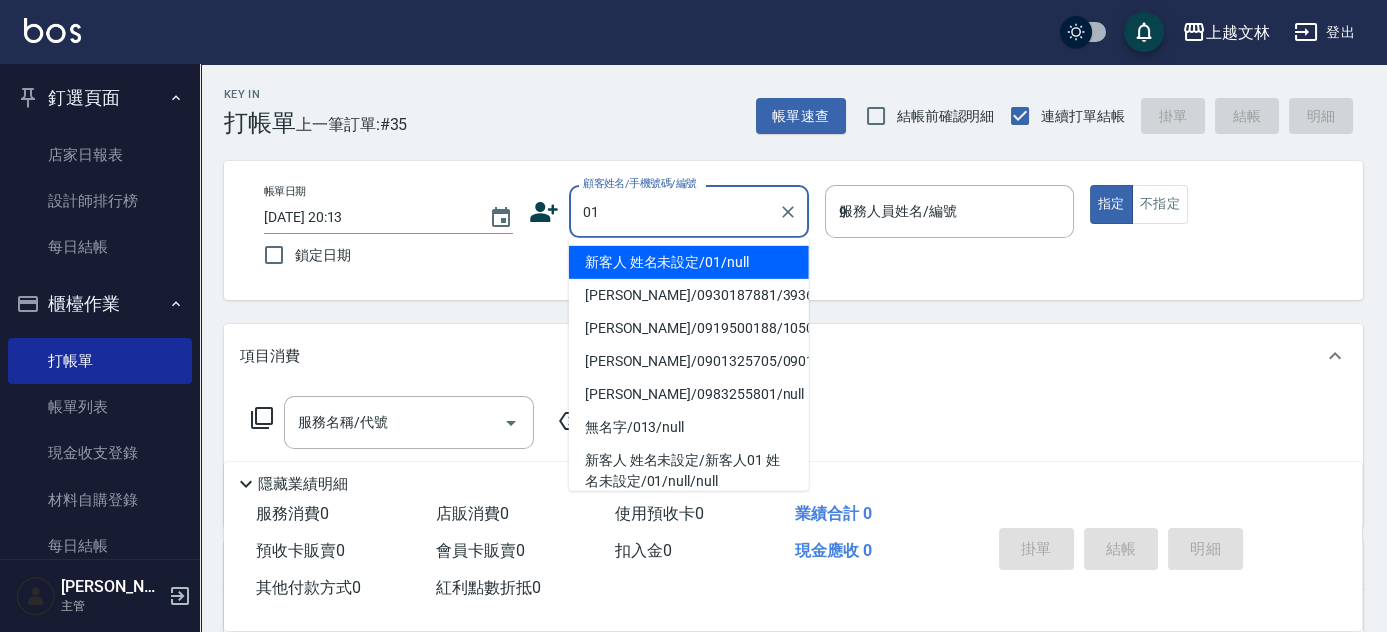type on "新客人 姓名未設定/01/null" 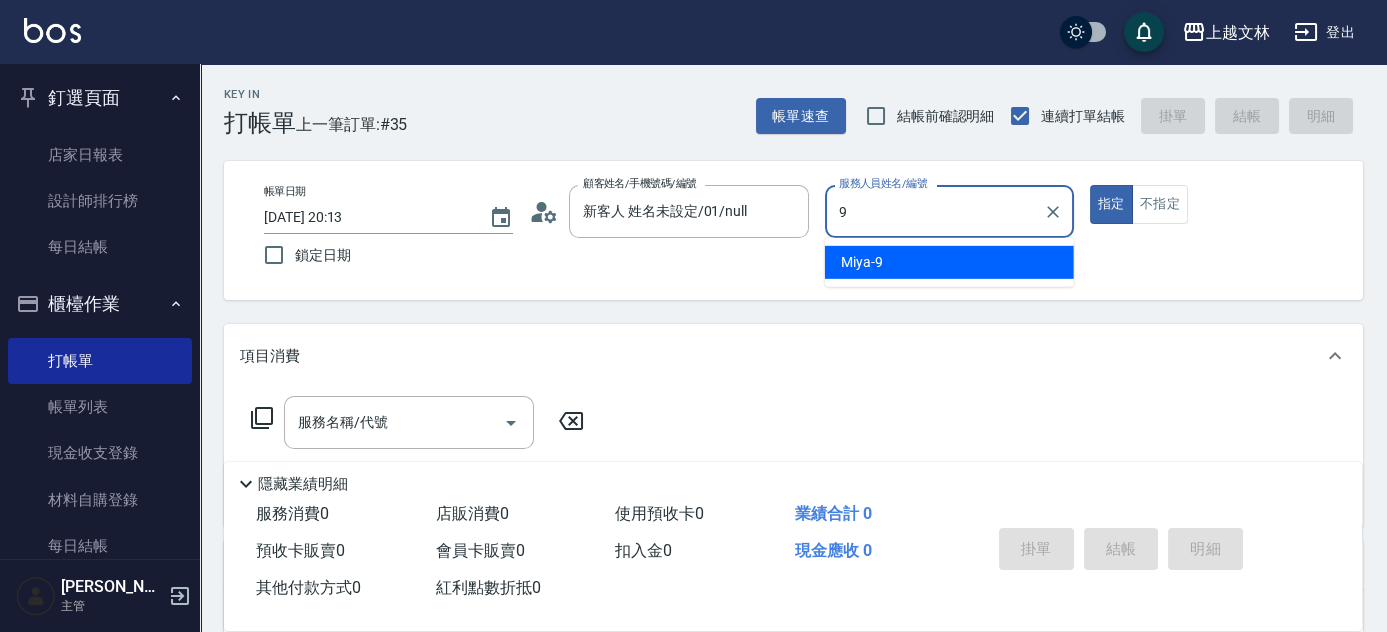 type on "Miya-9" 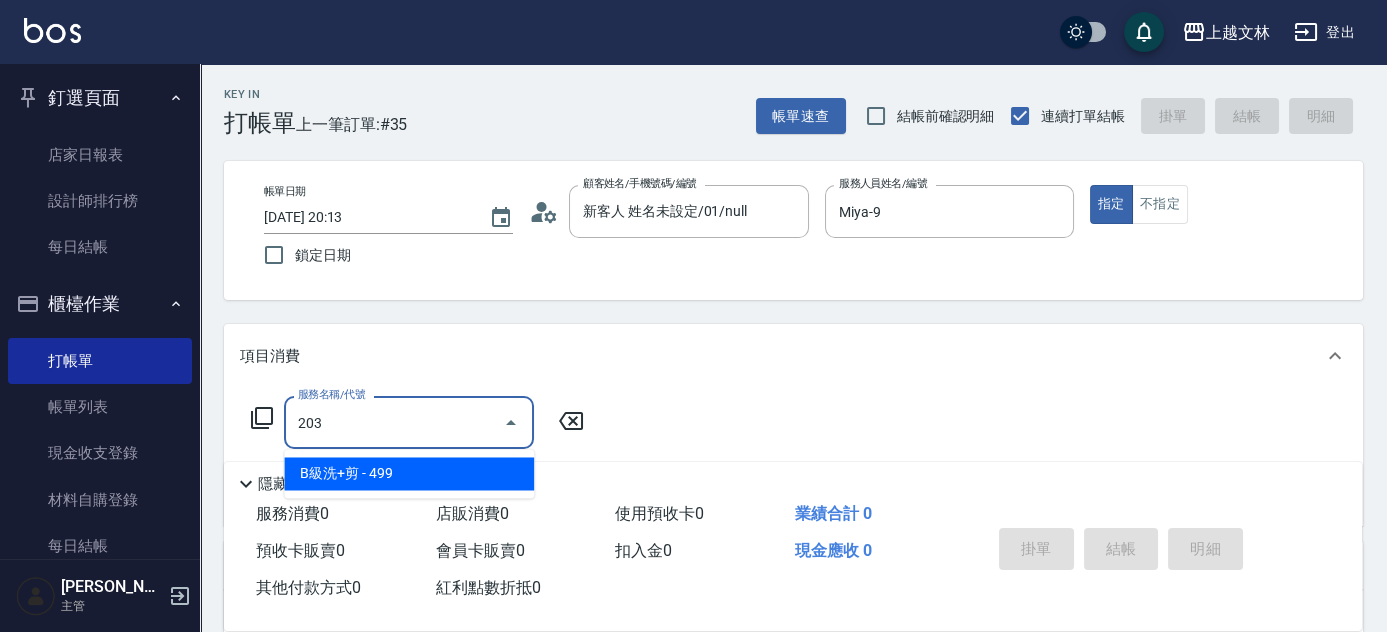 type on "B級洗+剪(203)" 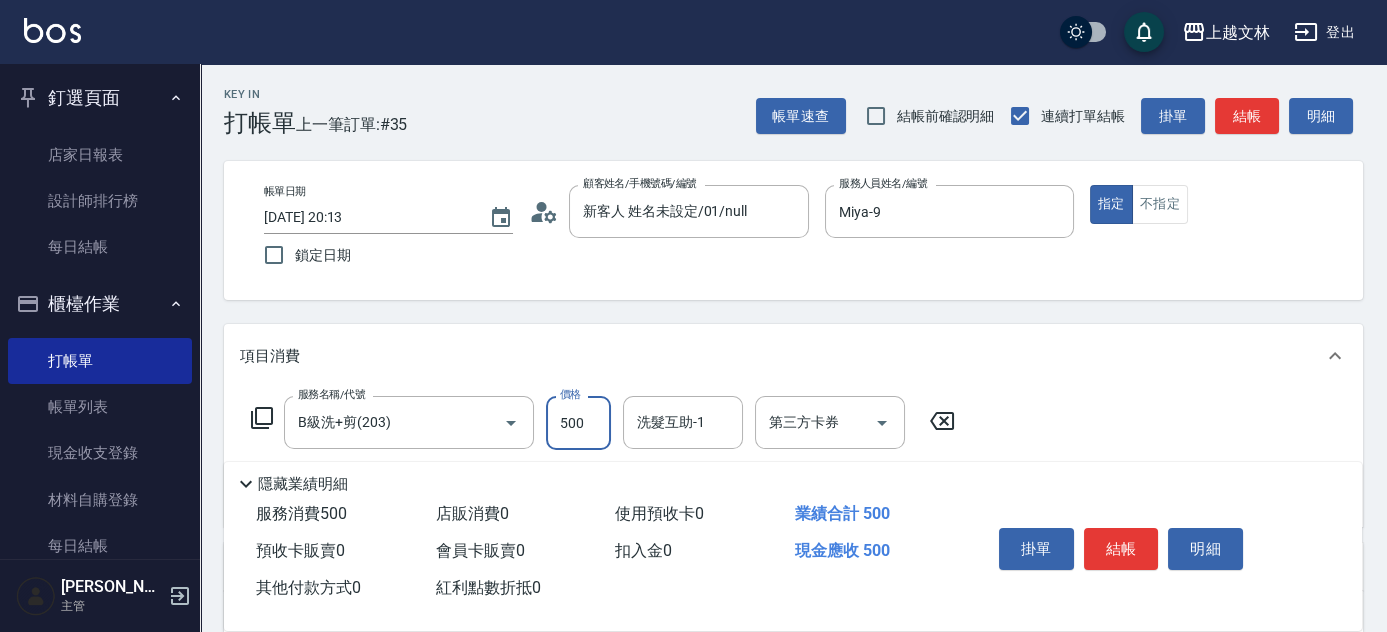 type on "500" 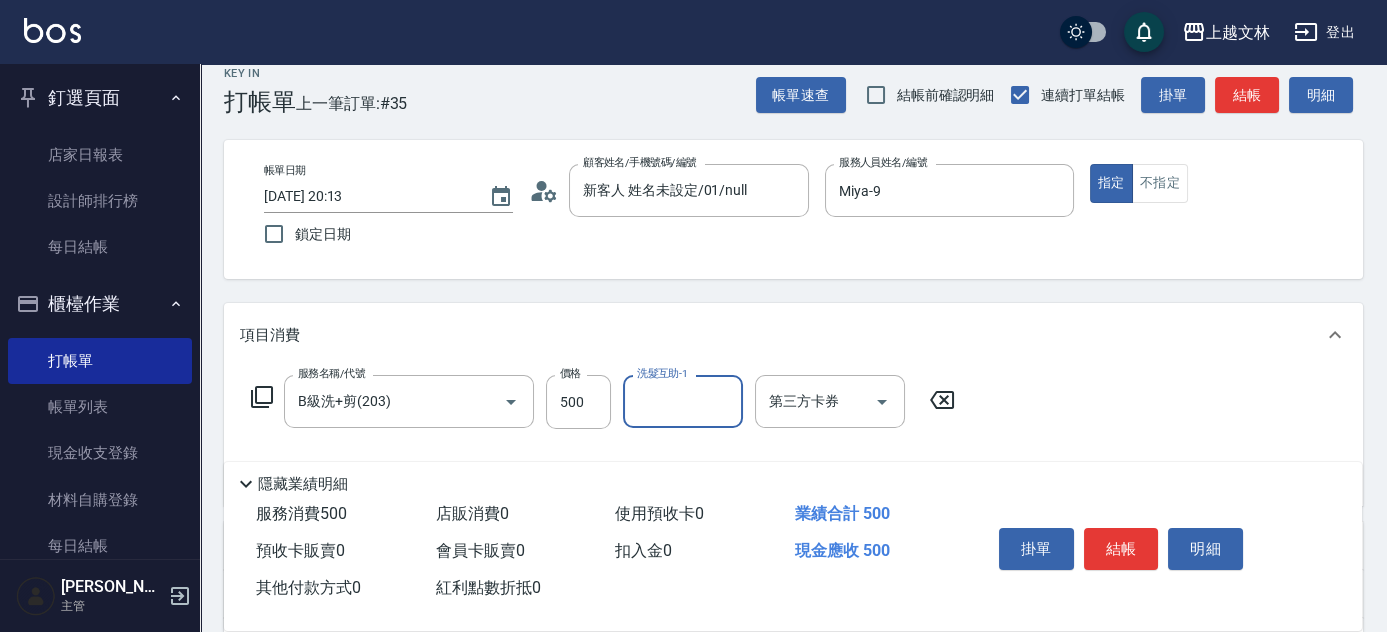 scroll, scrollTop: 35, scrollLeft: 0, axis: vertical 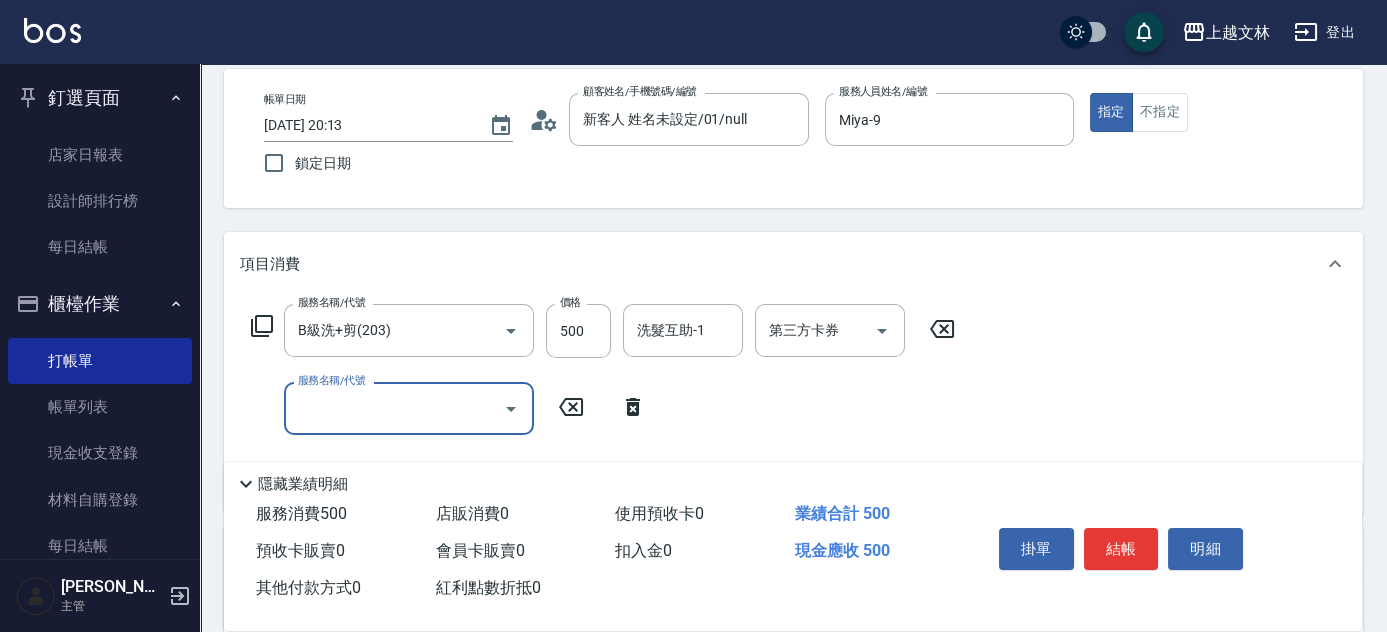 click on "服務名稱/代號" at bounding box center [394, 408] 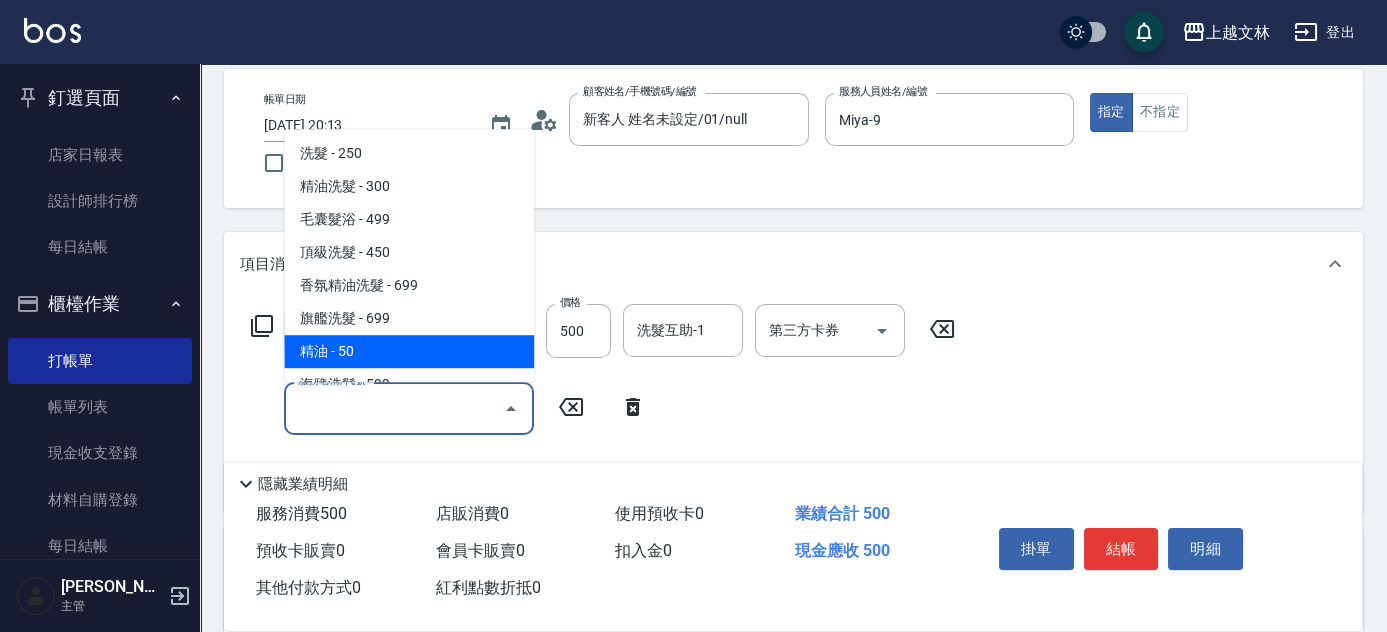 click on "精油 - 50" at bounding box center [409, 351] 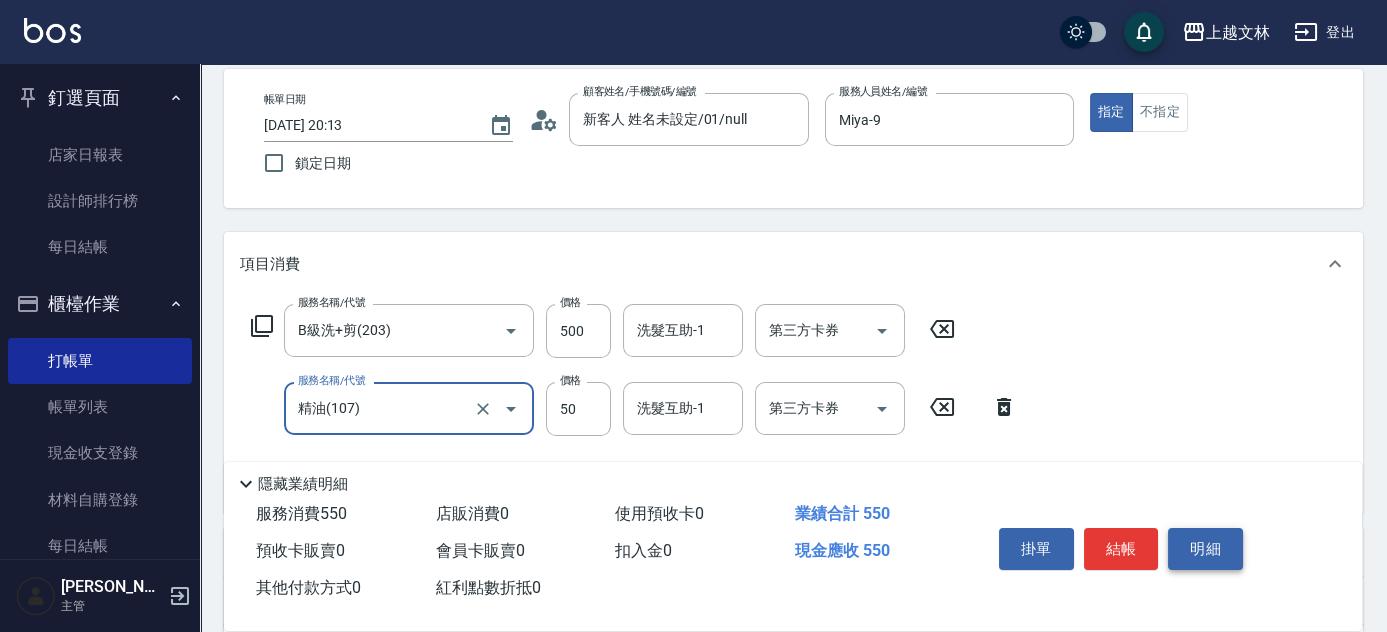 click on "明細" at bounding box center (1205, 549) 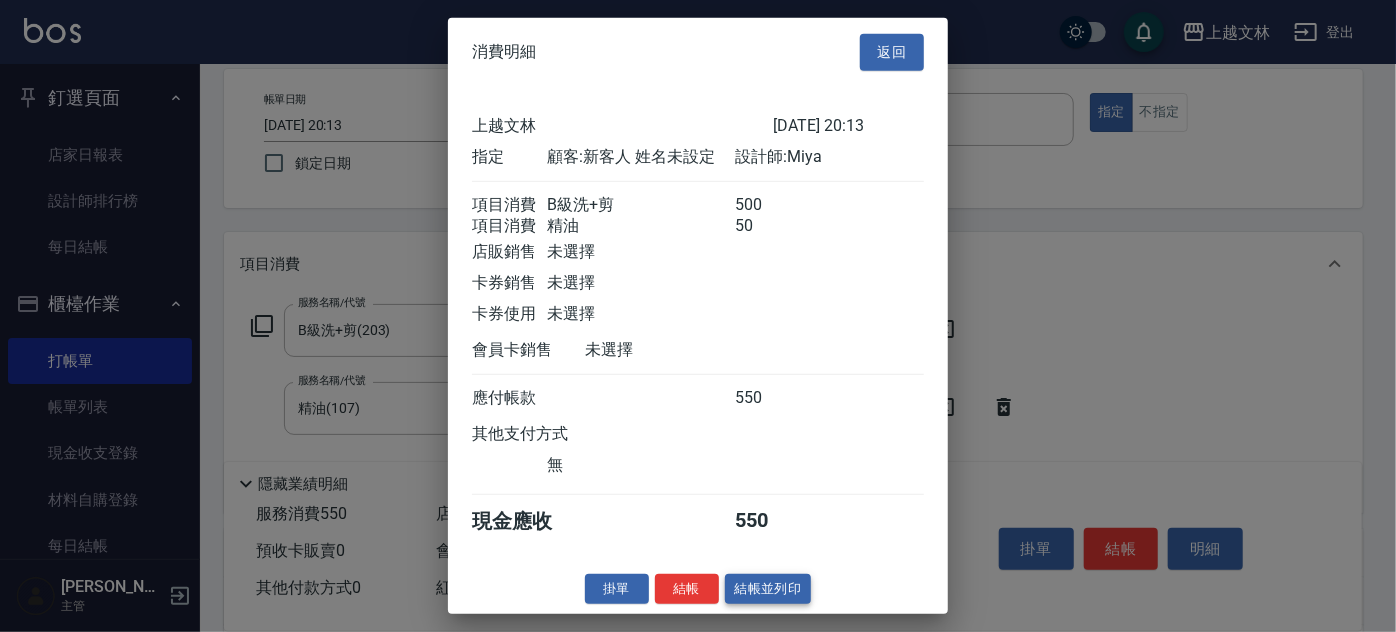 click on "結帳並列印" at bounding box center [768, 588] 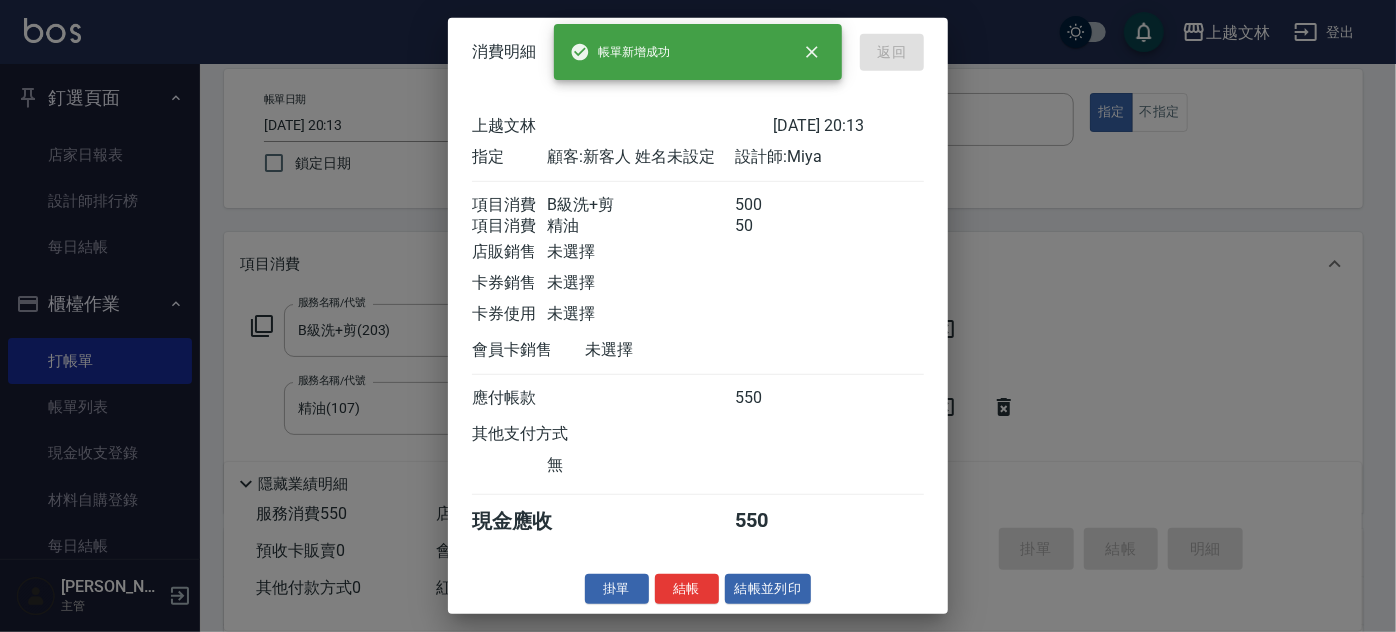 type 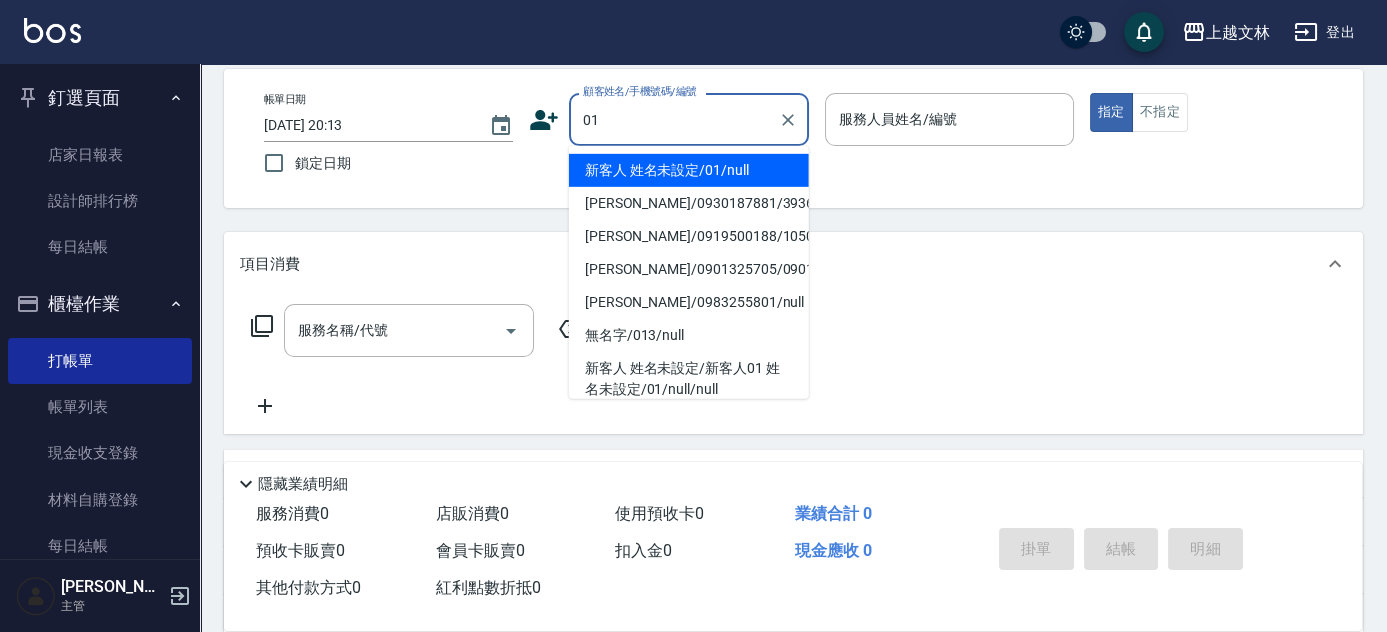 type on "01" 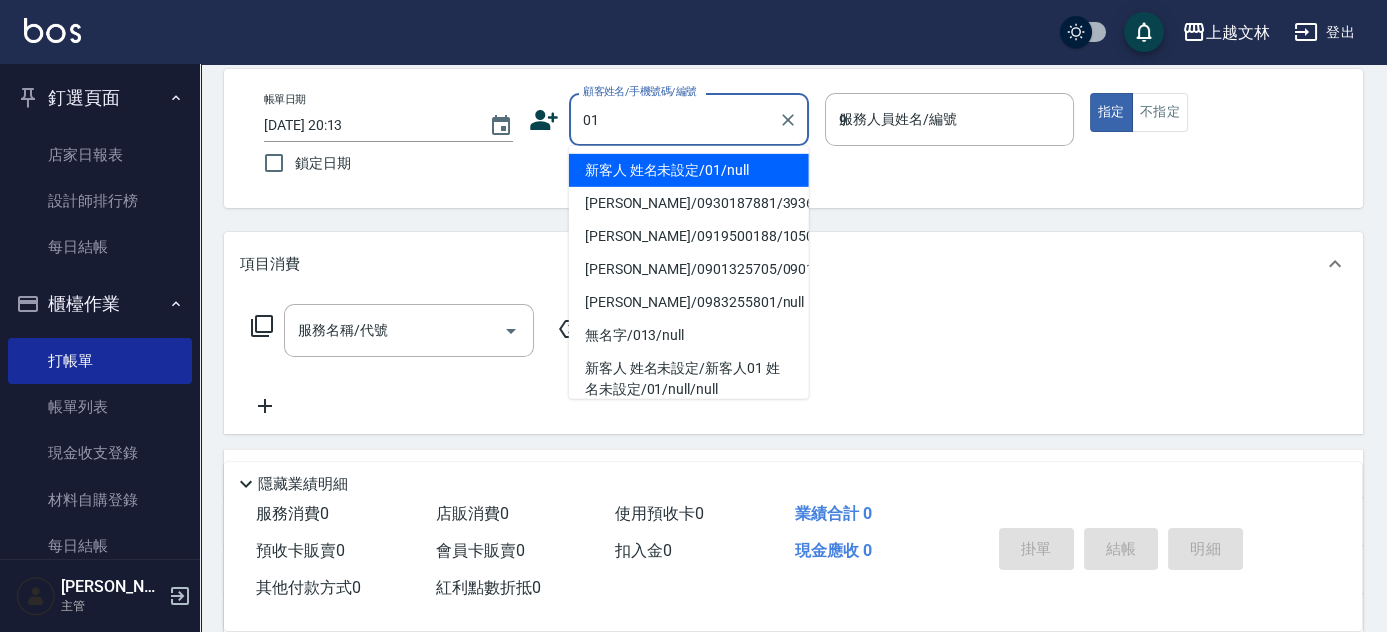 type on "新客人 姓名未設定/01/null" 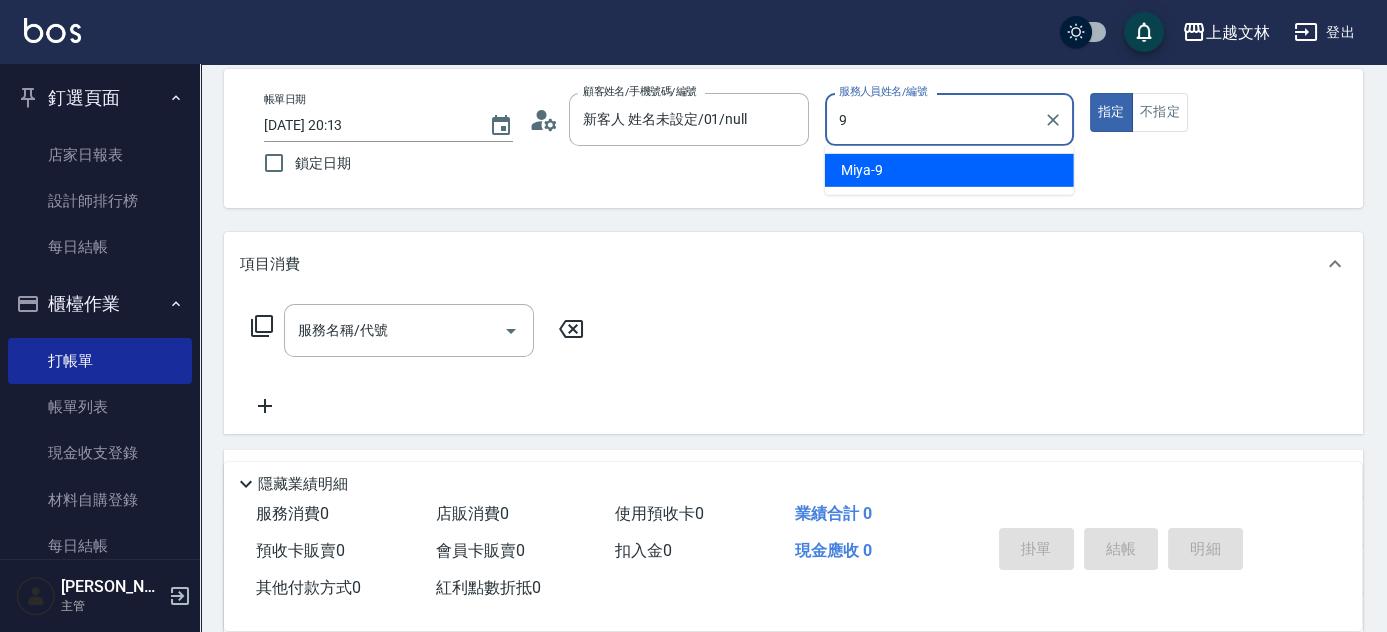 type on "Miya-9" 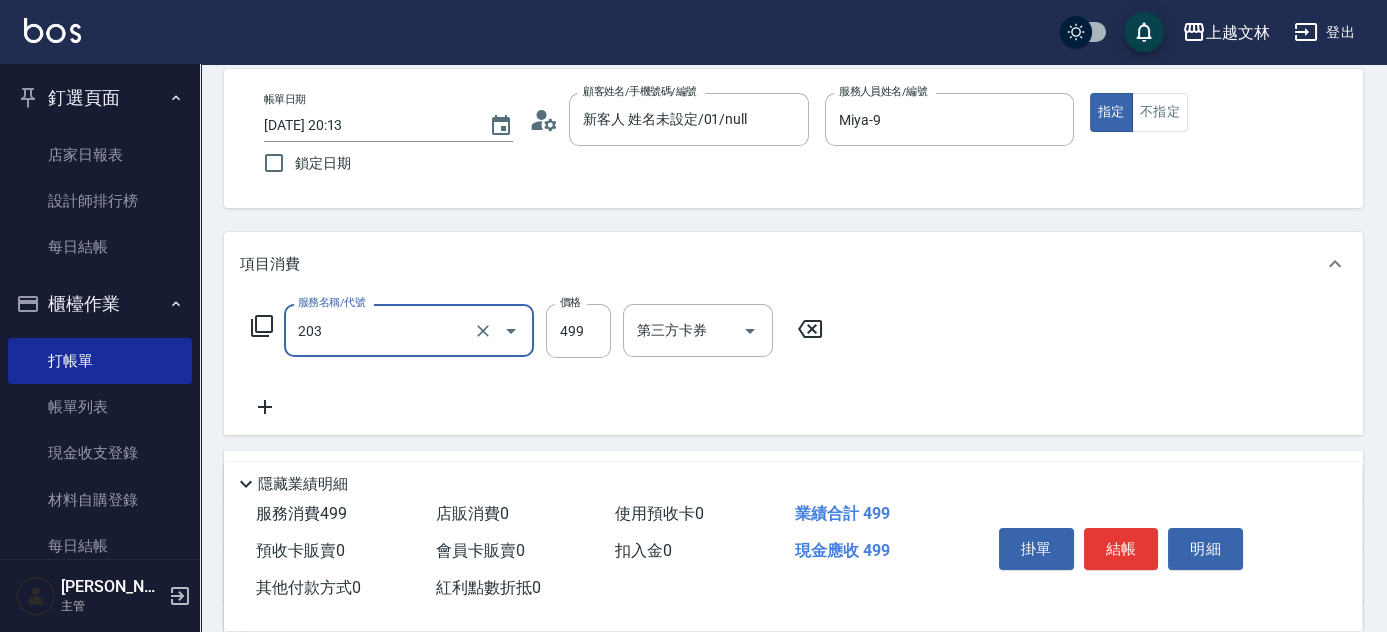 type on "B級洗+剪(203)" 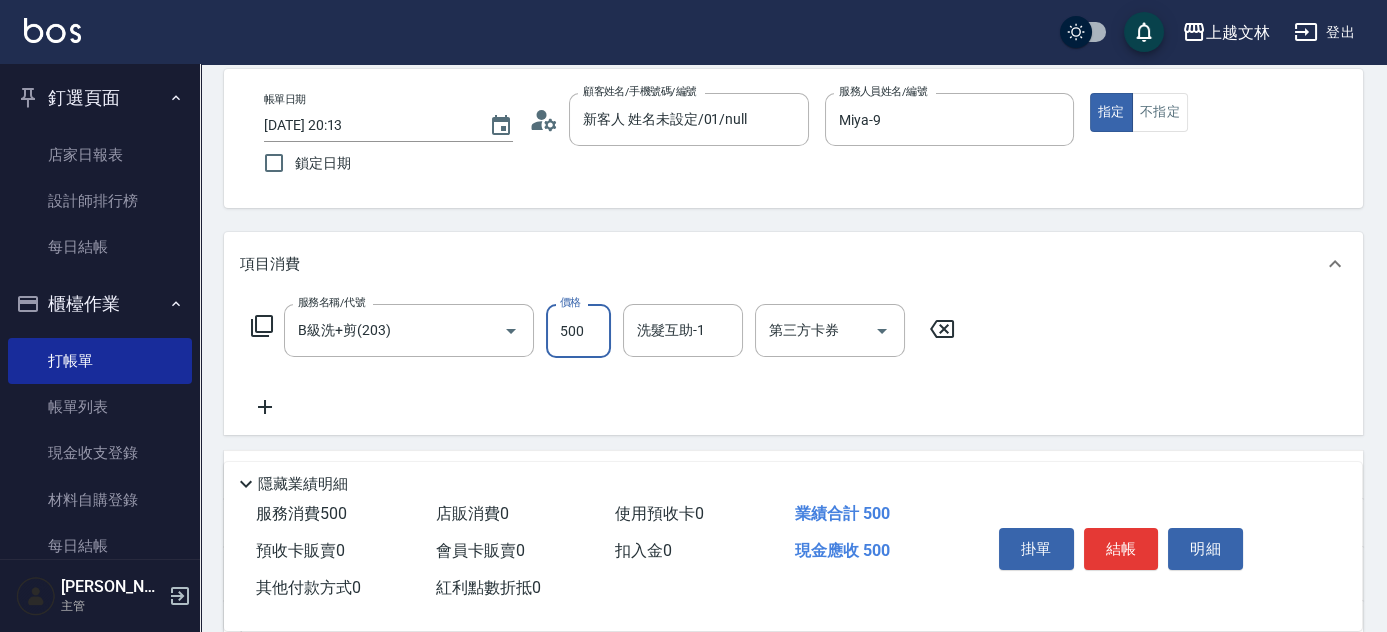 type on "500" 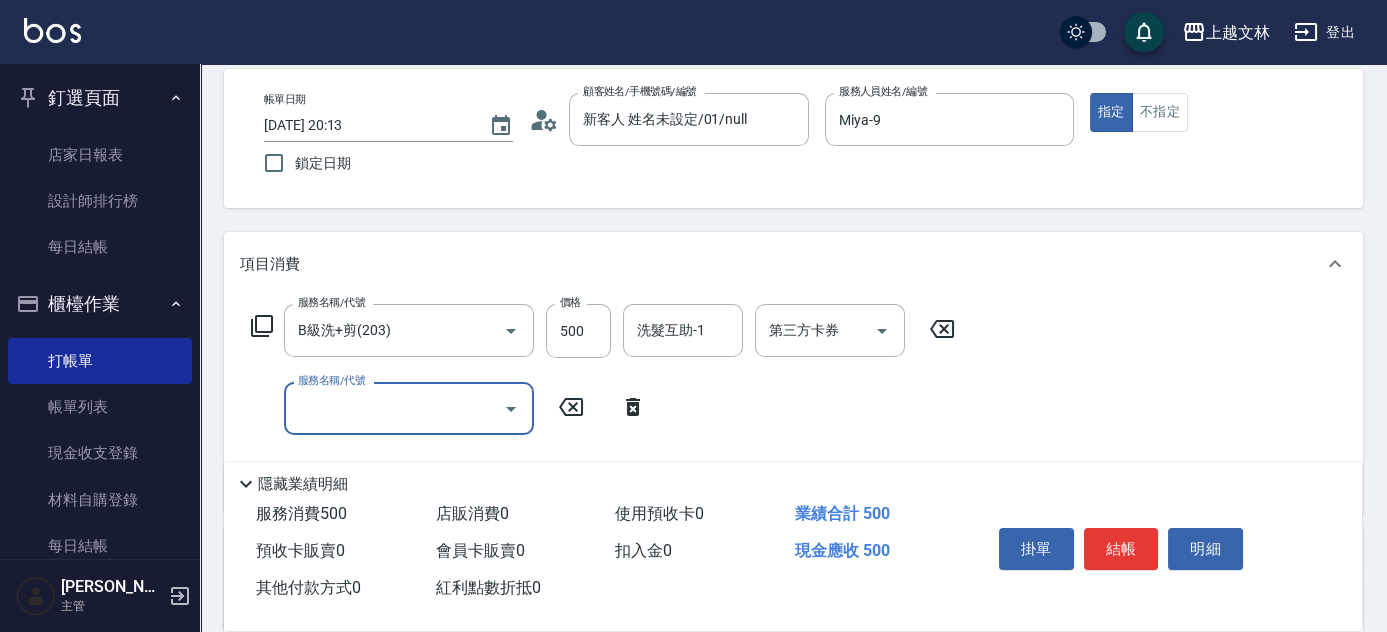 click on "服務名稱/代號" at bounding box center [394, 408] 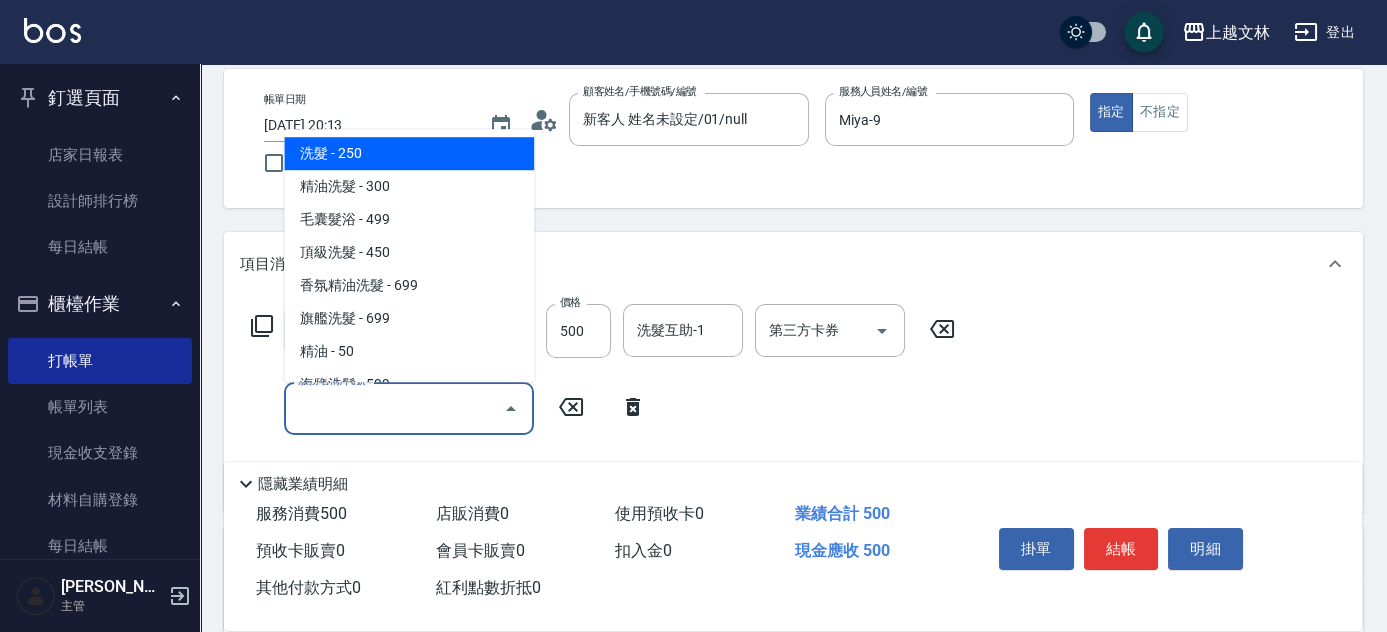 click on "服務名稱/代號" at bounding box center [394, 408] 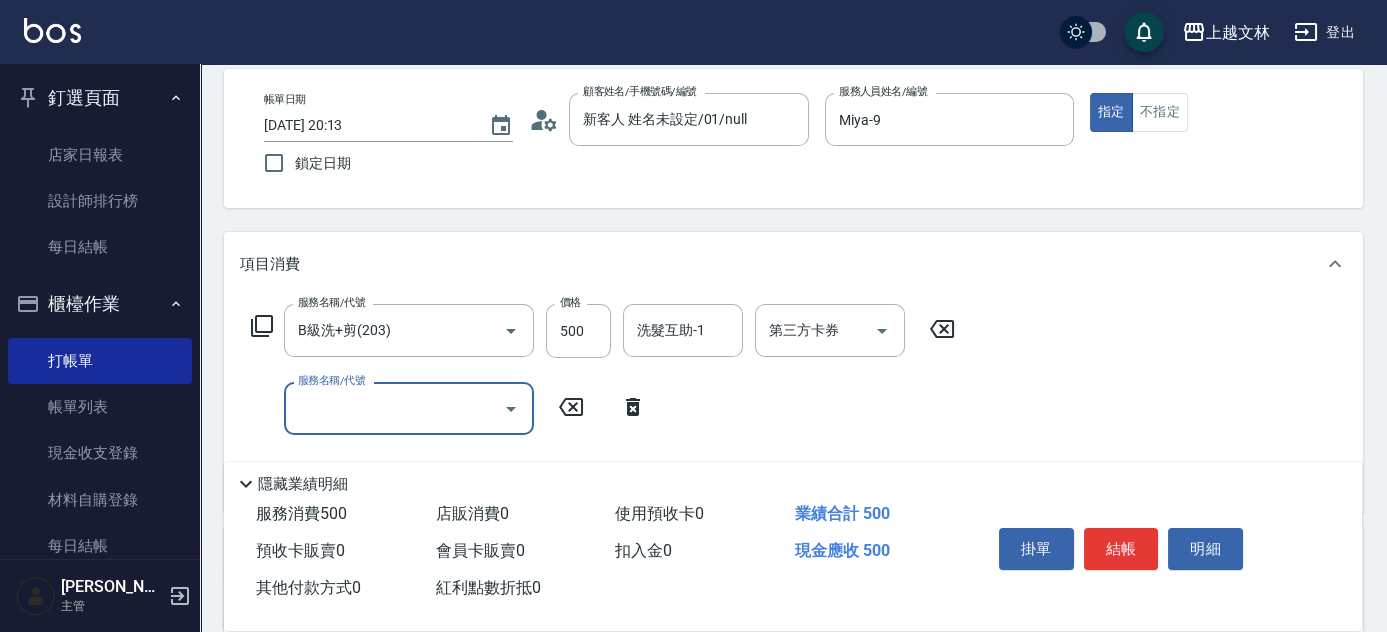 click on "服務名稱/代號" at bounding box center [394, 408] 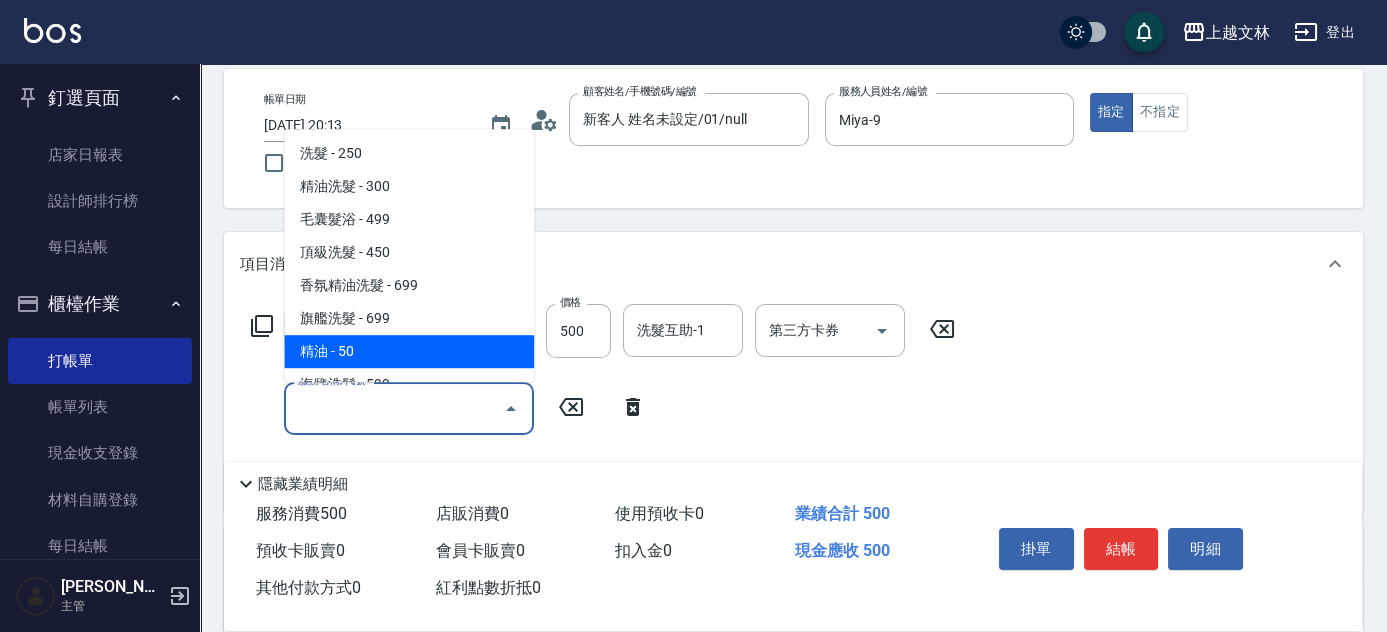 click on "精油 - 50" at bounding box center (409, 351) 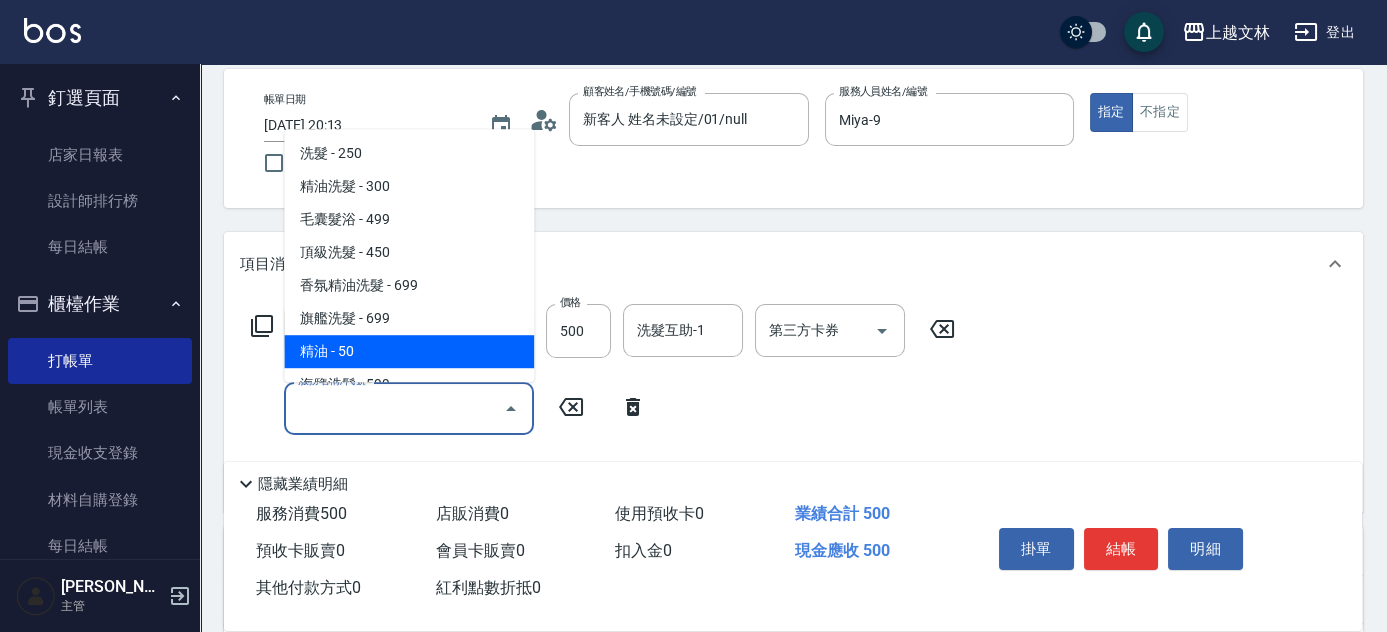 type on "精油(107)" 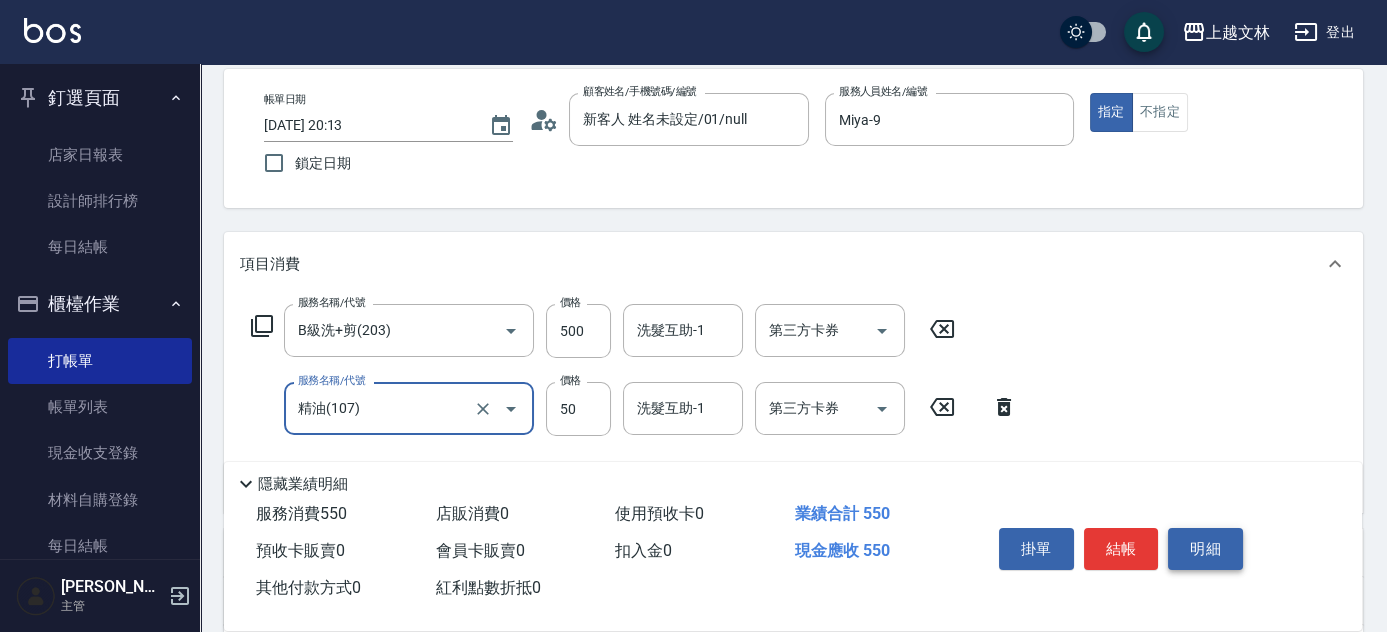 click on "明細" at bounding box center (1205, 549) 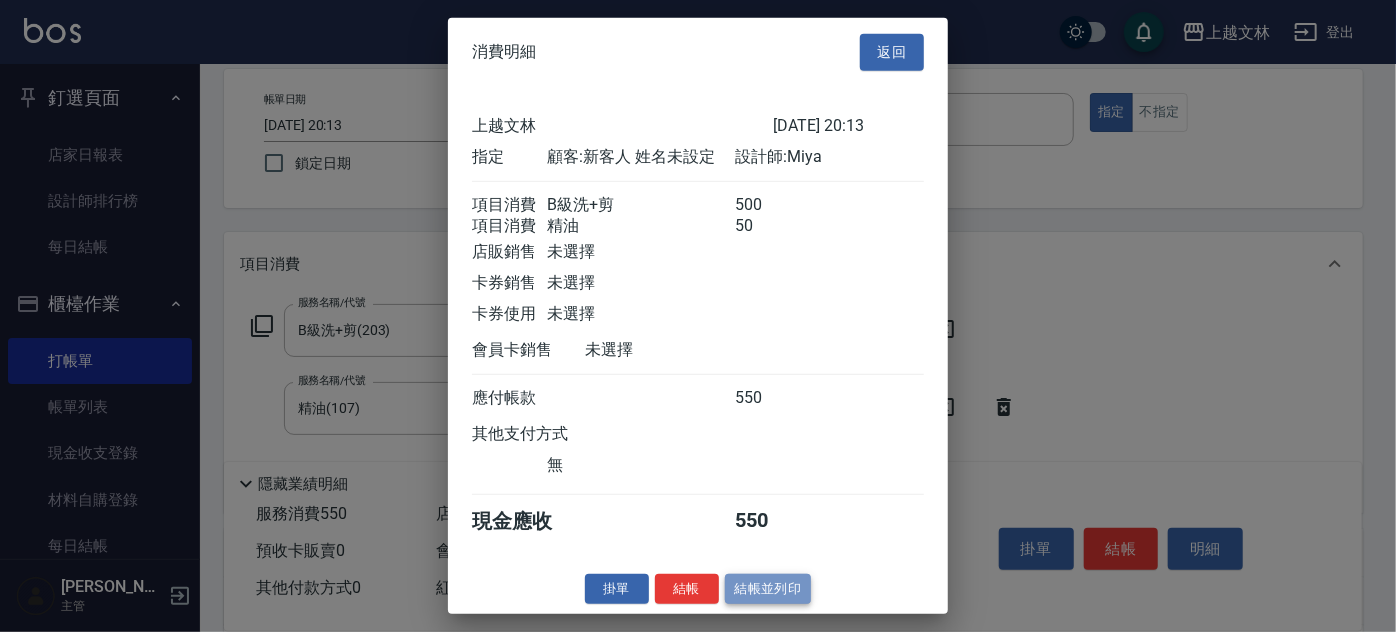 click on "結帳並列印" at bounding box center (768, 588) 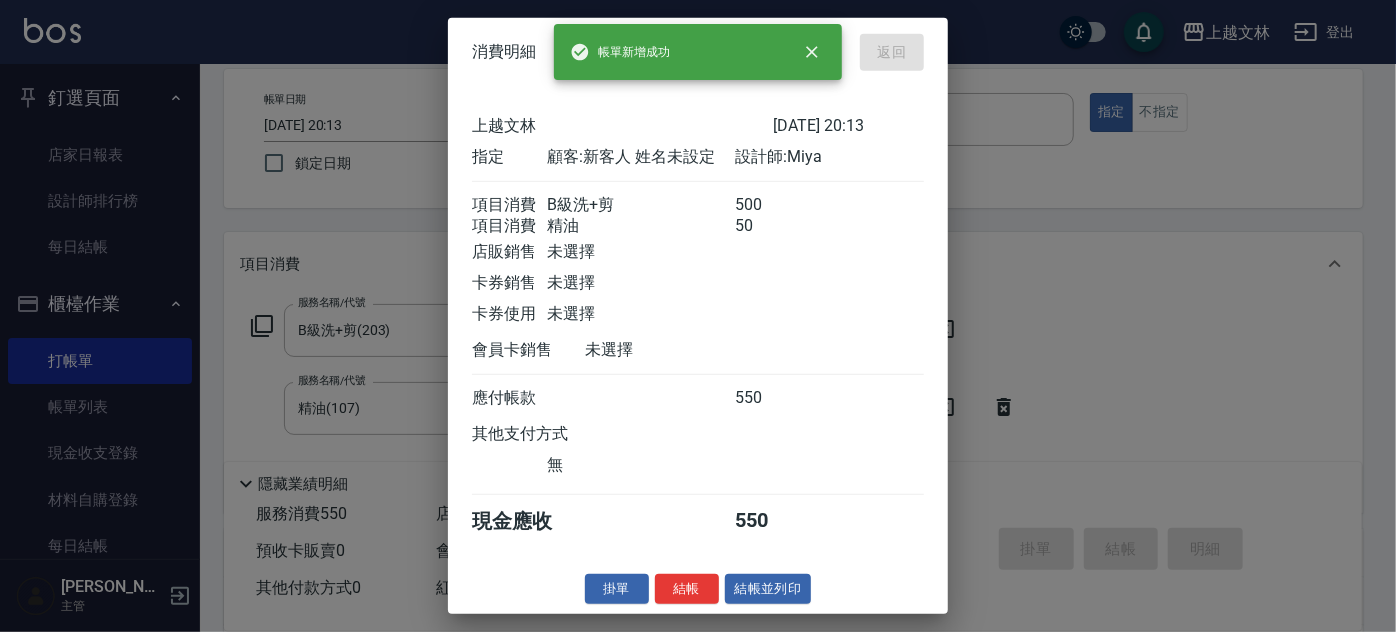type on "[DATE] 20:14" 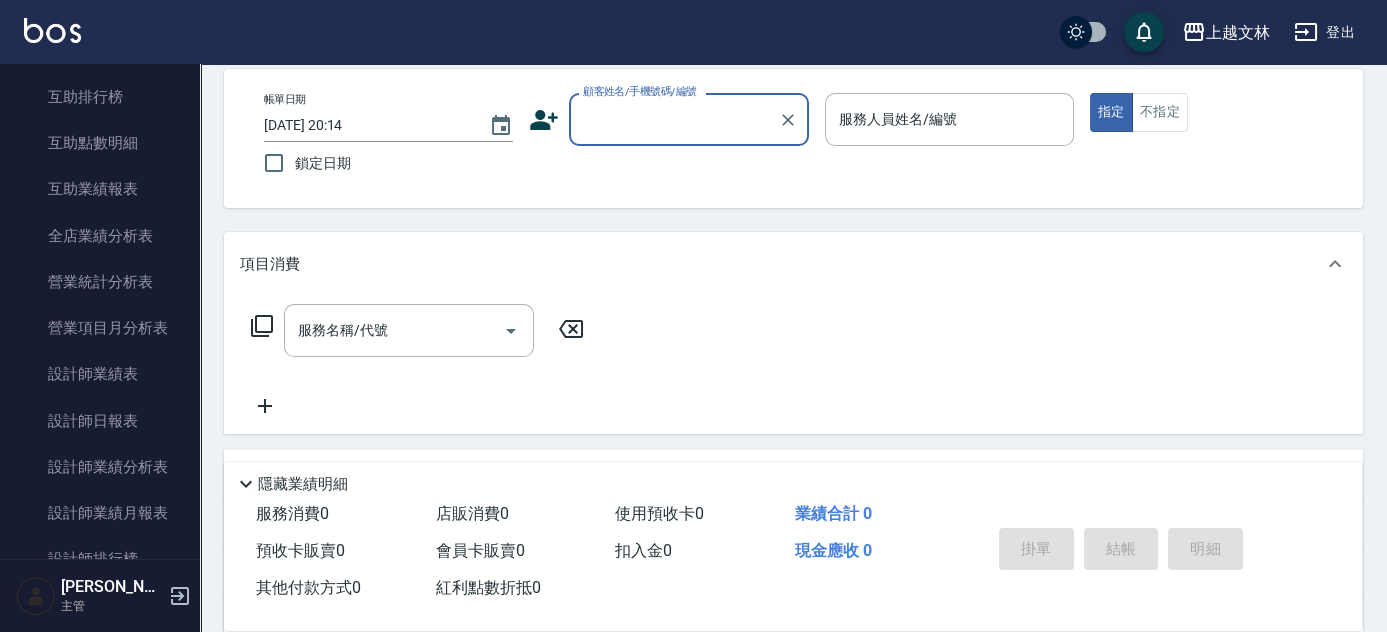 scroll, scrollTop: 960, scrollLeft: 0, axis: vertical 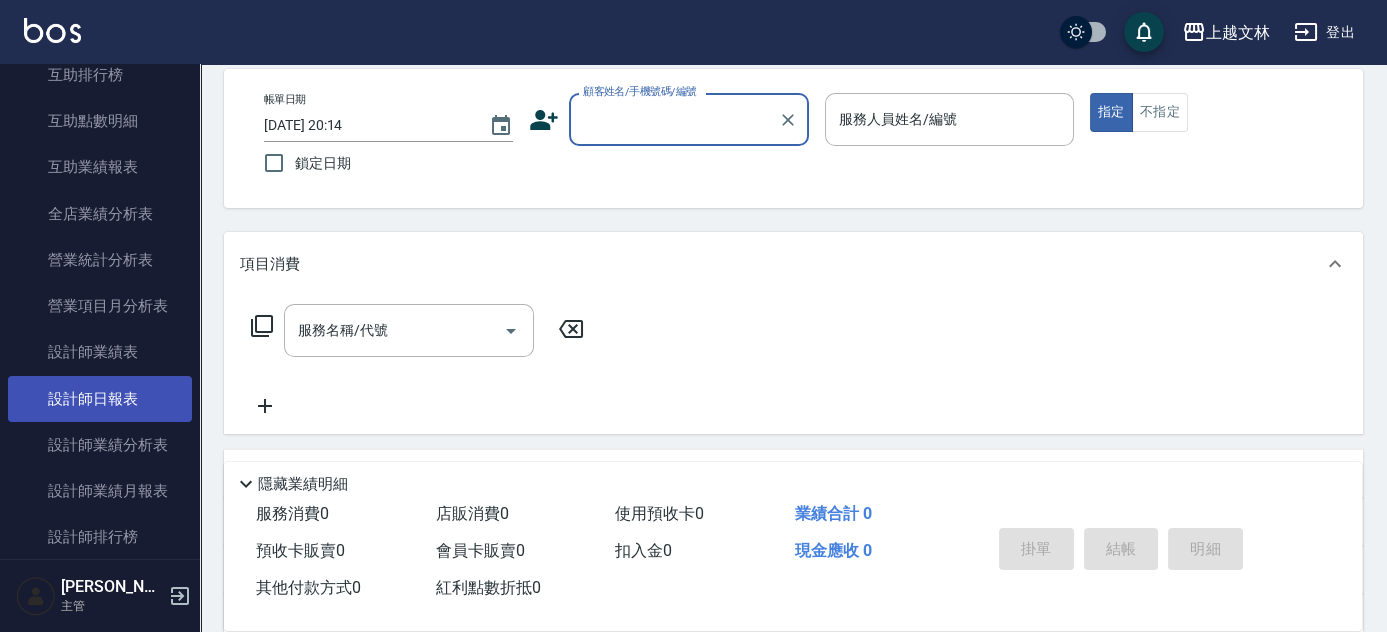 click on "設計師日報表" at bounding box center [100, 399] 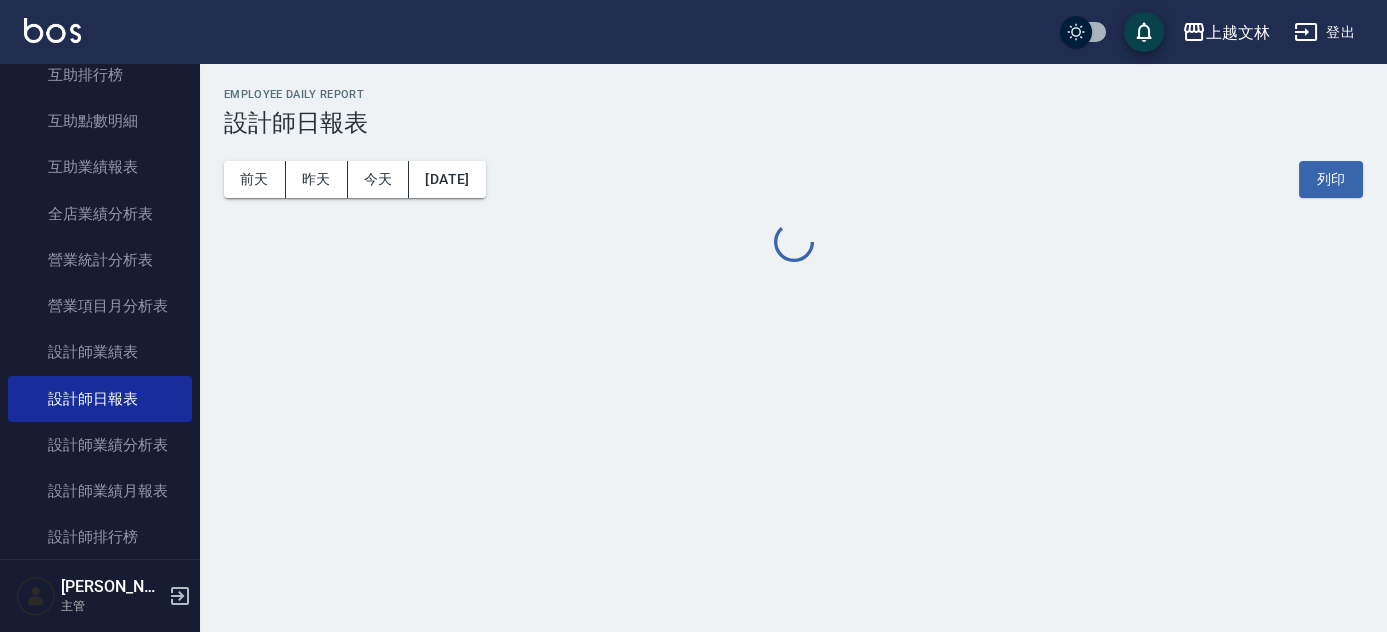 scroll, scrollTop: 0, scrollLeft: 0, axis: both 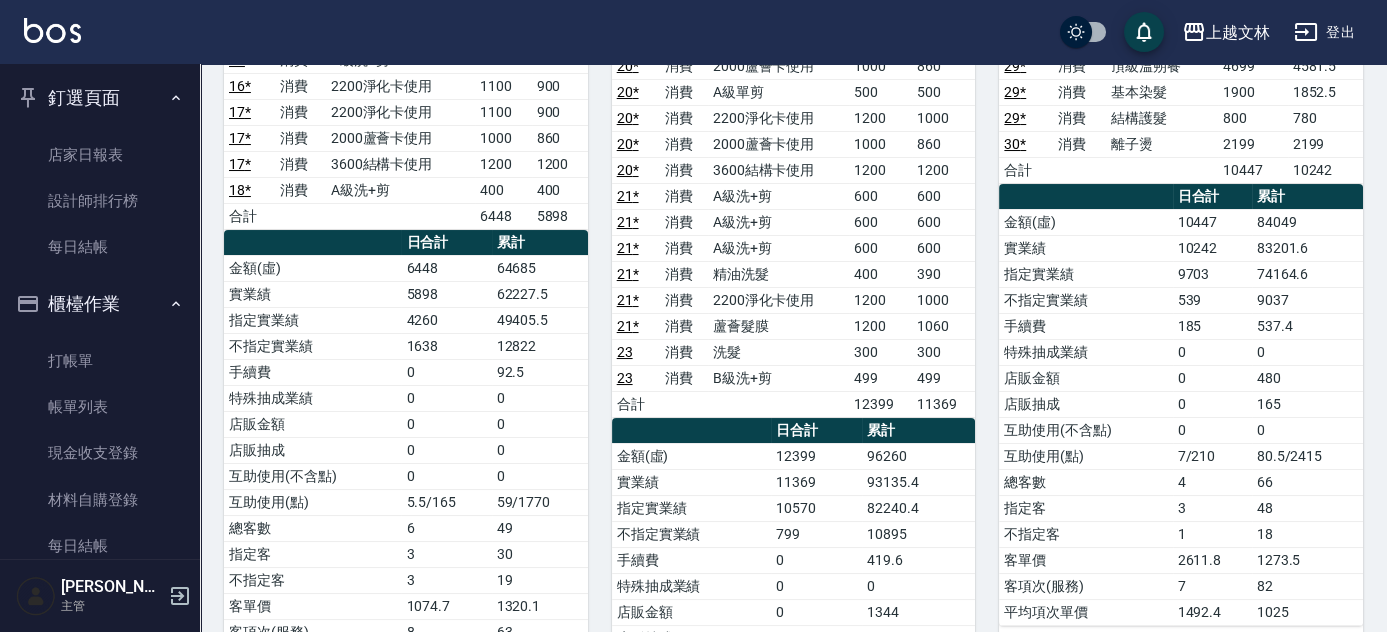 drag, startPoint x: 1313, startPoint y: 56, endPoint x: 1181, endPoint y: 94, distance: 137.36084 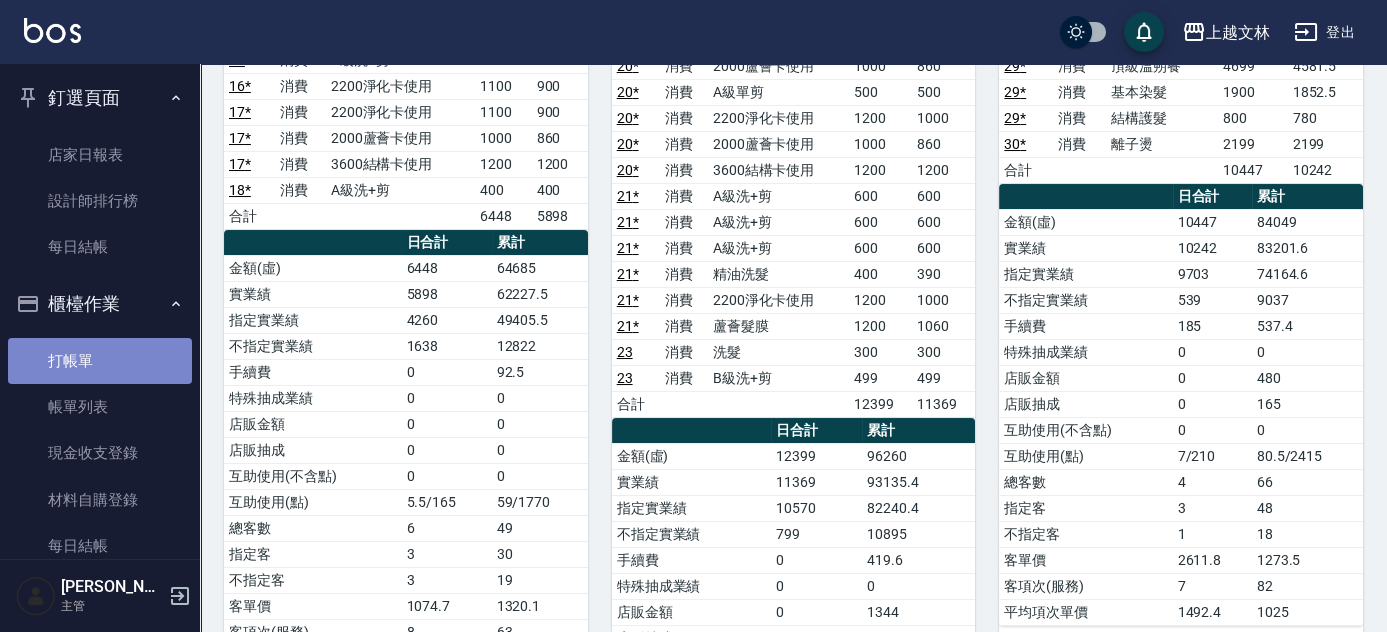 click on "打帳單" at bounding box center [100, 361] 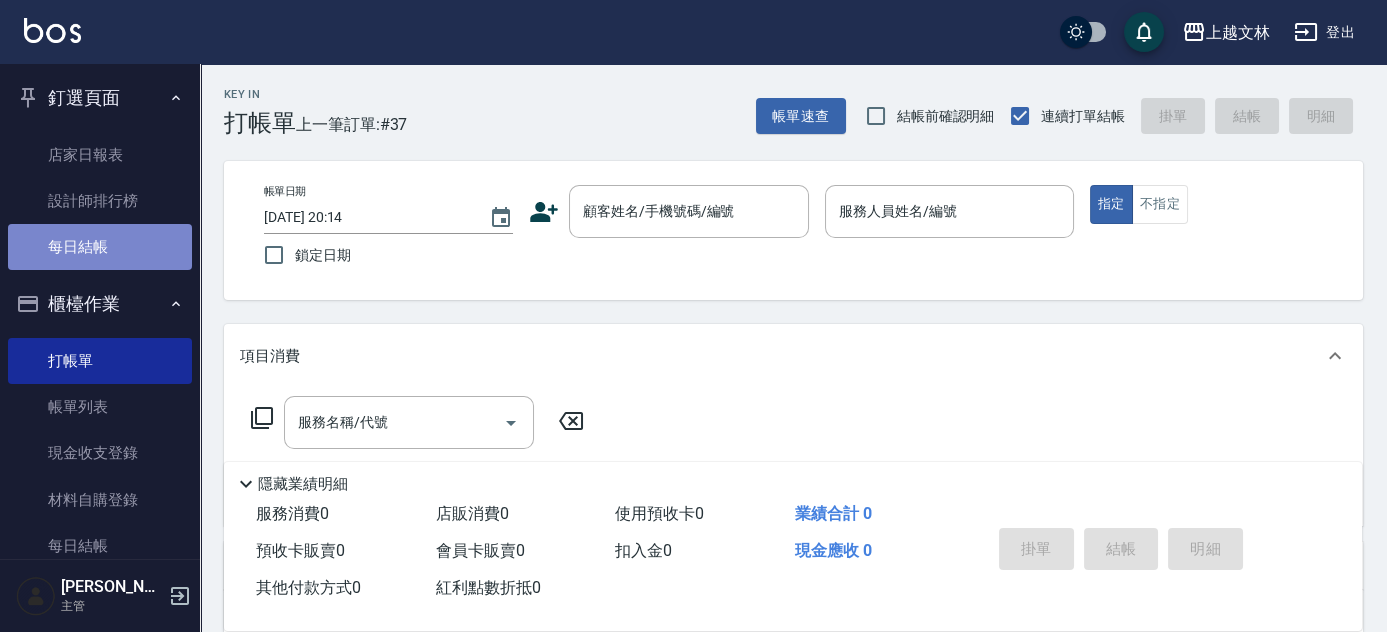 click on "每日結帳" at bounding box center [100, 247] 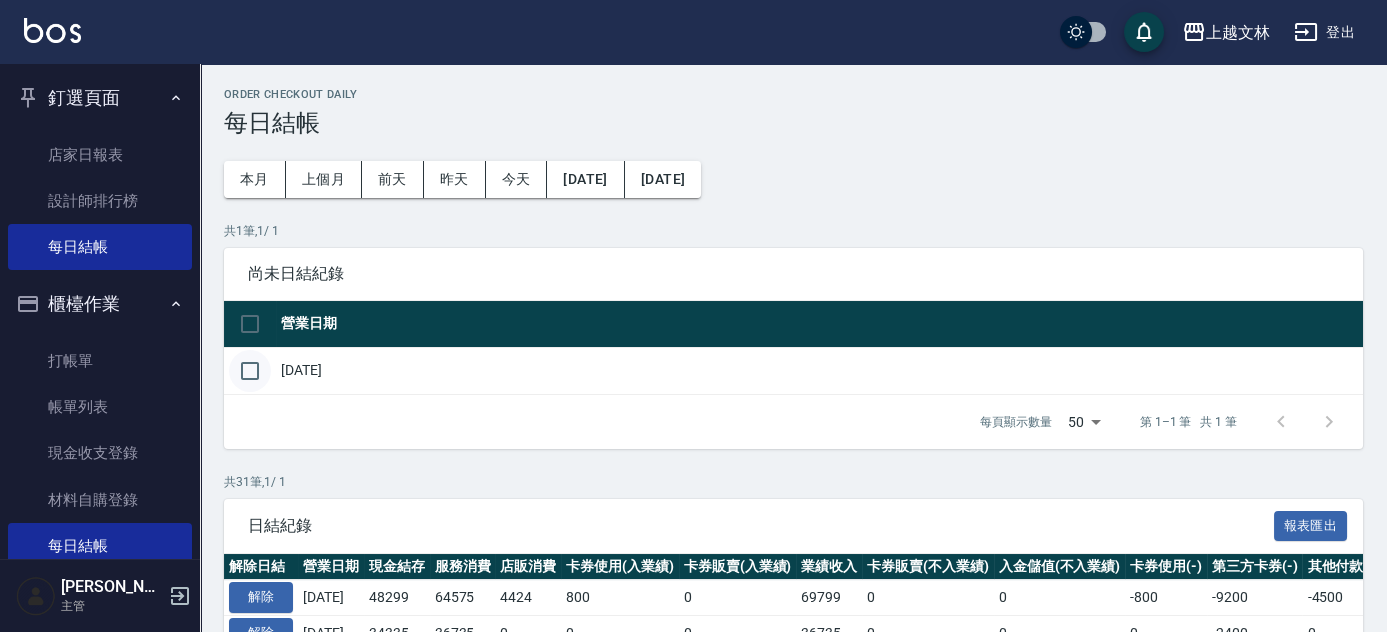 click at bounding box center [250, 371] 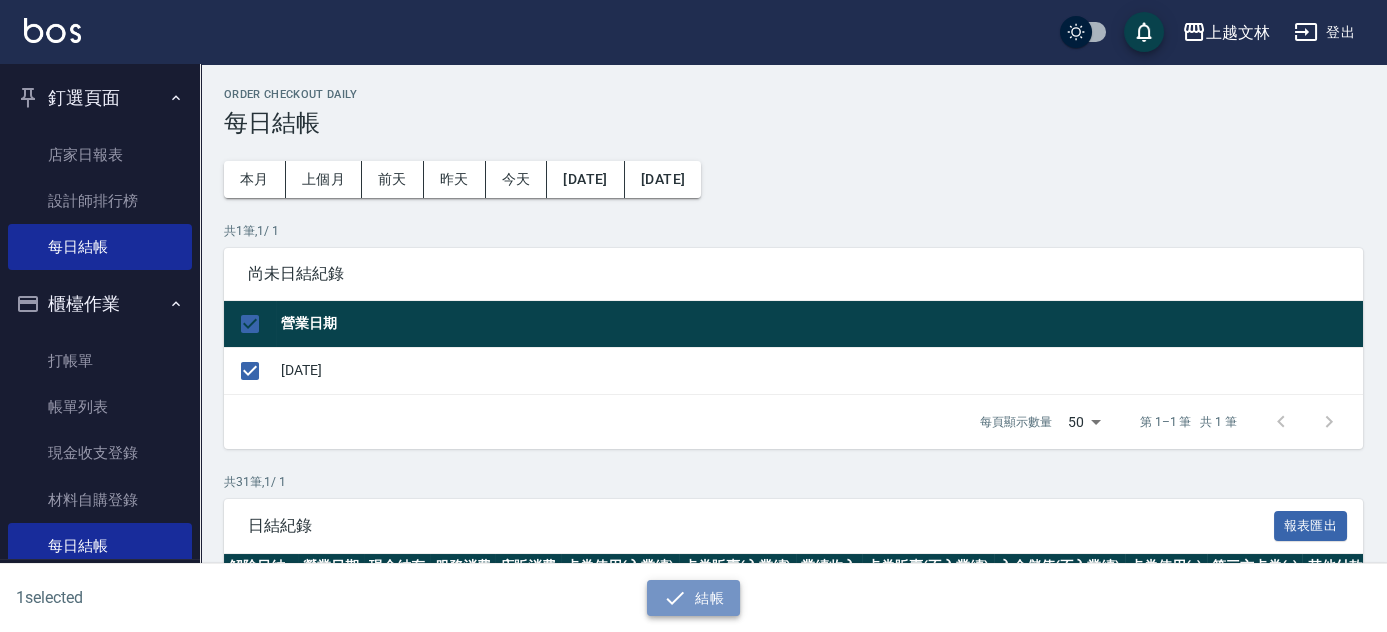 click on "結帳" at bounding box center [693, 598] 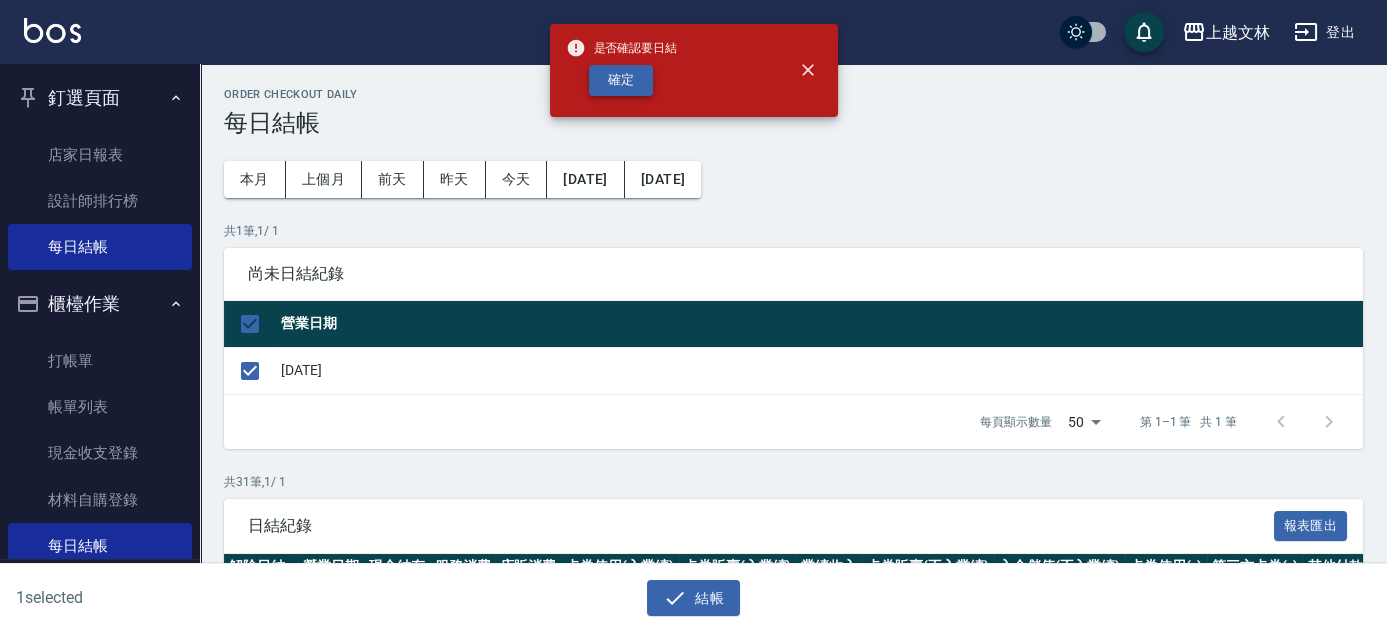 click on "確定" at bounding box center (621, 80) 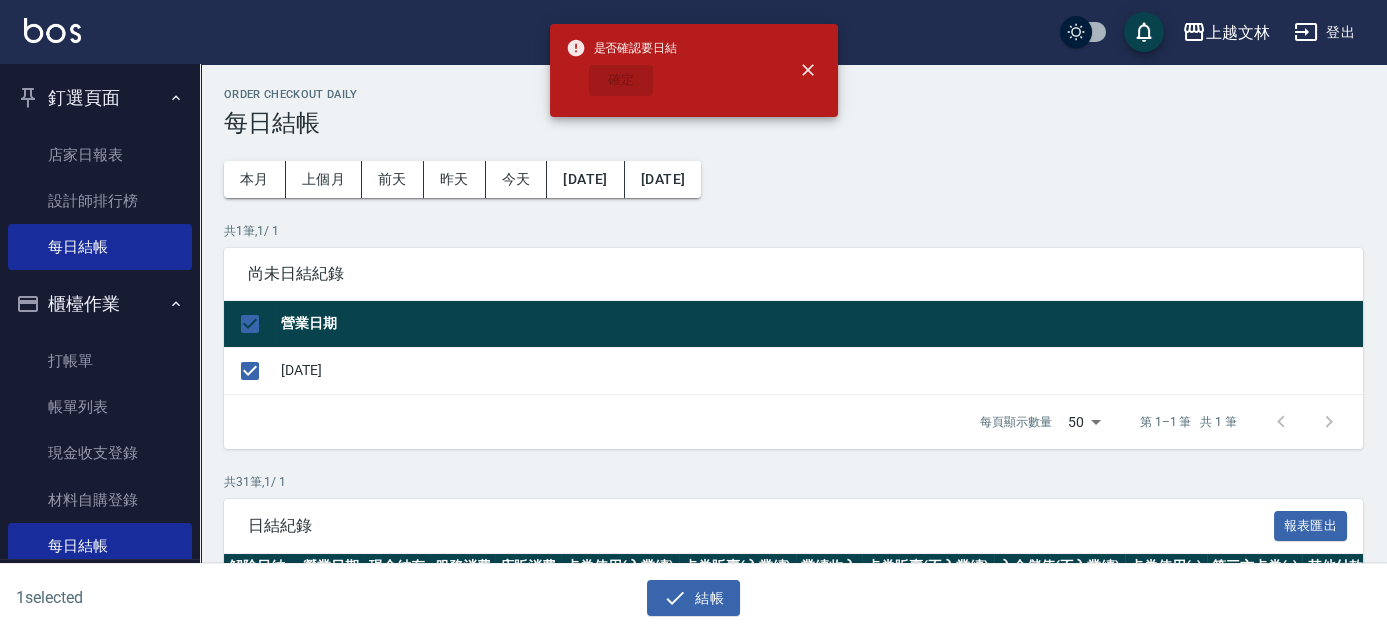 checkbox on "false" 